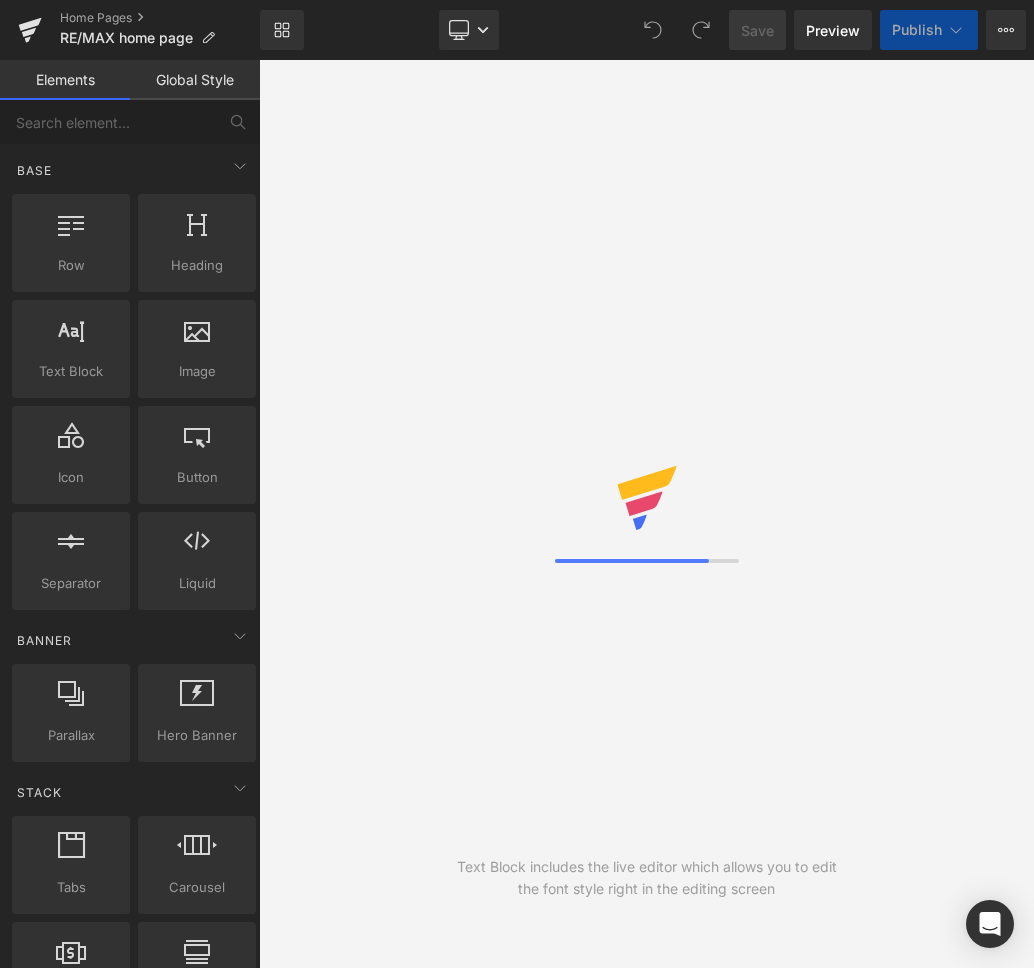 scroll, scrollTop: 0, scrollLeft: 0, axis: both 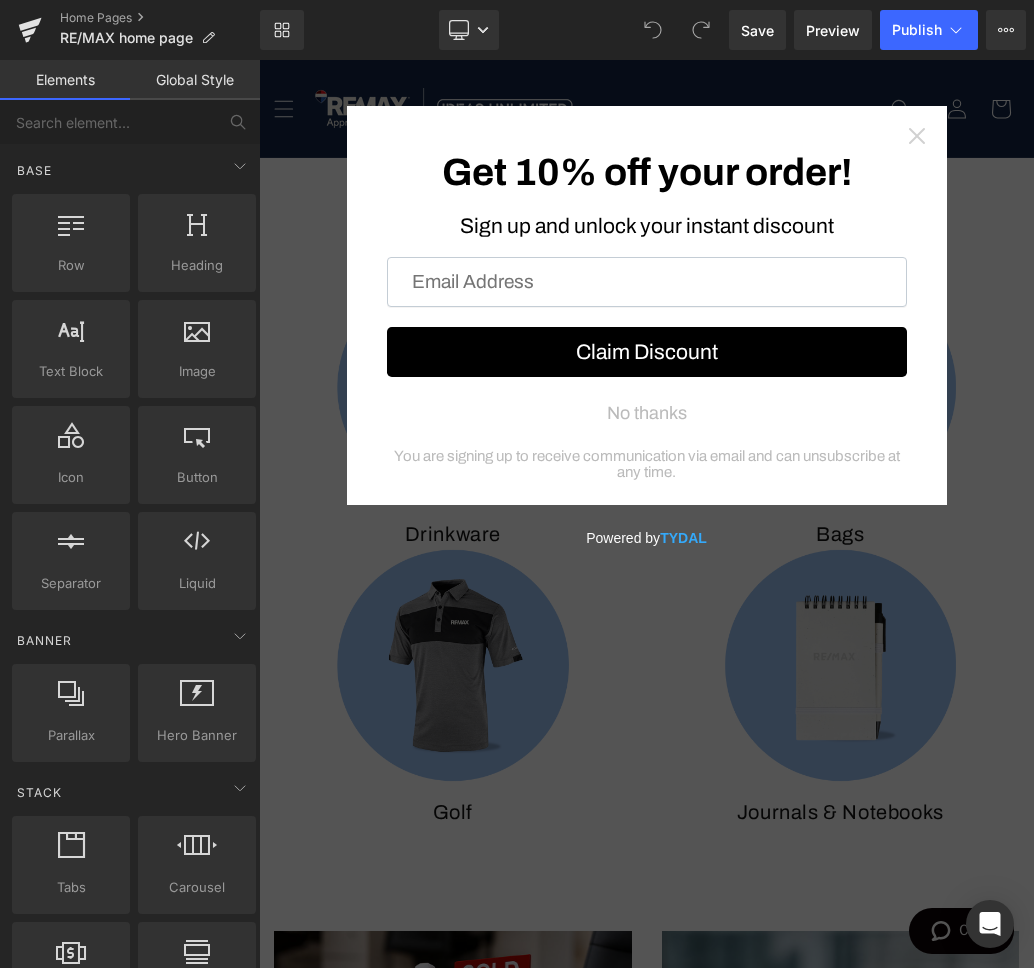 click 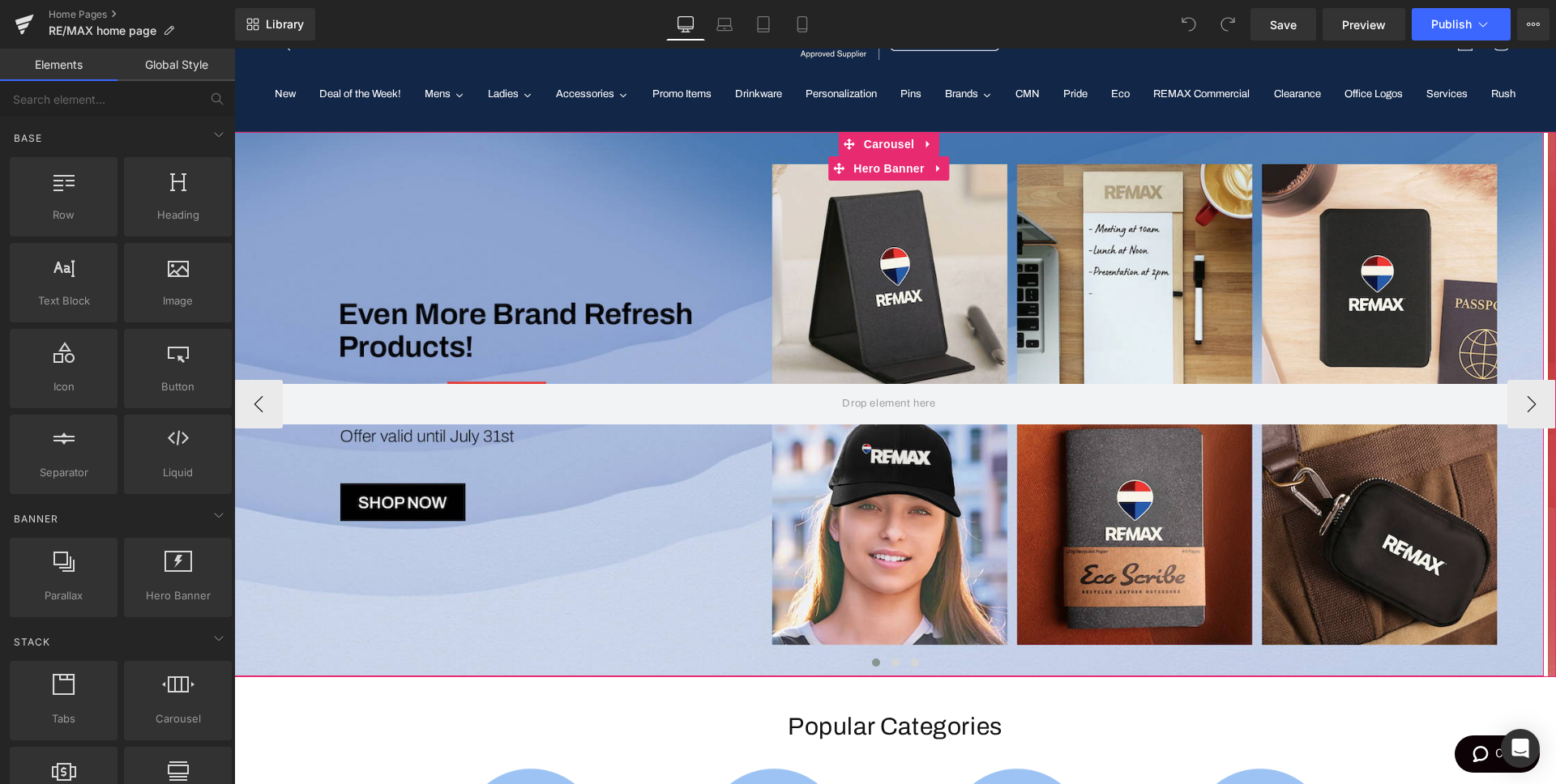 scroll, scrollTop: 37, scrollLeft: 0, axis: vertical 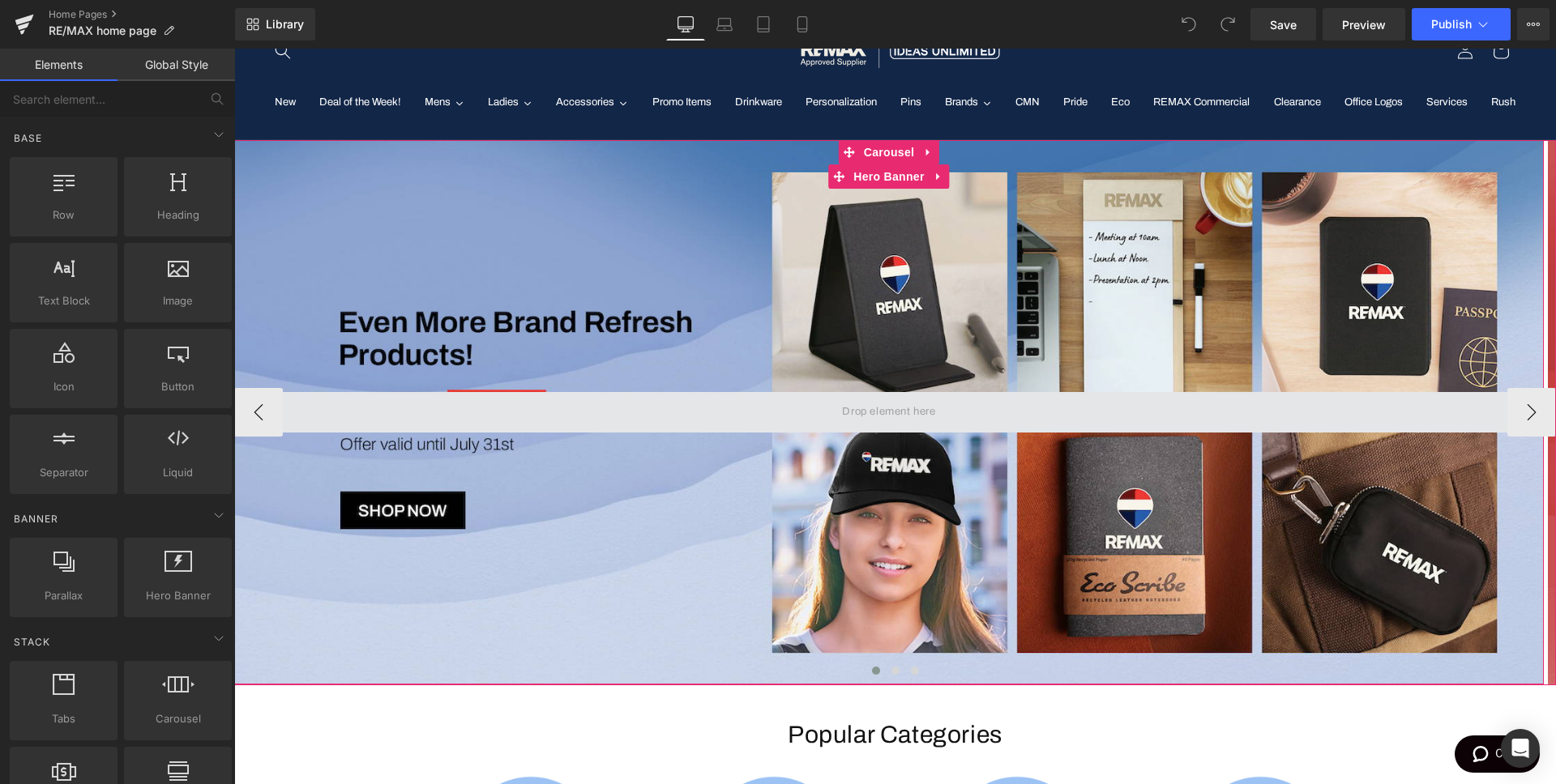 click at bounding box center (889, 412) 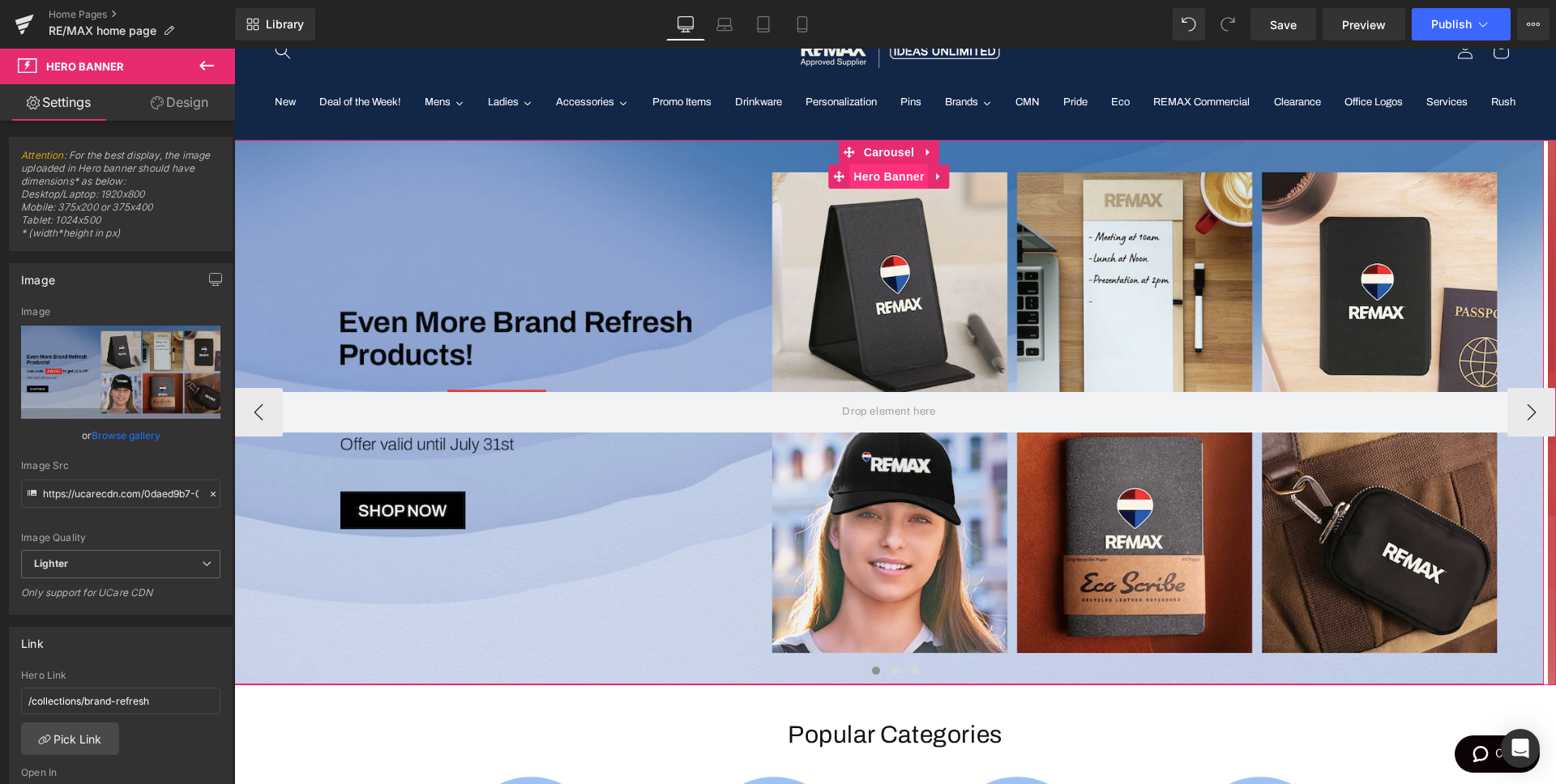 click on "Hero Banner" at bounding box center (888, 177) 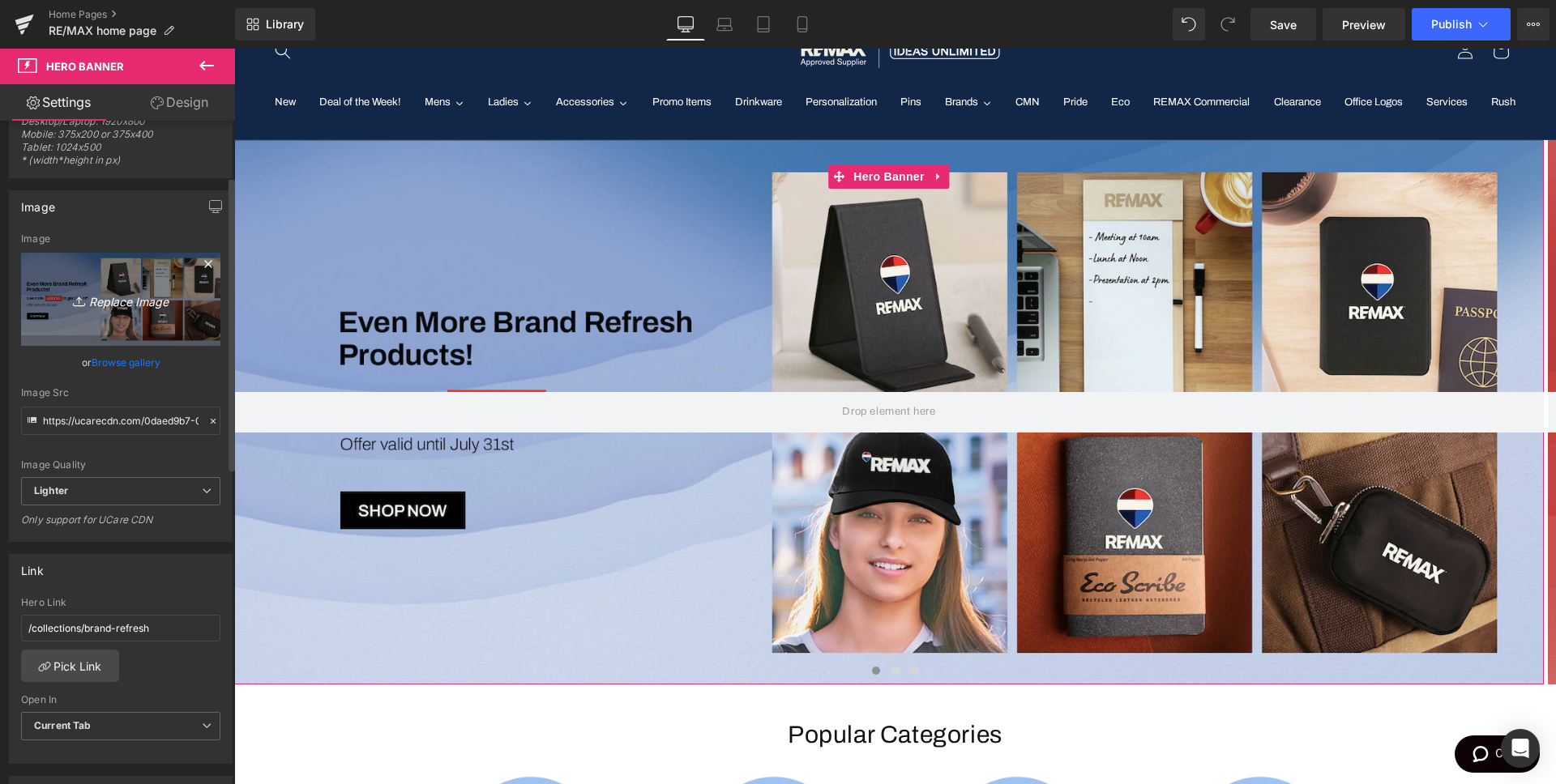 scroll, scrollTop: 0, scrollLeft: 0, axis: both 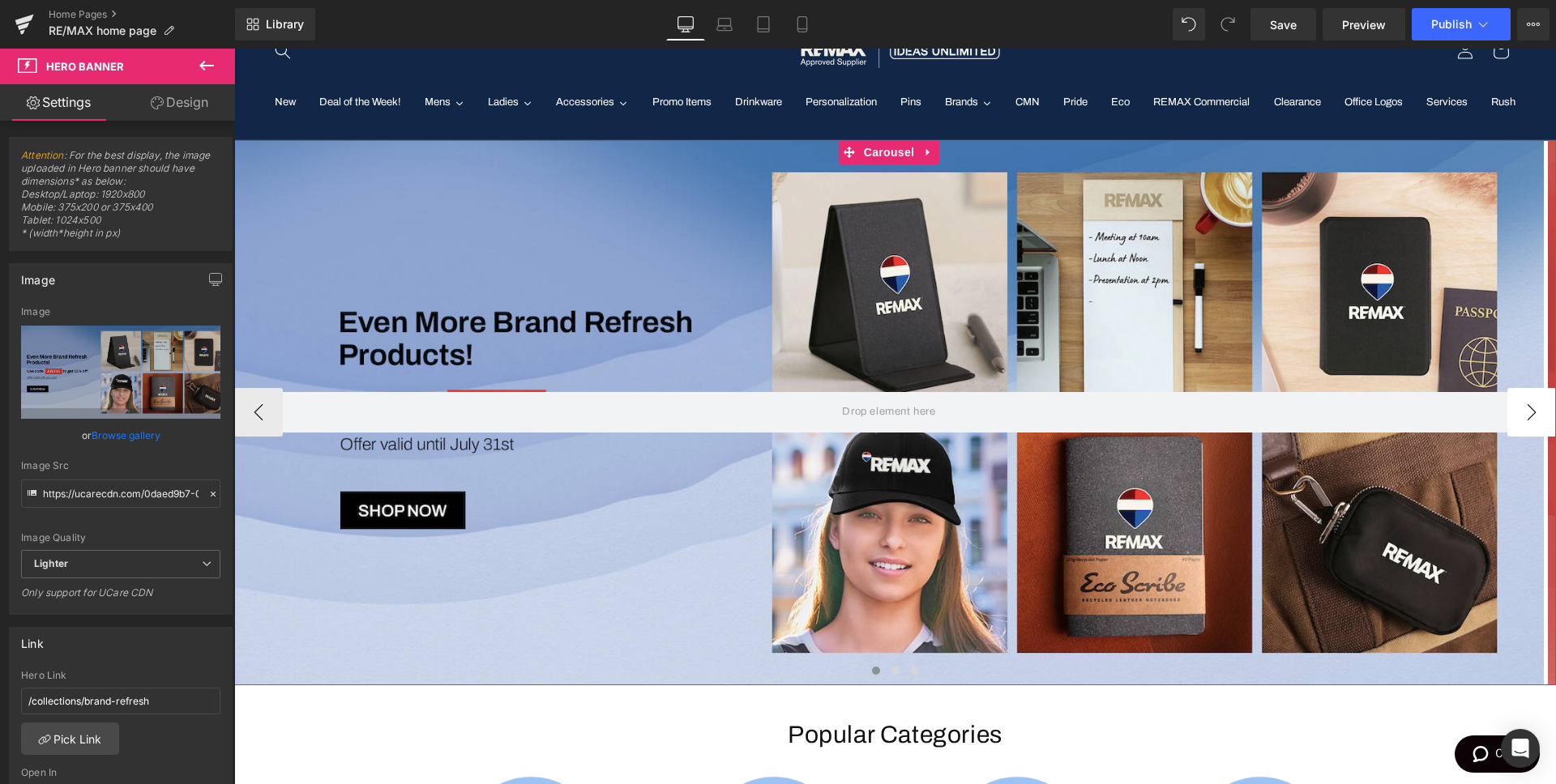 click on "›" at bounding box center [1532, 412] 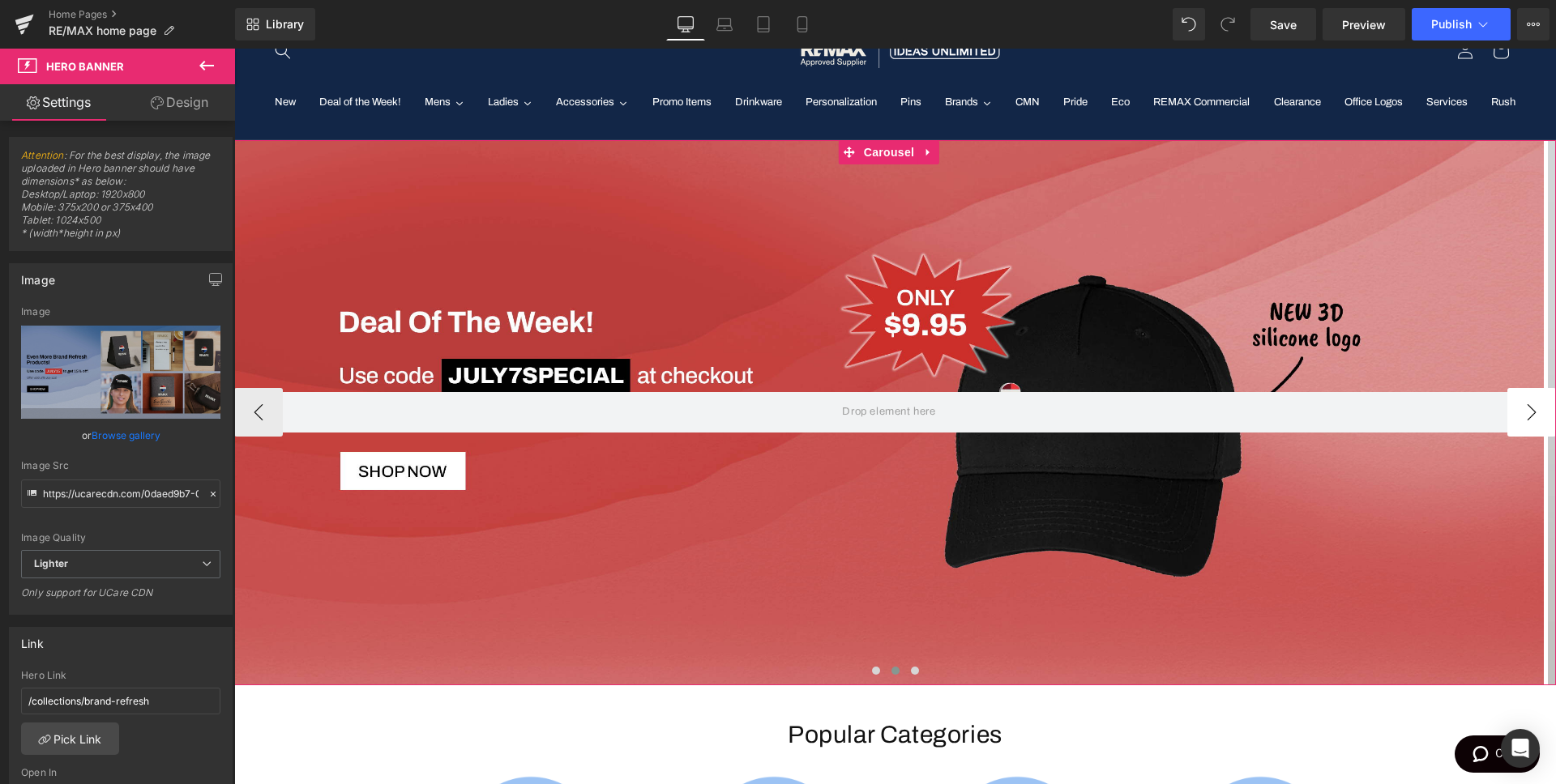 click on "›" at bounding box center (1532, 412) 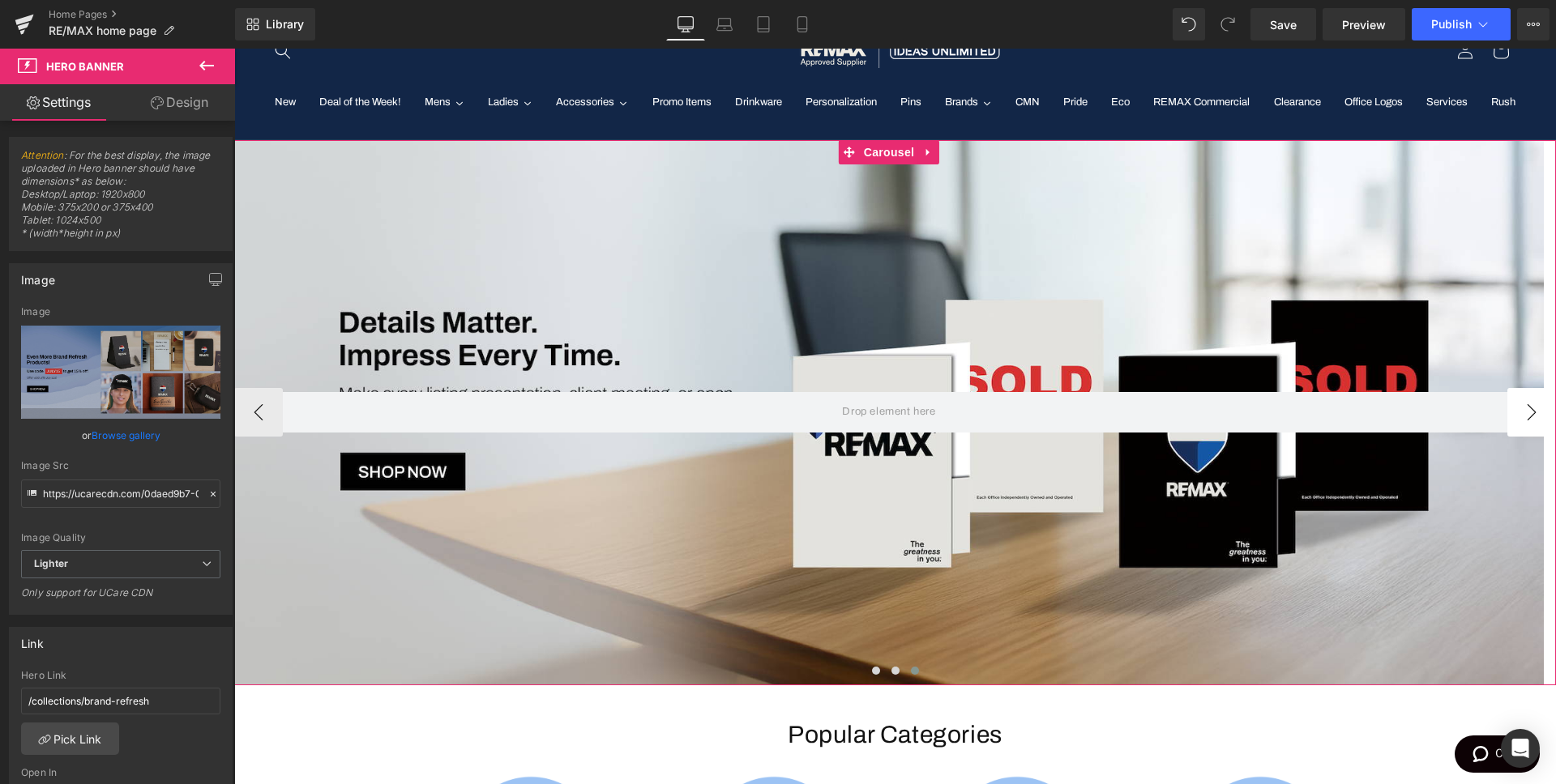 click on "›" at bounding box center (1532, 412) 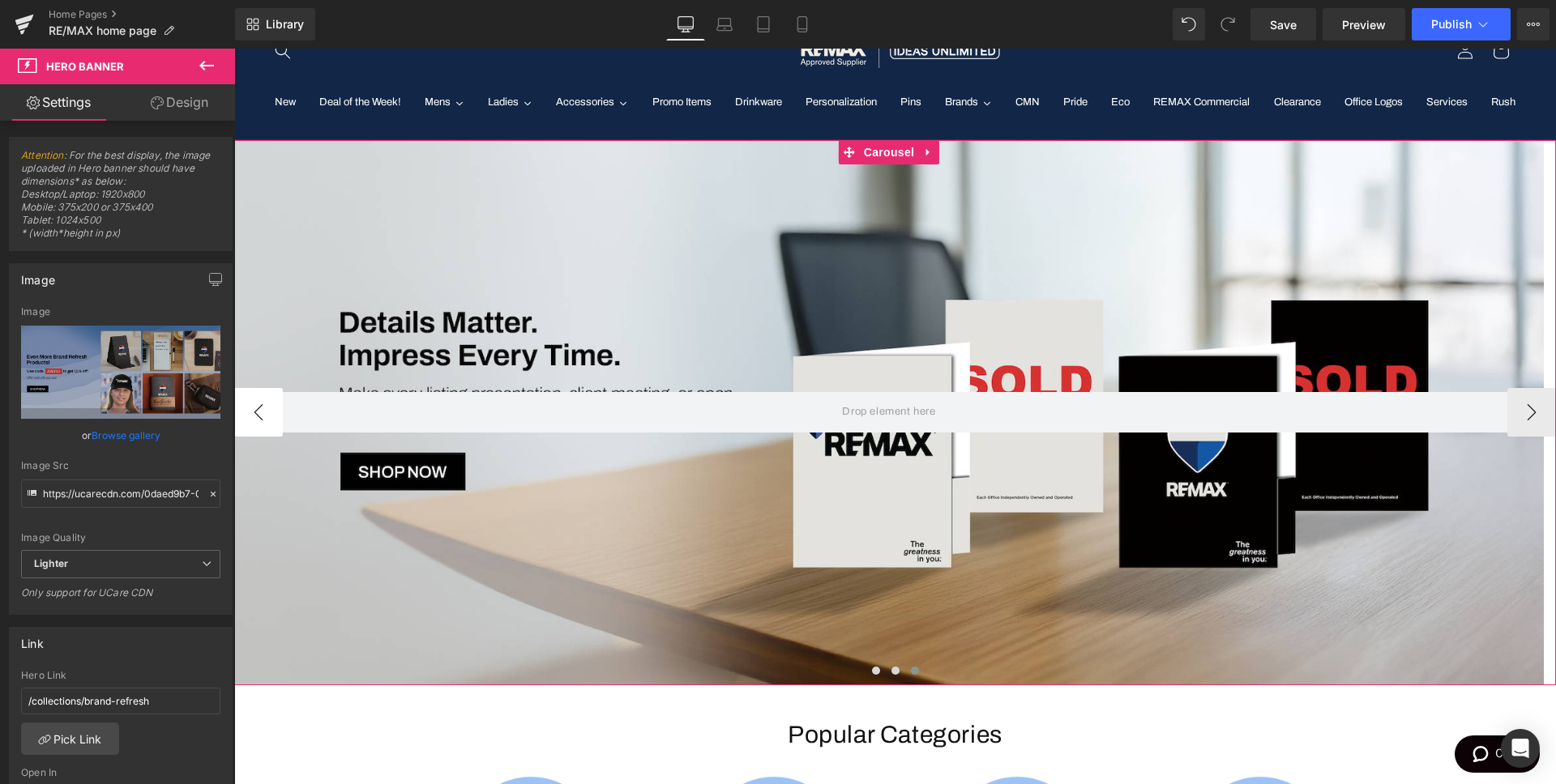 click on "‹" at bounding box center (259, 412) 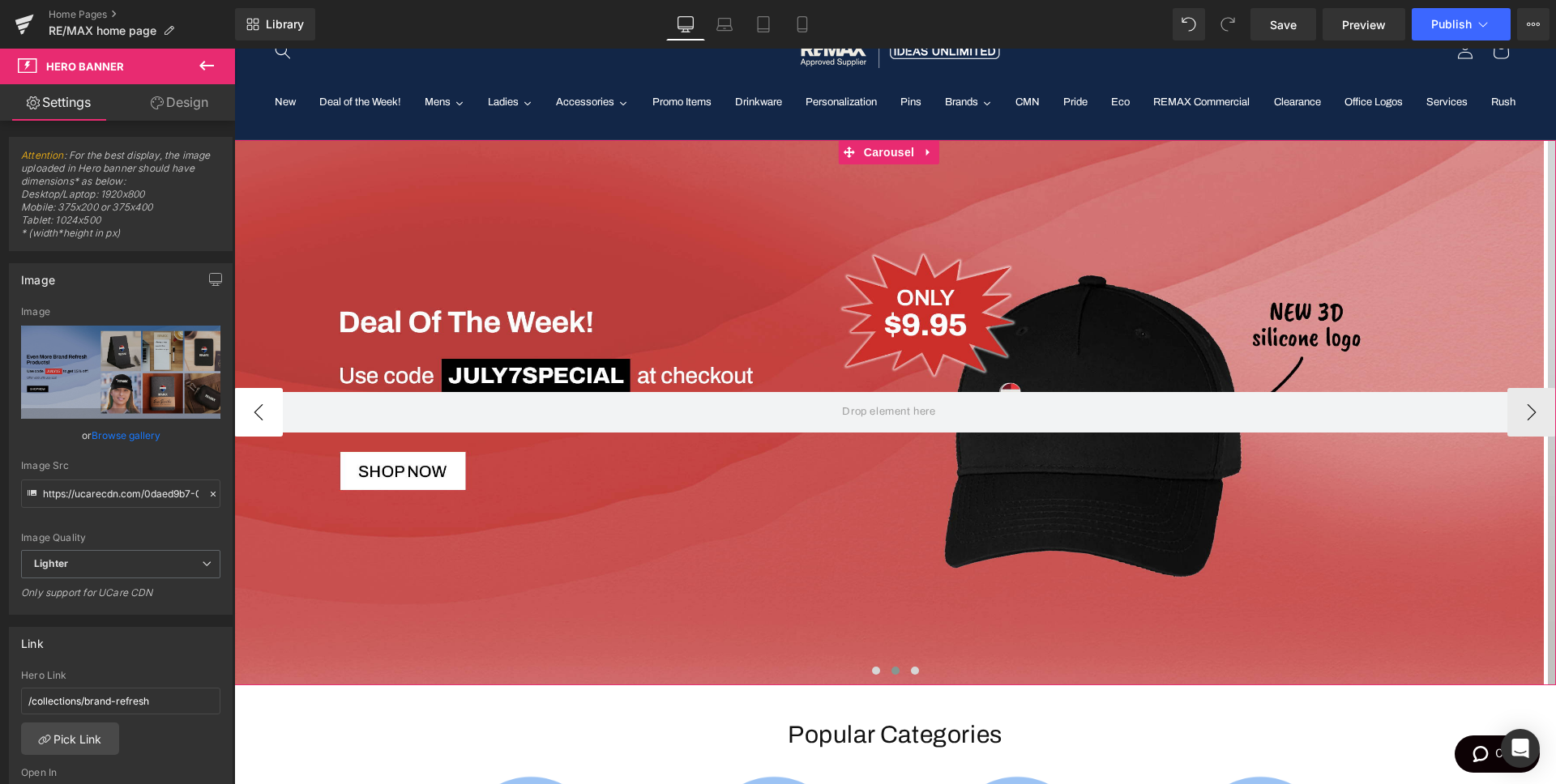 click on "‹" at bounding box center (259, 412) 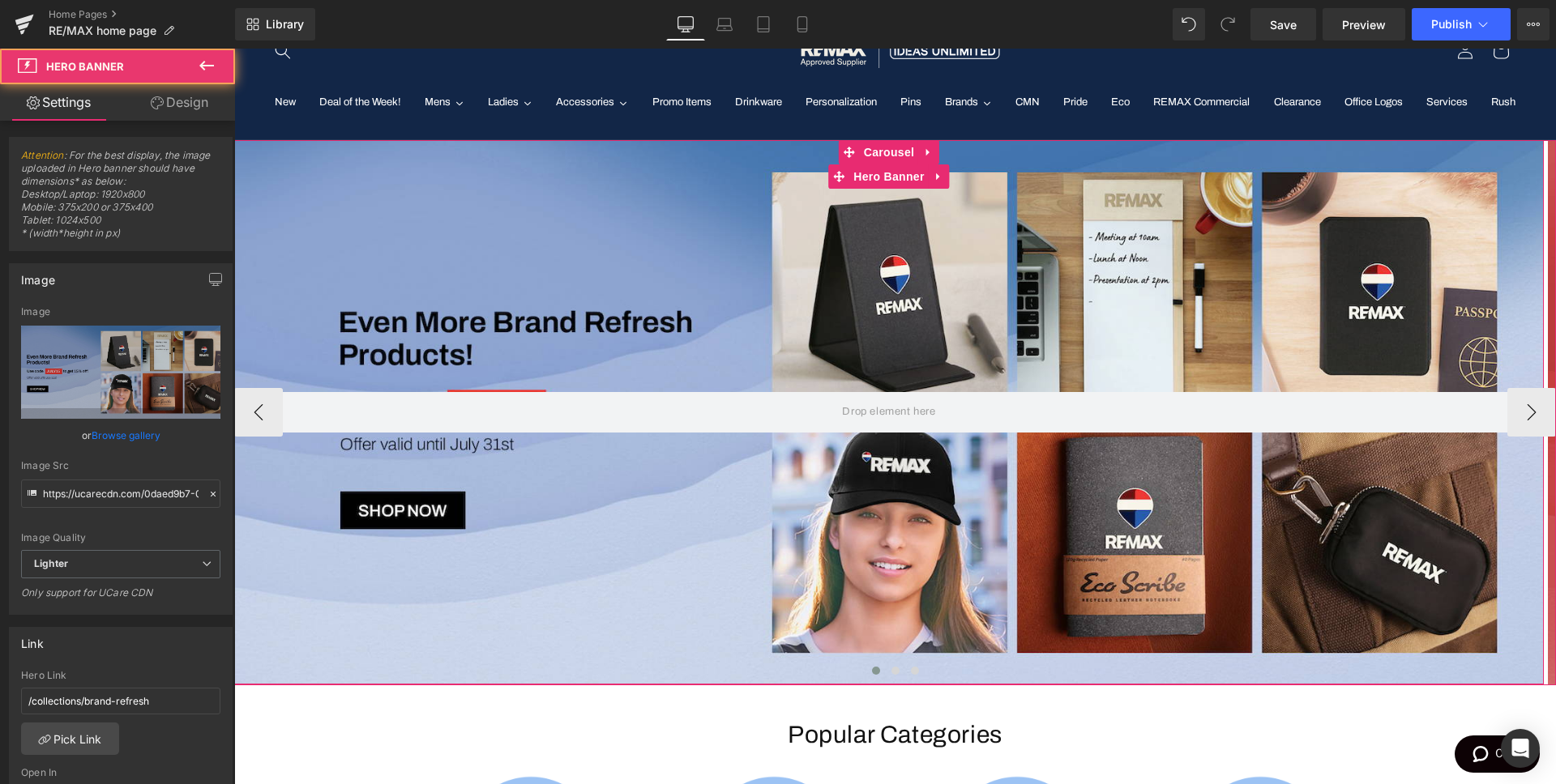 click at bounding box center (889, 412) 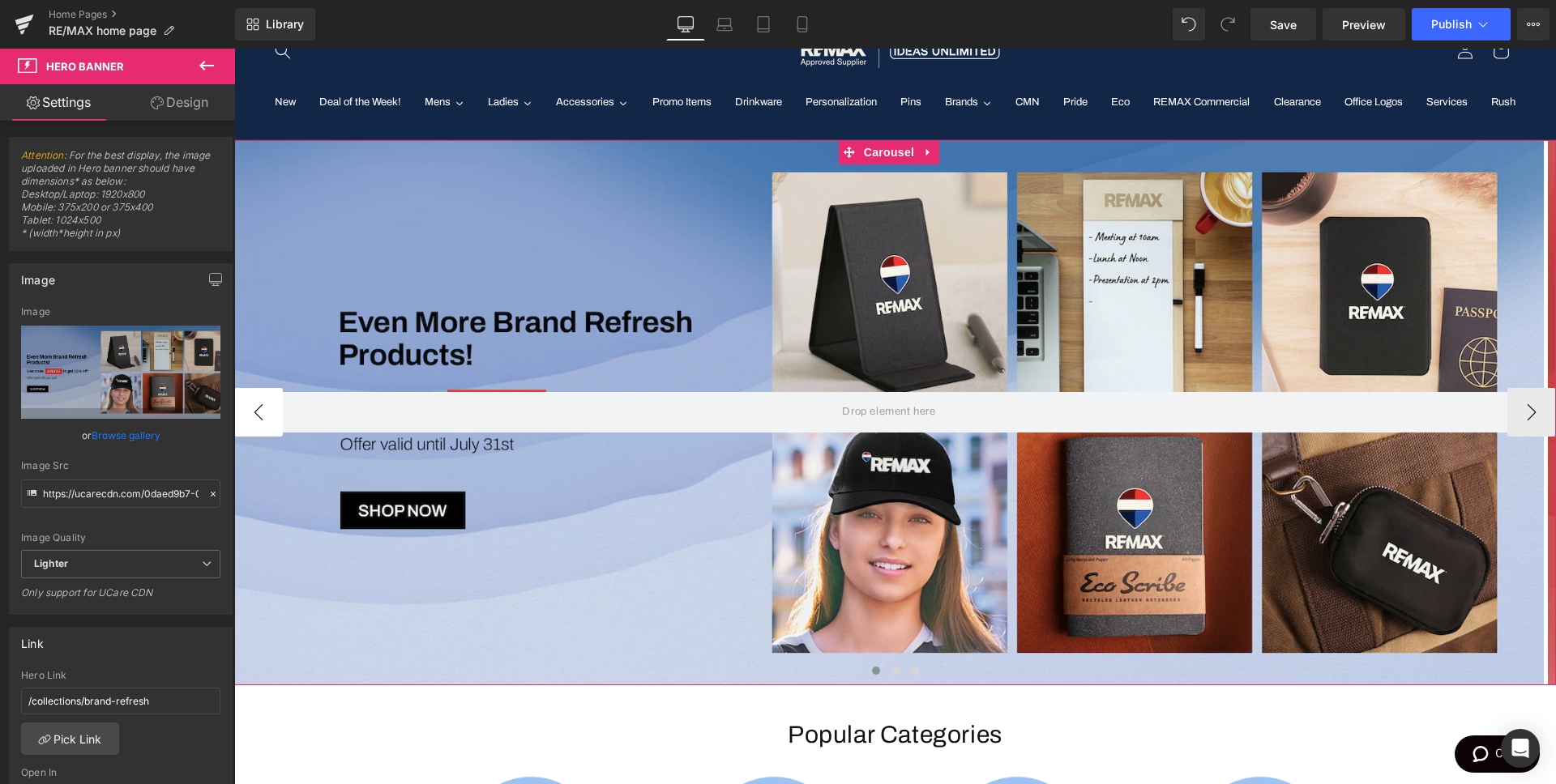 click on "‹" at bounding box center [259, 412] 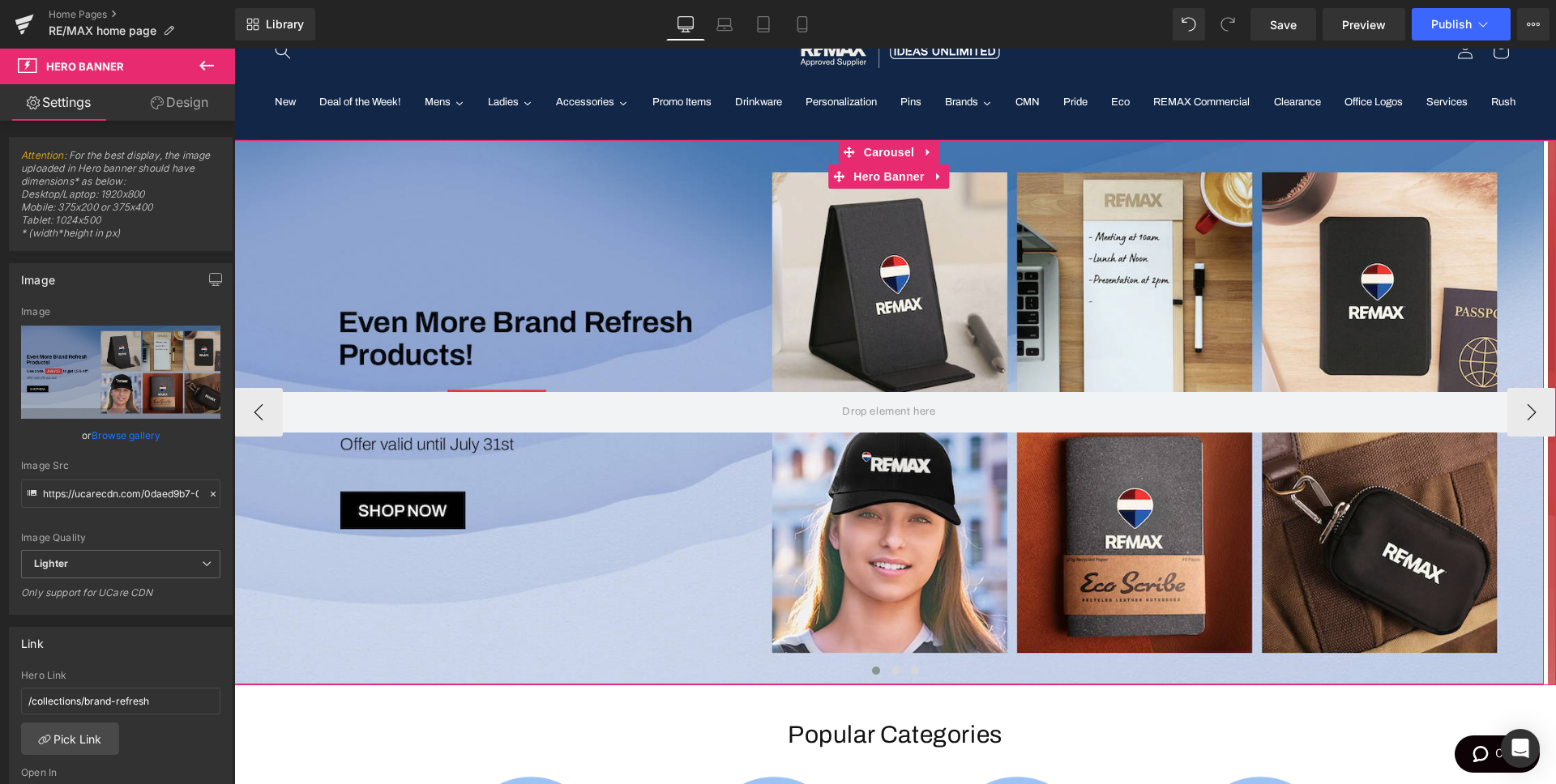 click at bounding box center (889, 412) 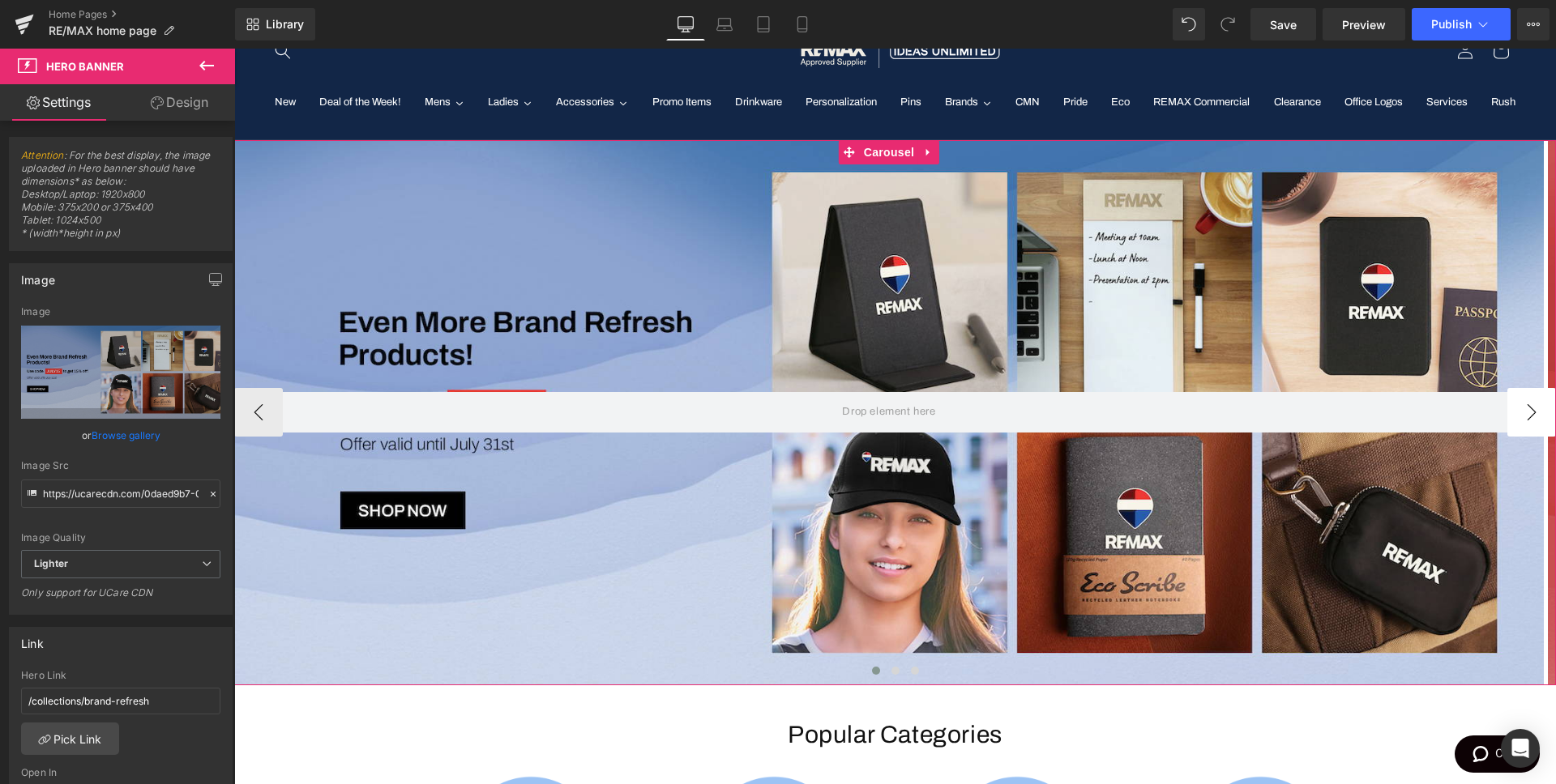click on "›" at bounding box center [1532, 412] 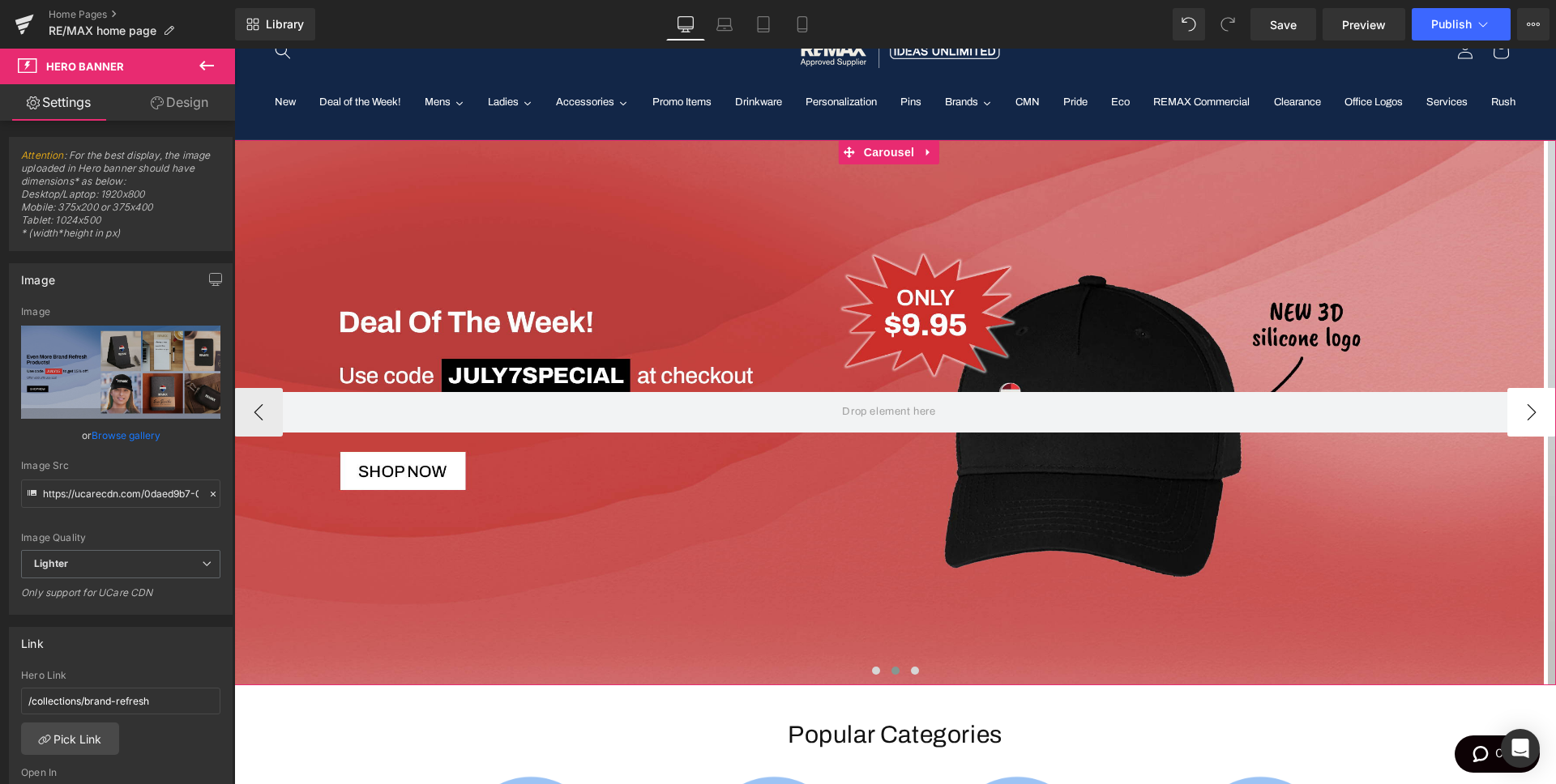 click on "›" at bounding box center (1532, 412) 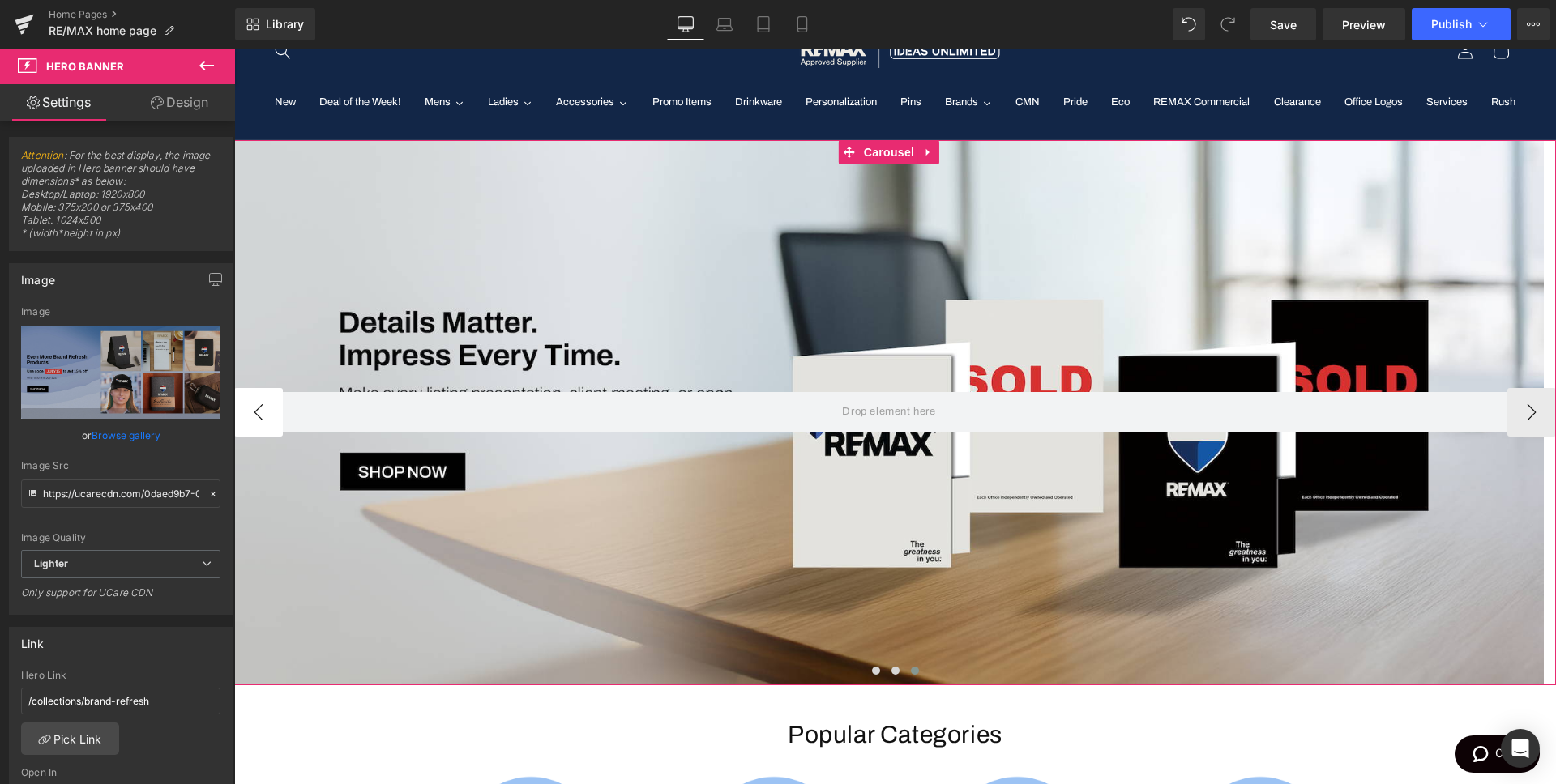 click on "‹" at bounding box center (259, 412) 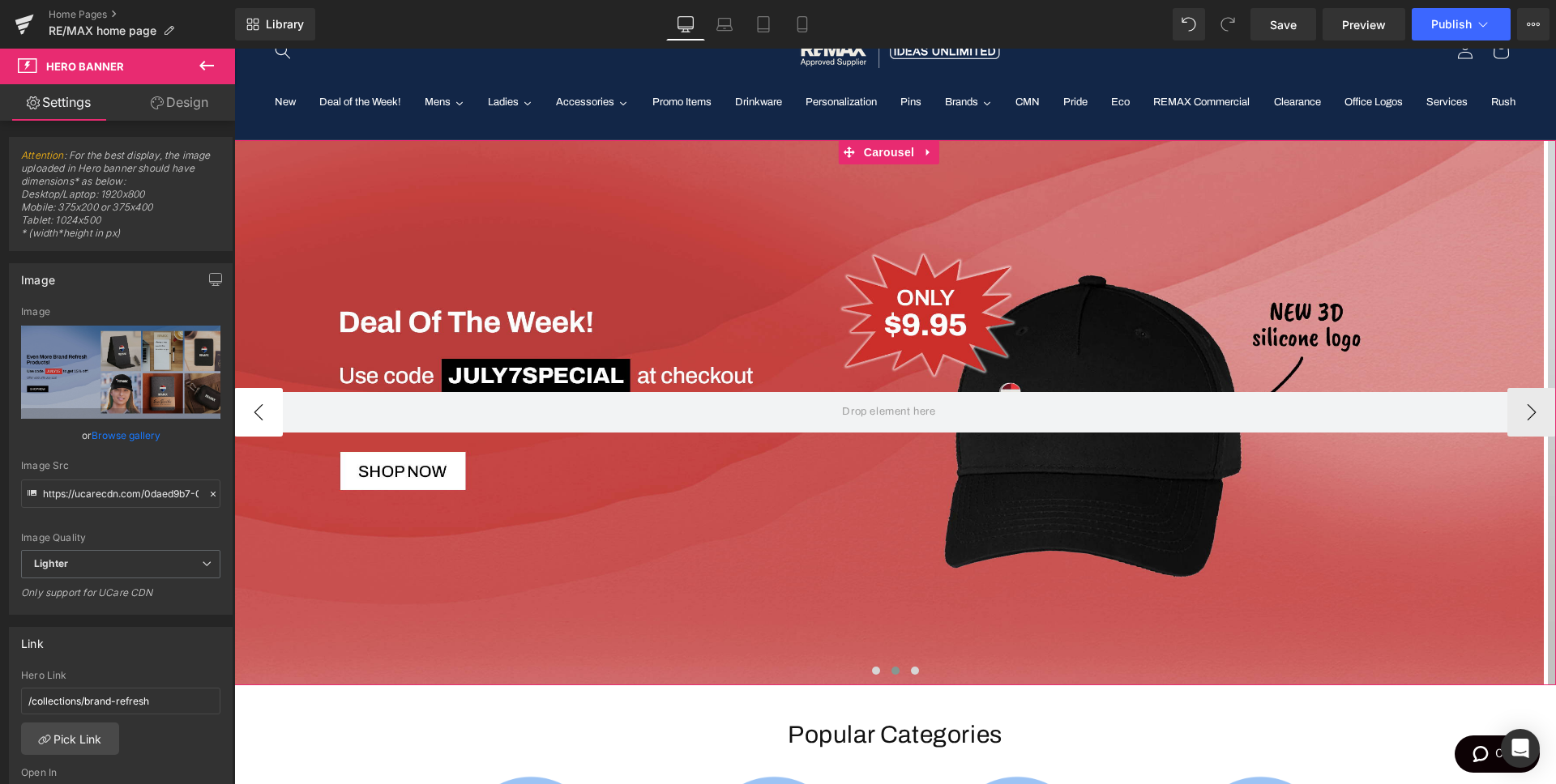 click on "‹" at bounding box center [259, 412] 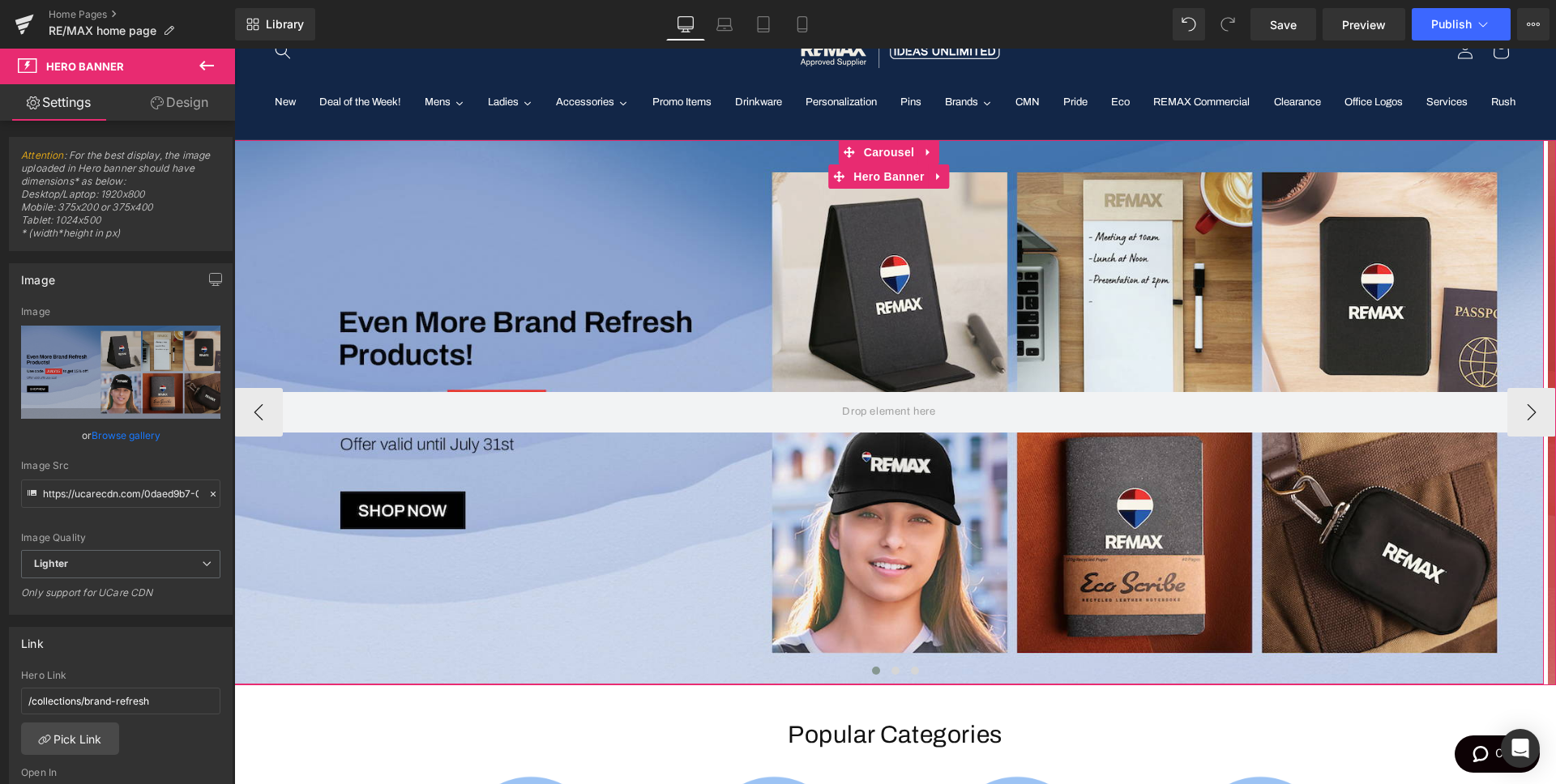 click at bounding box center [889, 412] 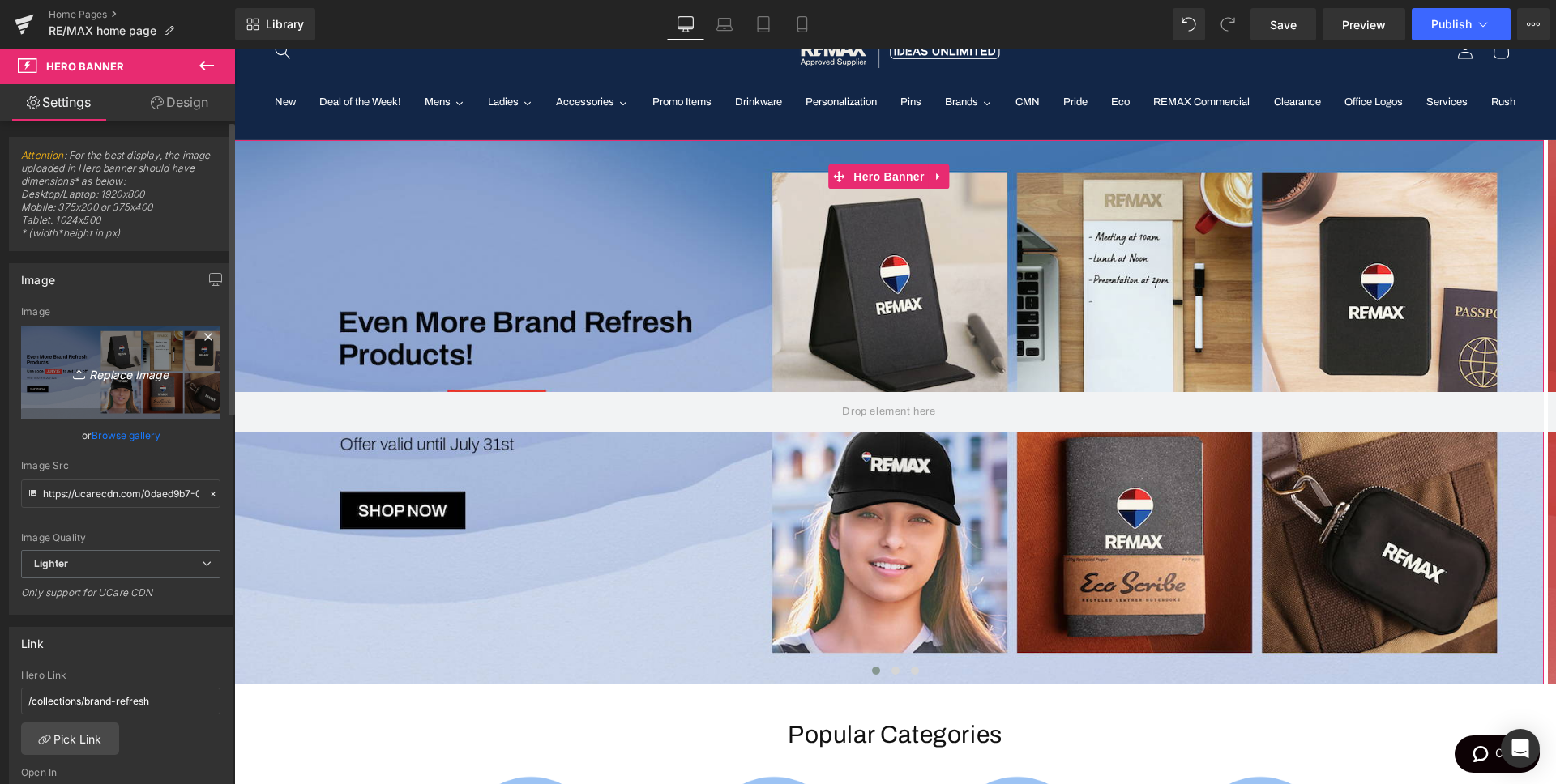 click on "Replace Image" at bounding box center [121, 372] 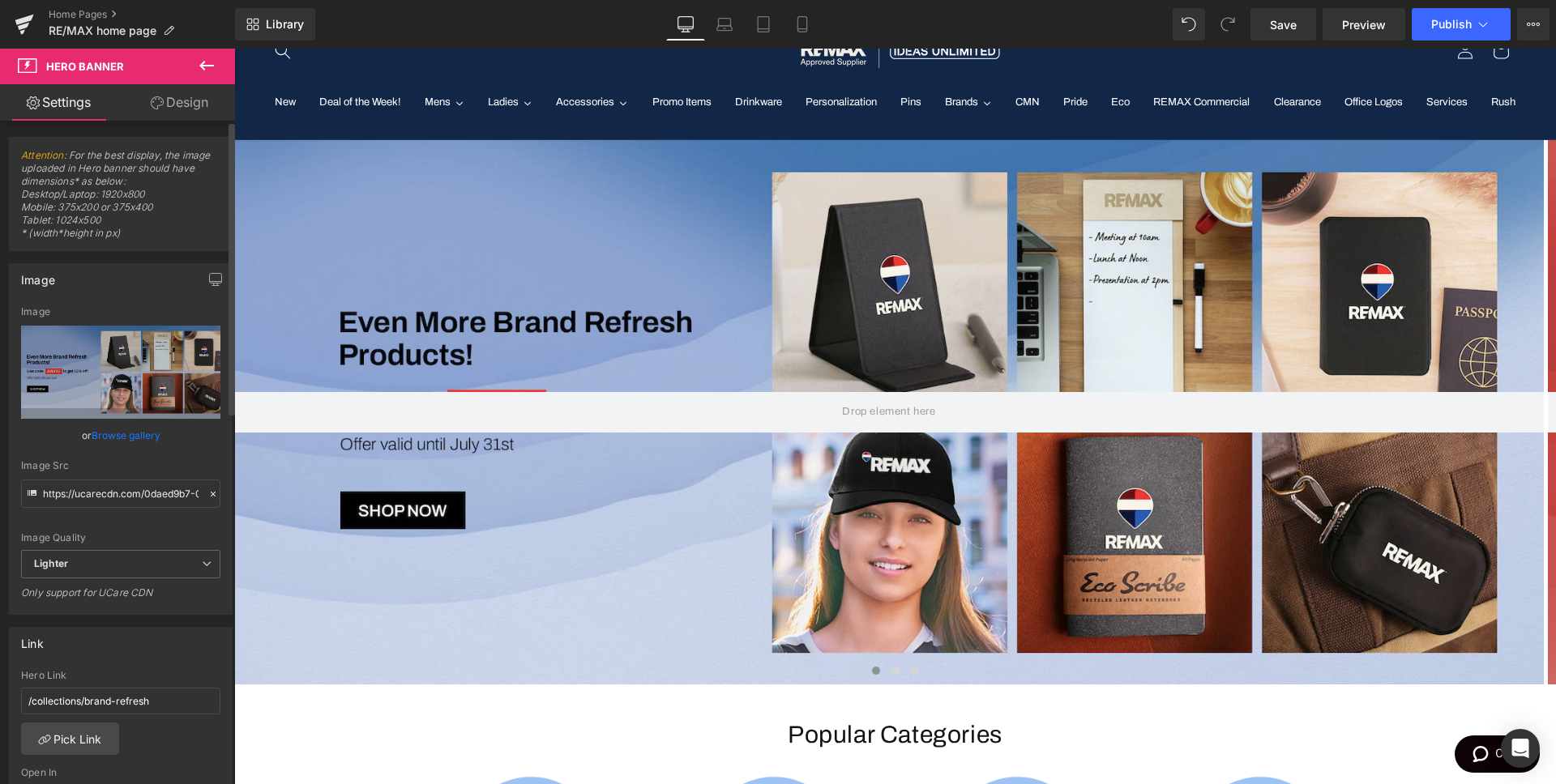 type on "C:\fakepath\dealoftheweek_web banners 01.jpg" 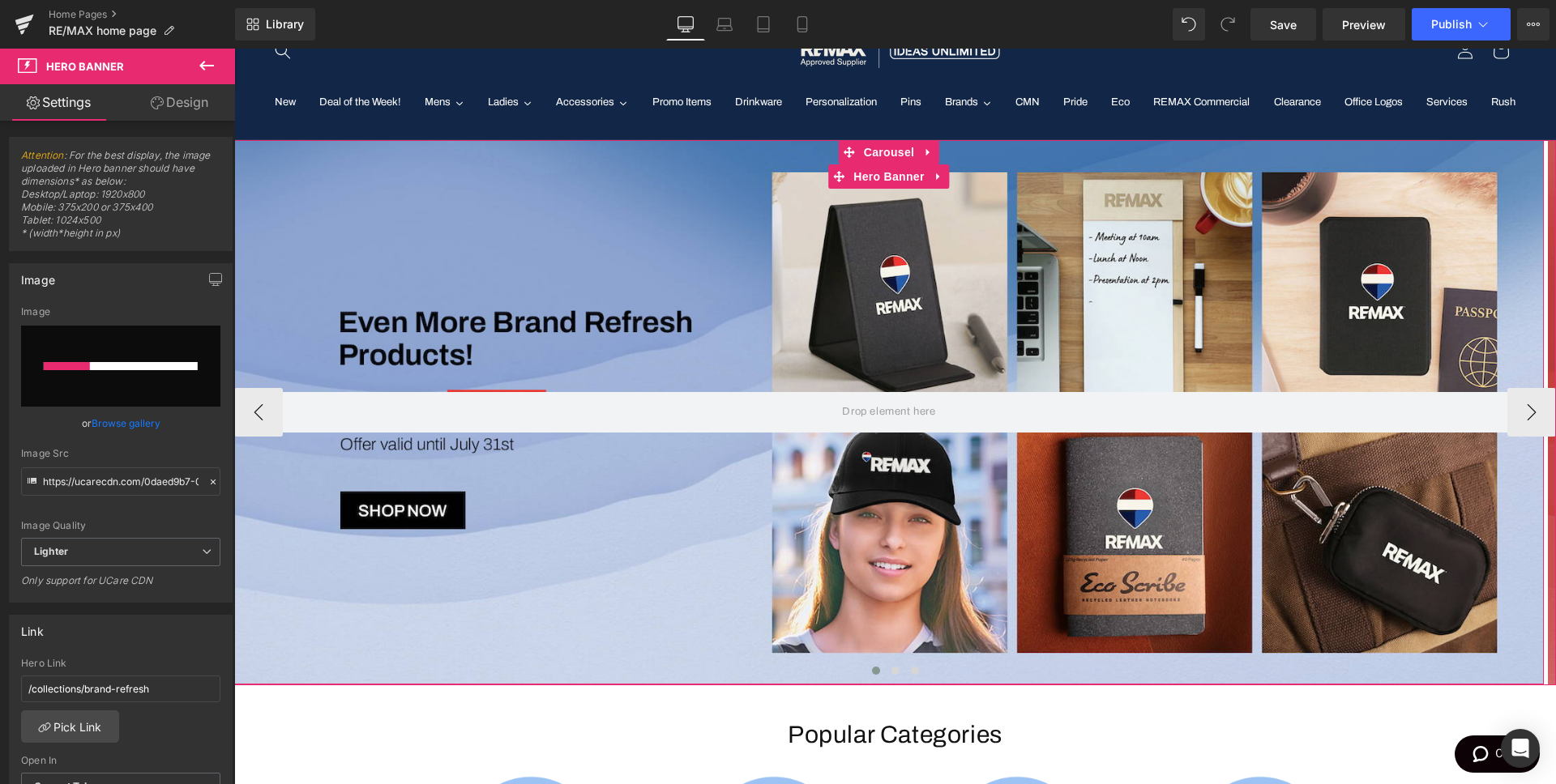type 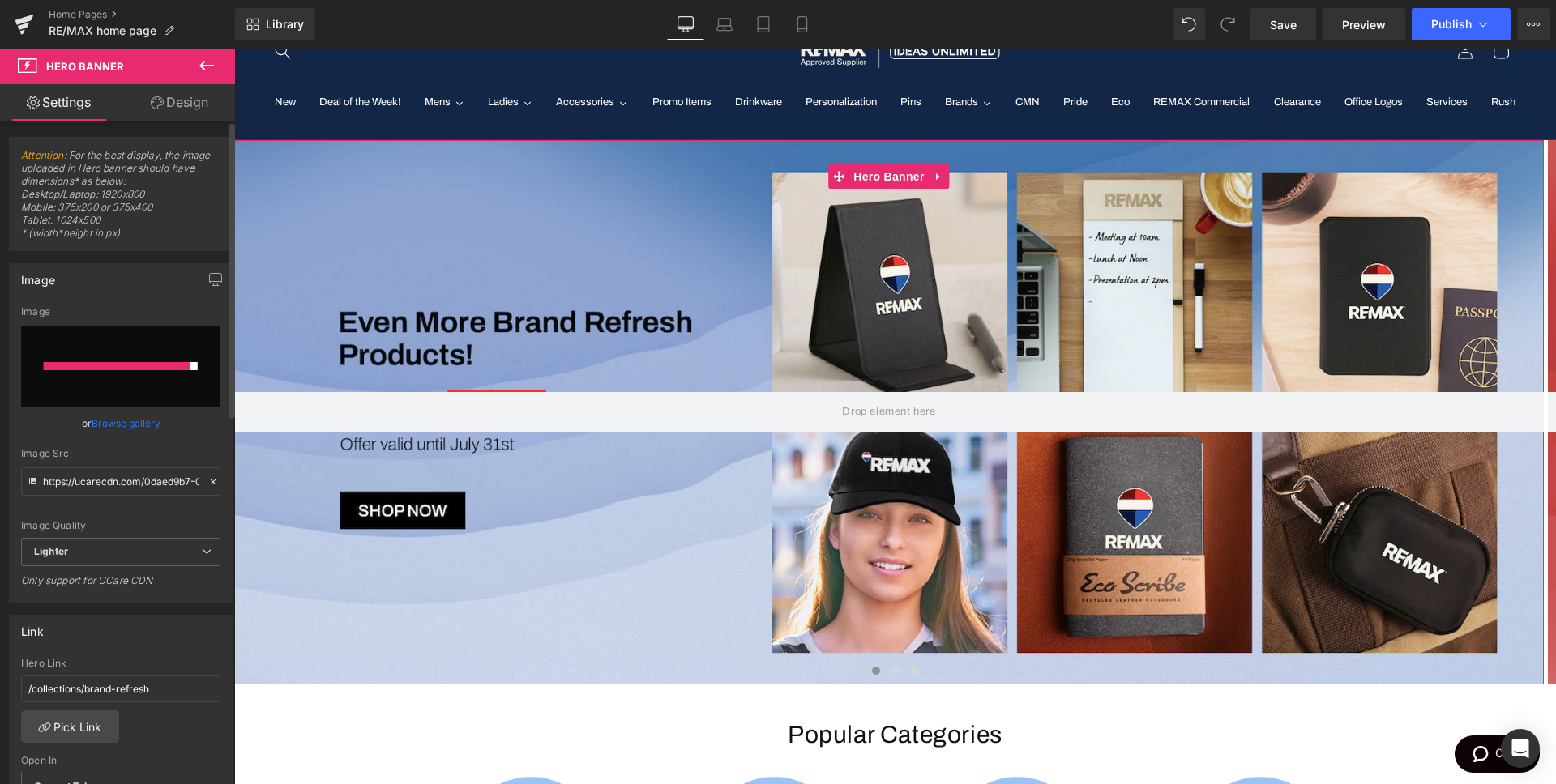 click on "Image" at bounding box center (121, 312) 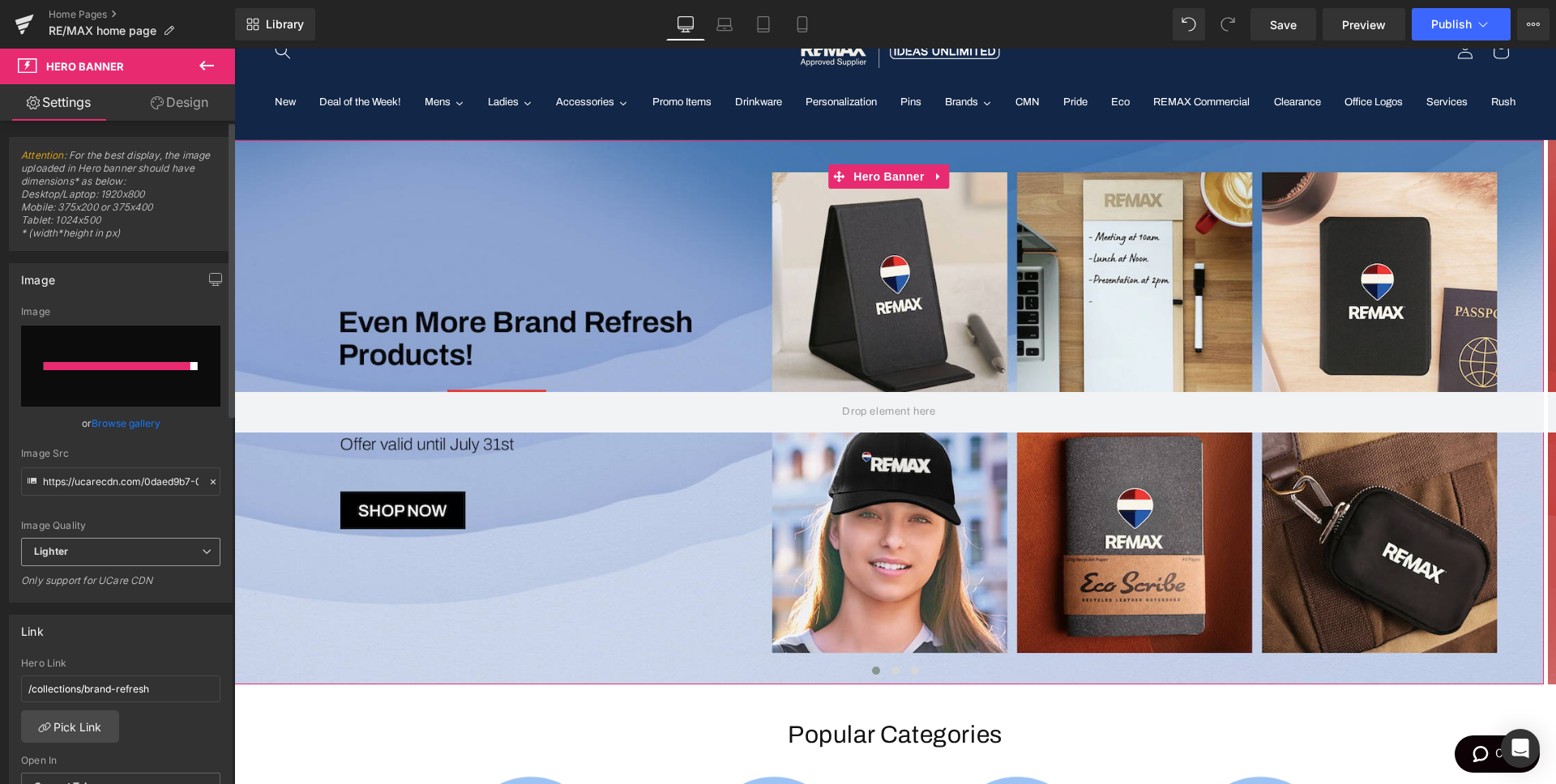 click at bounding box center (207, 552) 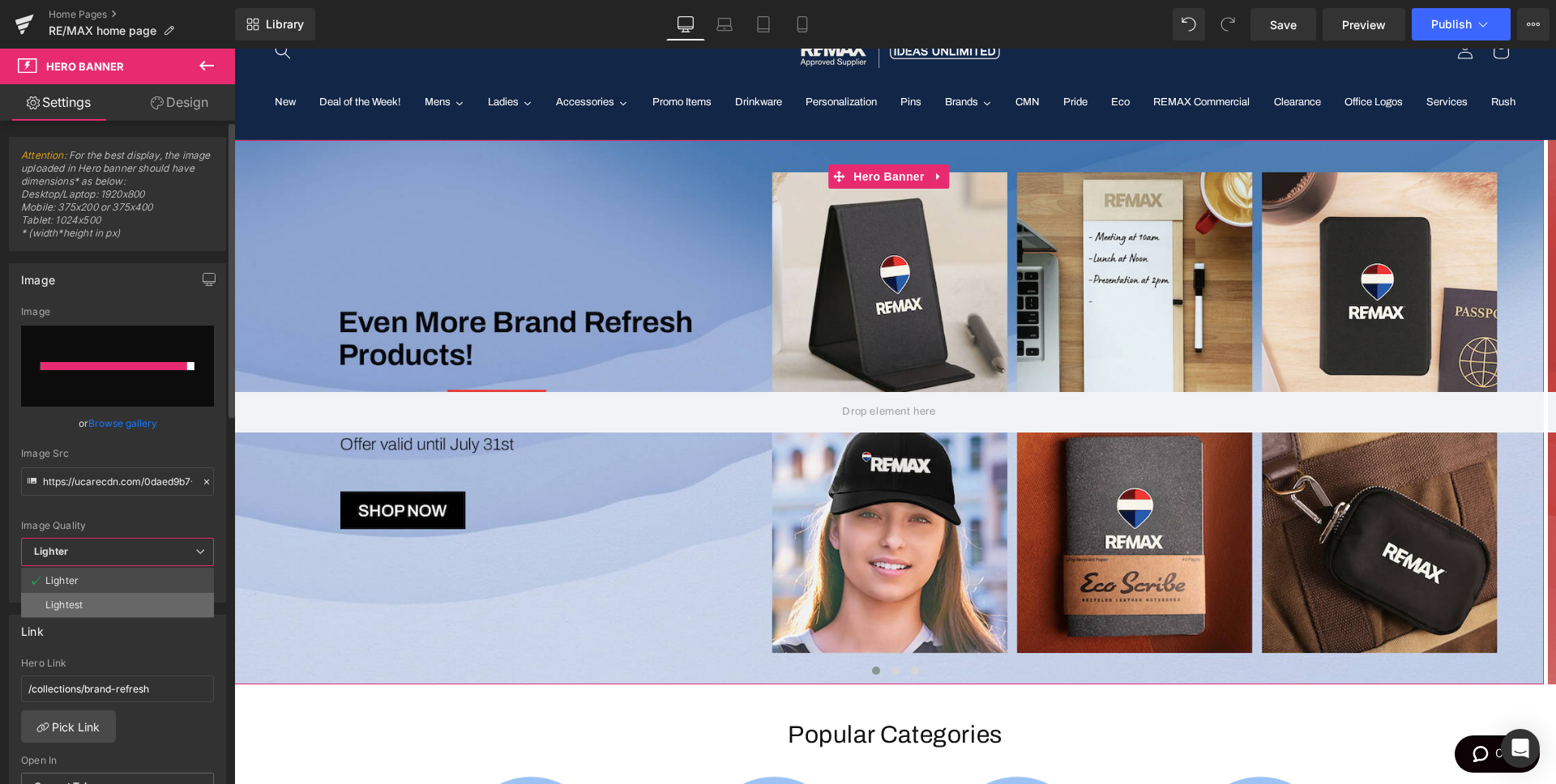 click on "Lightest" at bounding box center [118, 605] 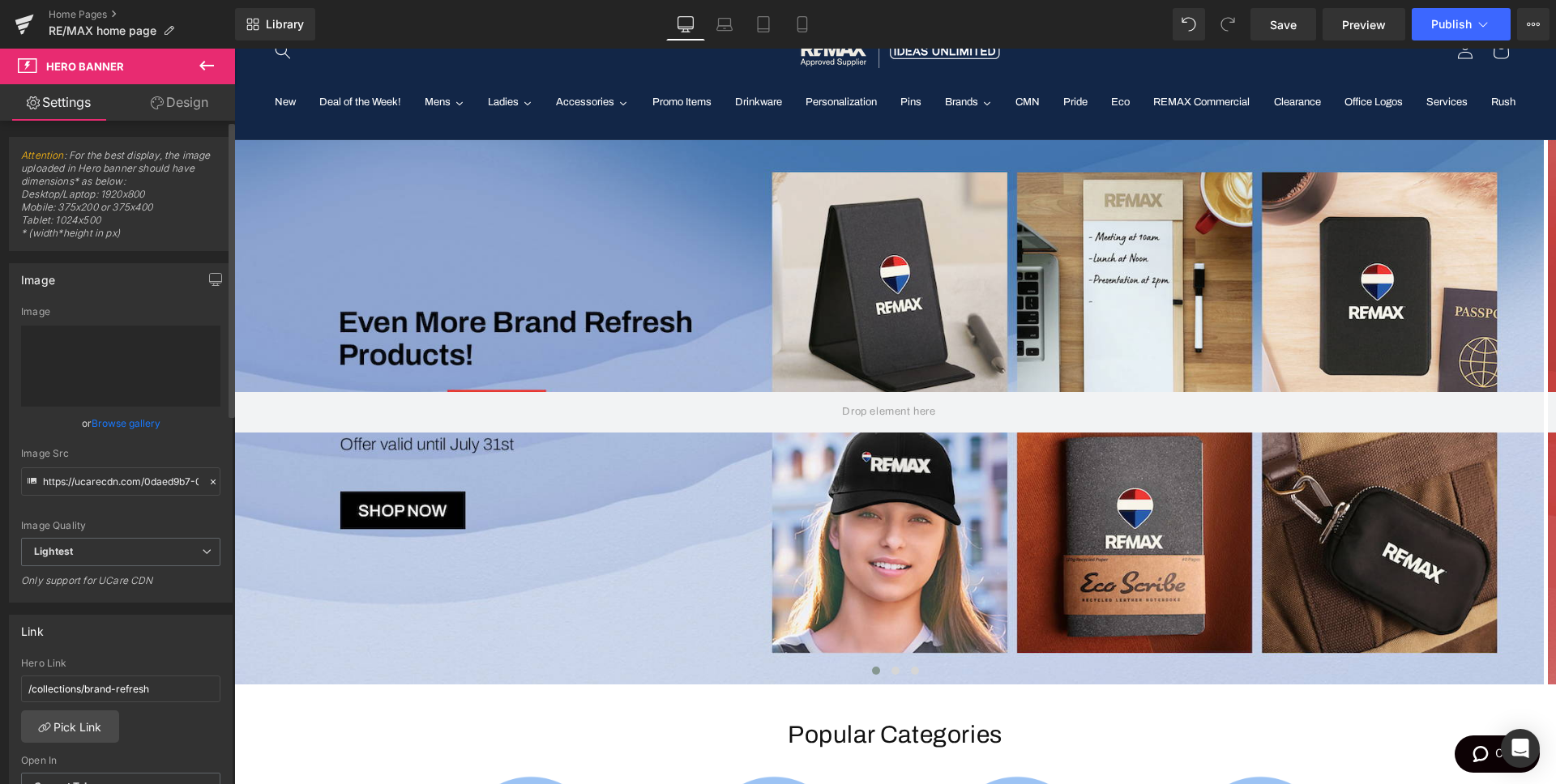 type on "https://ucarecdn.com/0daed9b7-096c-4df0-b8bb-64b30feb1bae/-/format/auto/-/preview/3000x3000/-/quality/lightest/julydeal-banner.png" 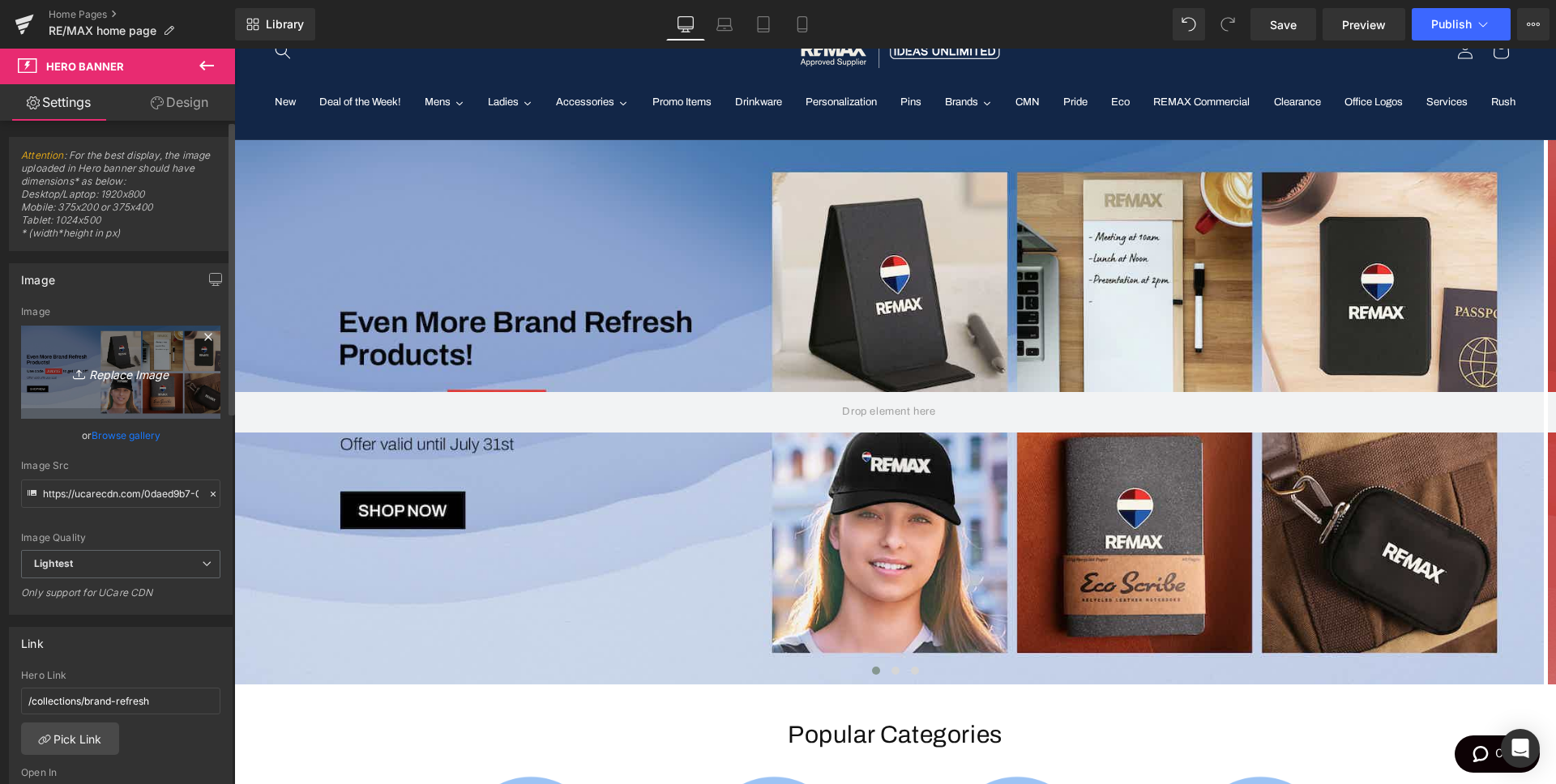 click on "Replace Image" at bounding box center [121, 372] 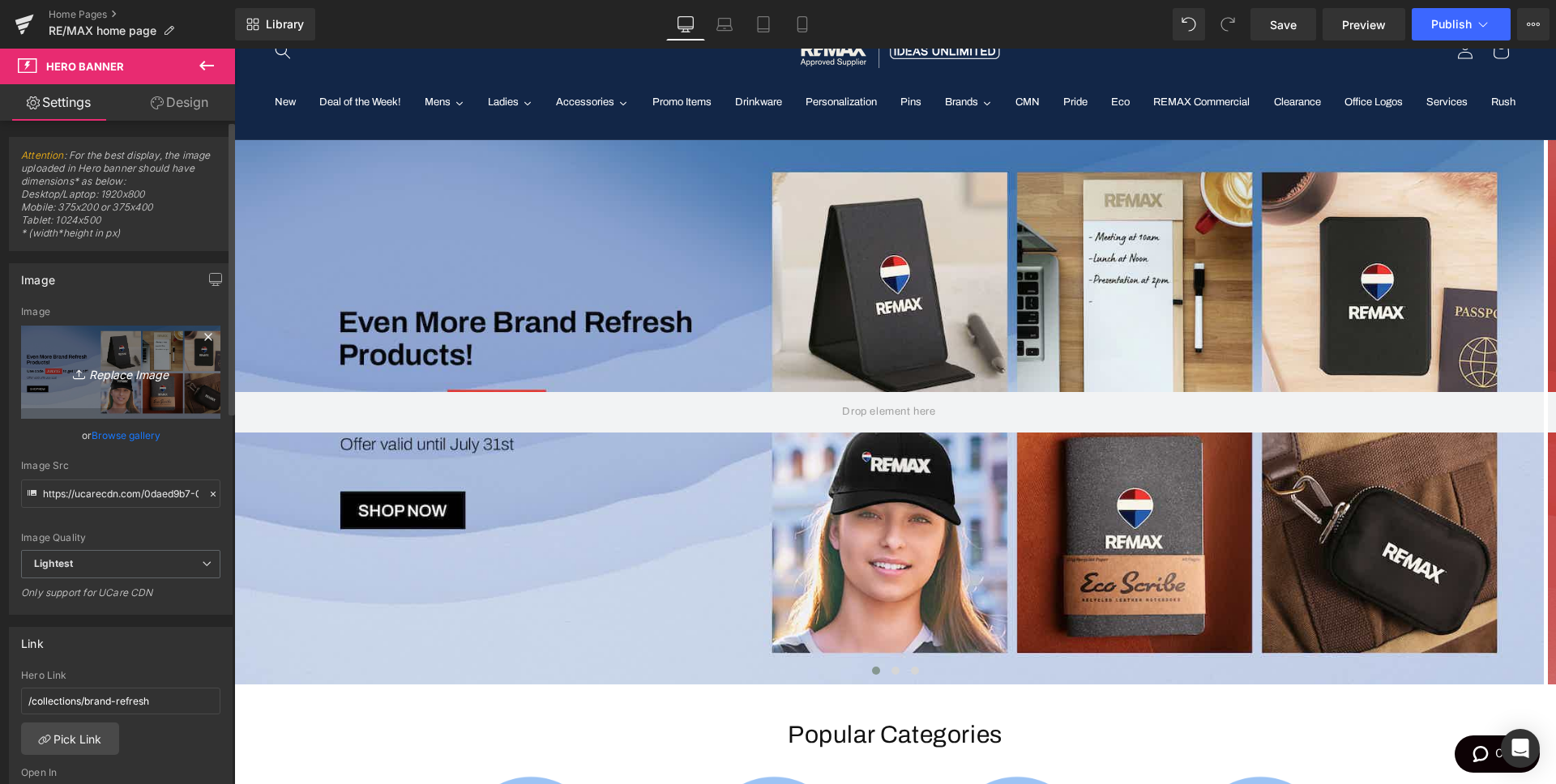 type on "C:\fakepath\dealoftheweek_web banners 01.jpg" 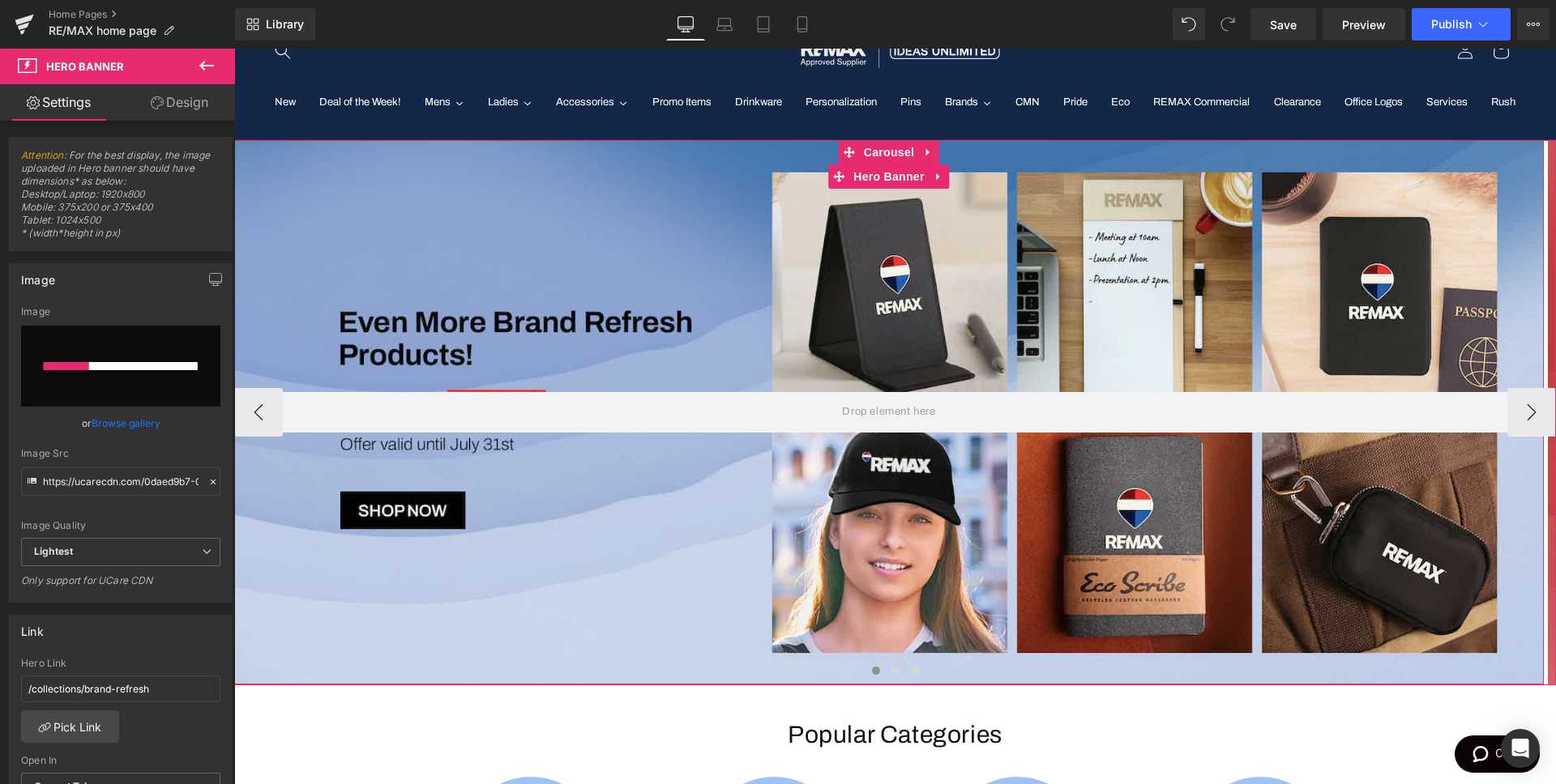 type 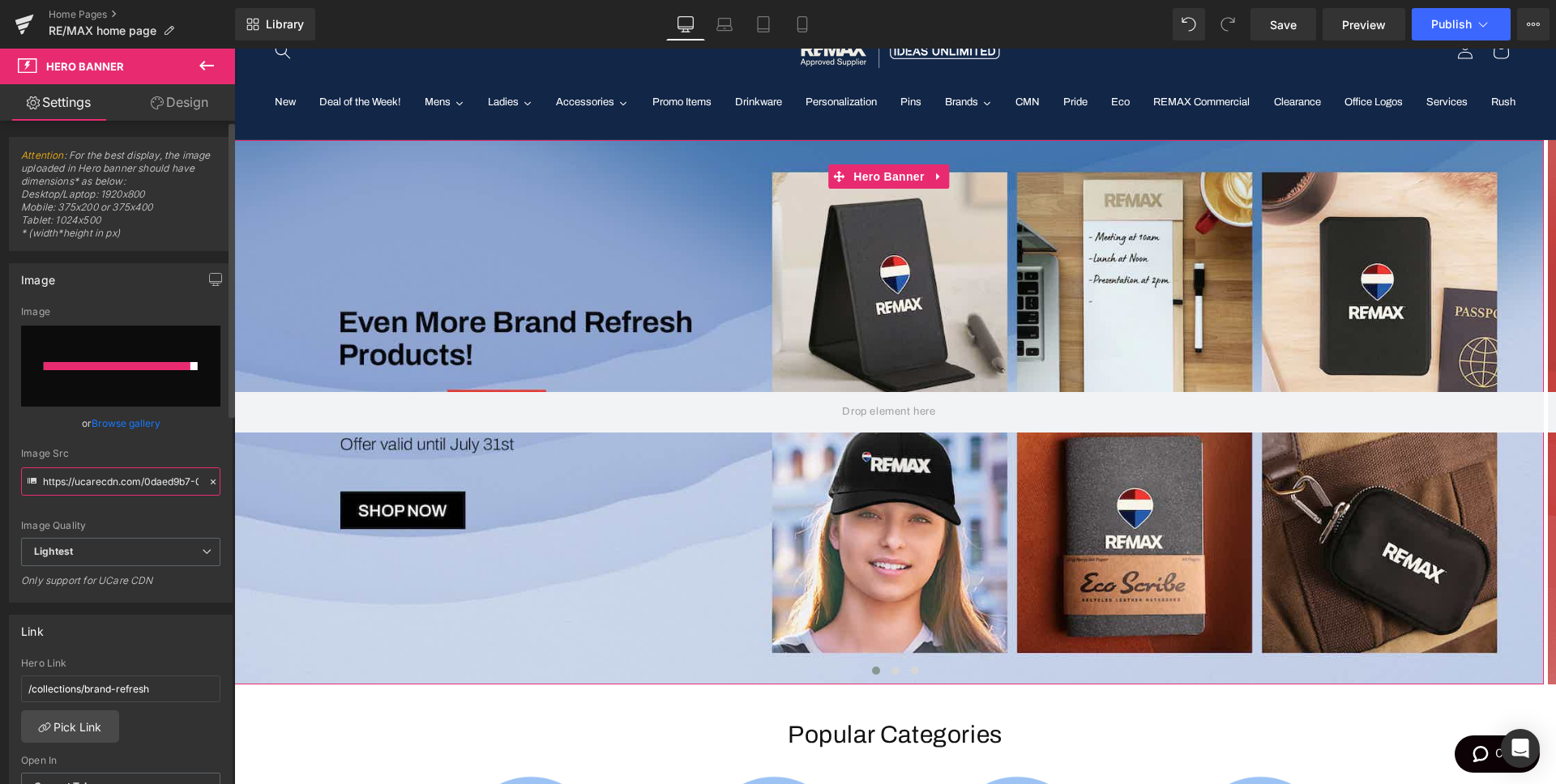 click on "https://ucarecdn.com/0daed9b7-096c-4df0-b8bb-64b30feb1bae/-/format/auto/-/preview/3000x3000/-/quality/lightest/julydeal-banner.png" at bounding box center (121, 481) 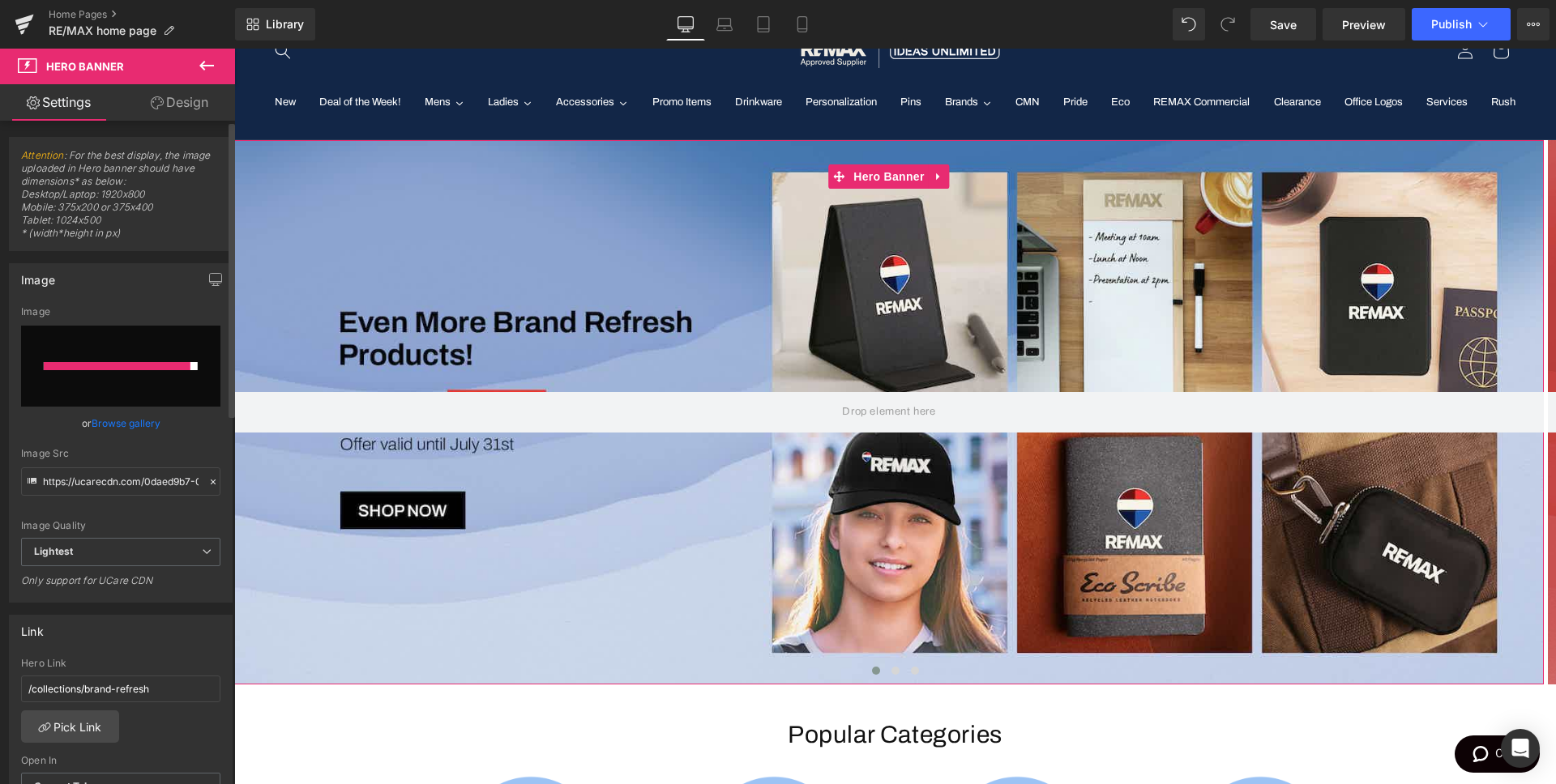 click on "Image Quality Lighter Lightest
Lightest
Lighter Lightest Only support for UCare CDN" at bounding box center [121, 422] 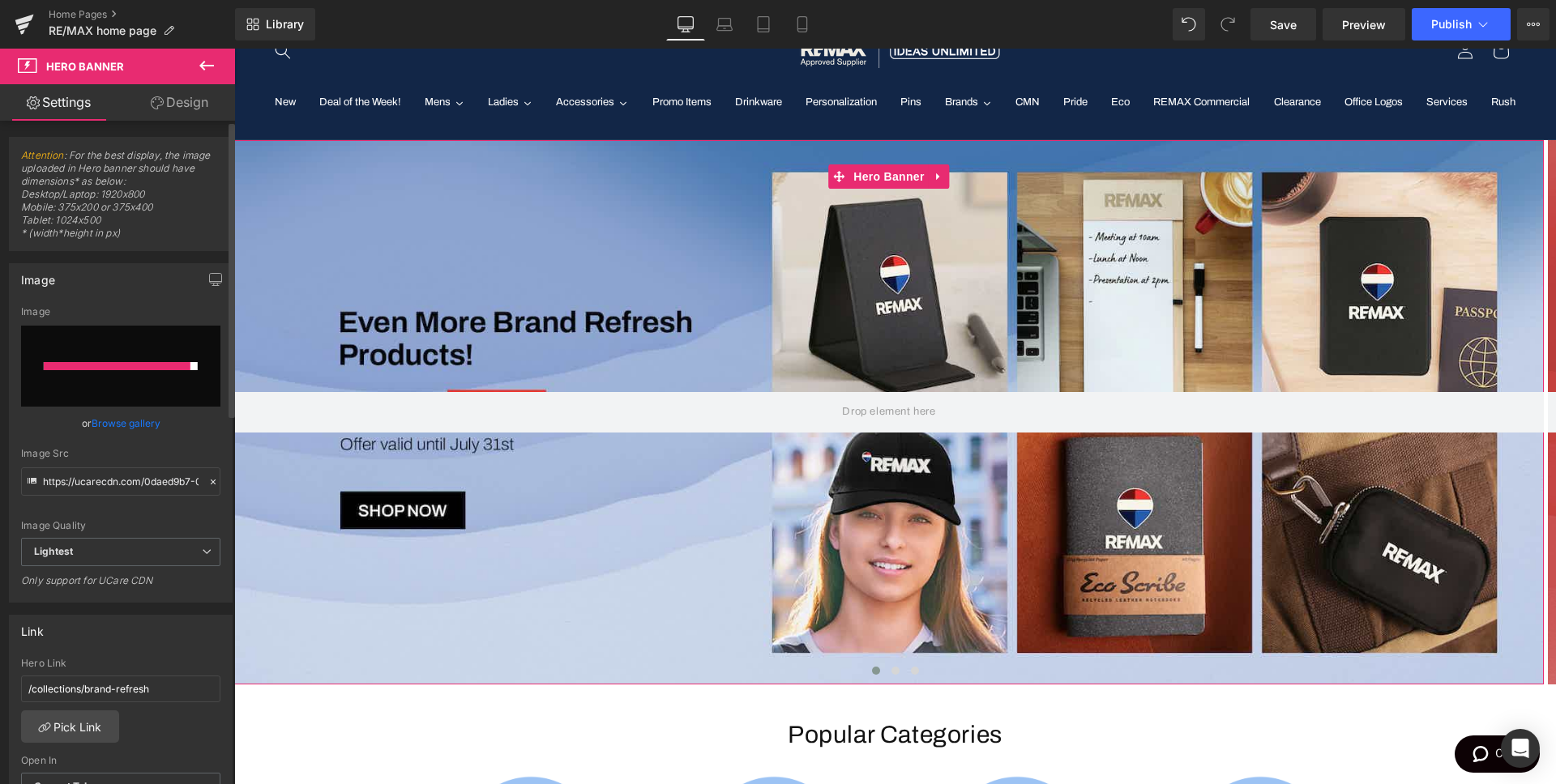 click 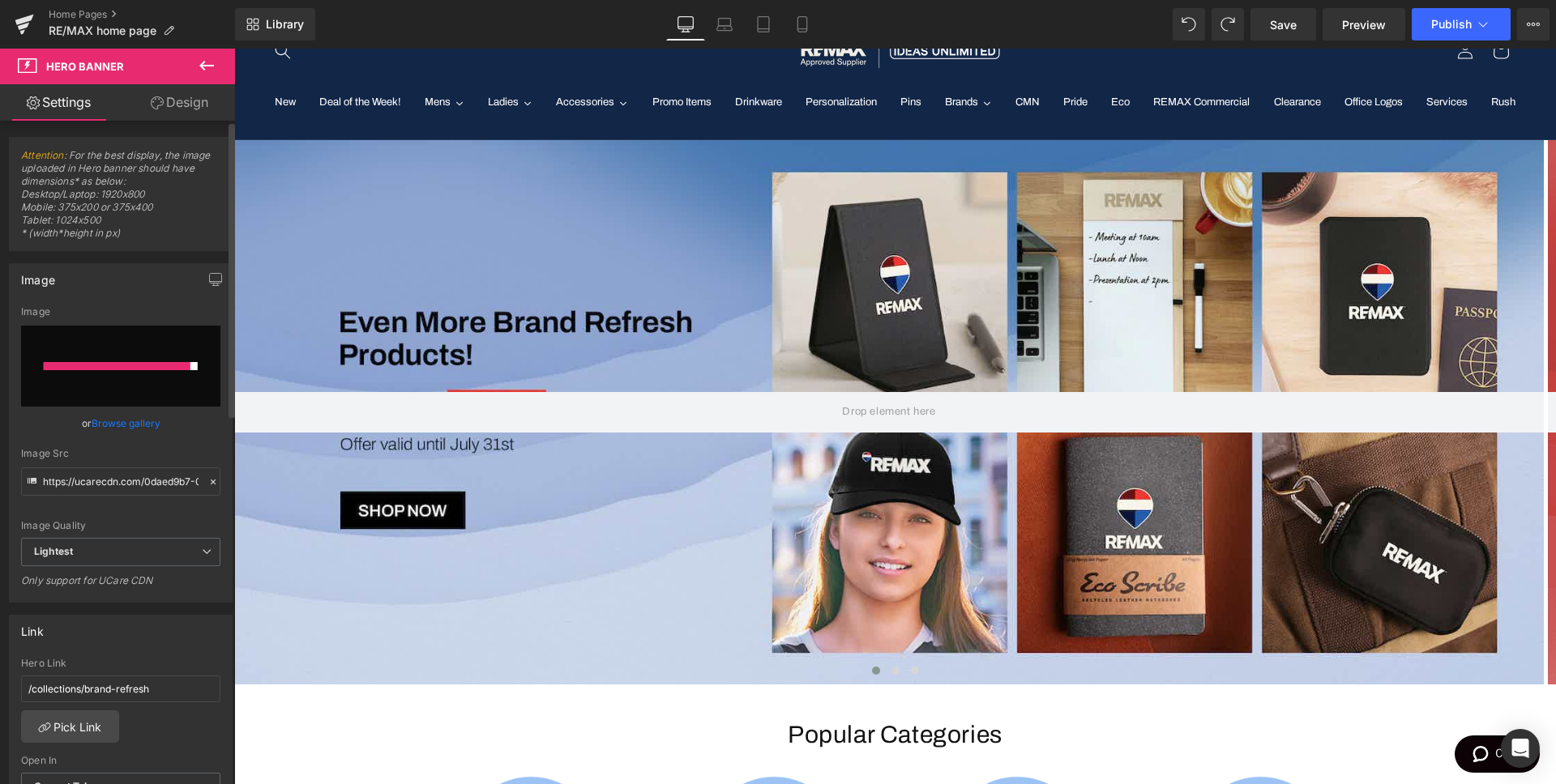 click at bounding box center (121, 366) 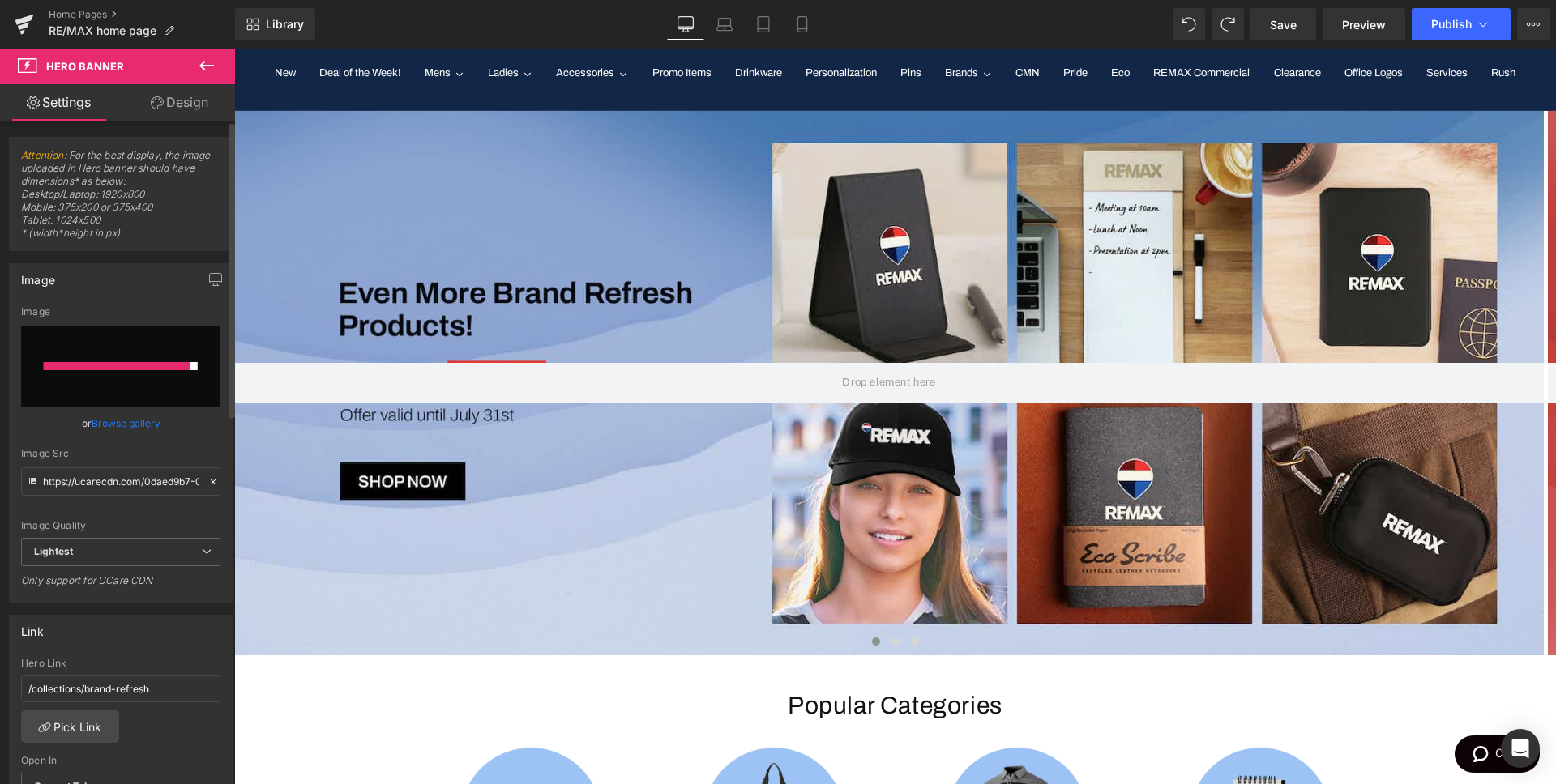 scroll, scrollTop: 0, scrollLeft: 0, axis: both 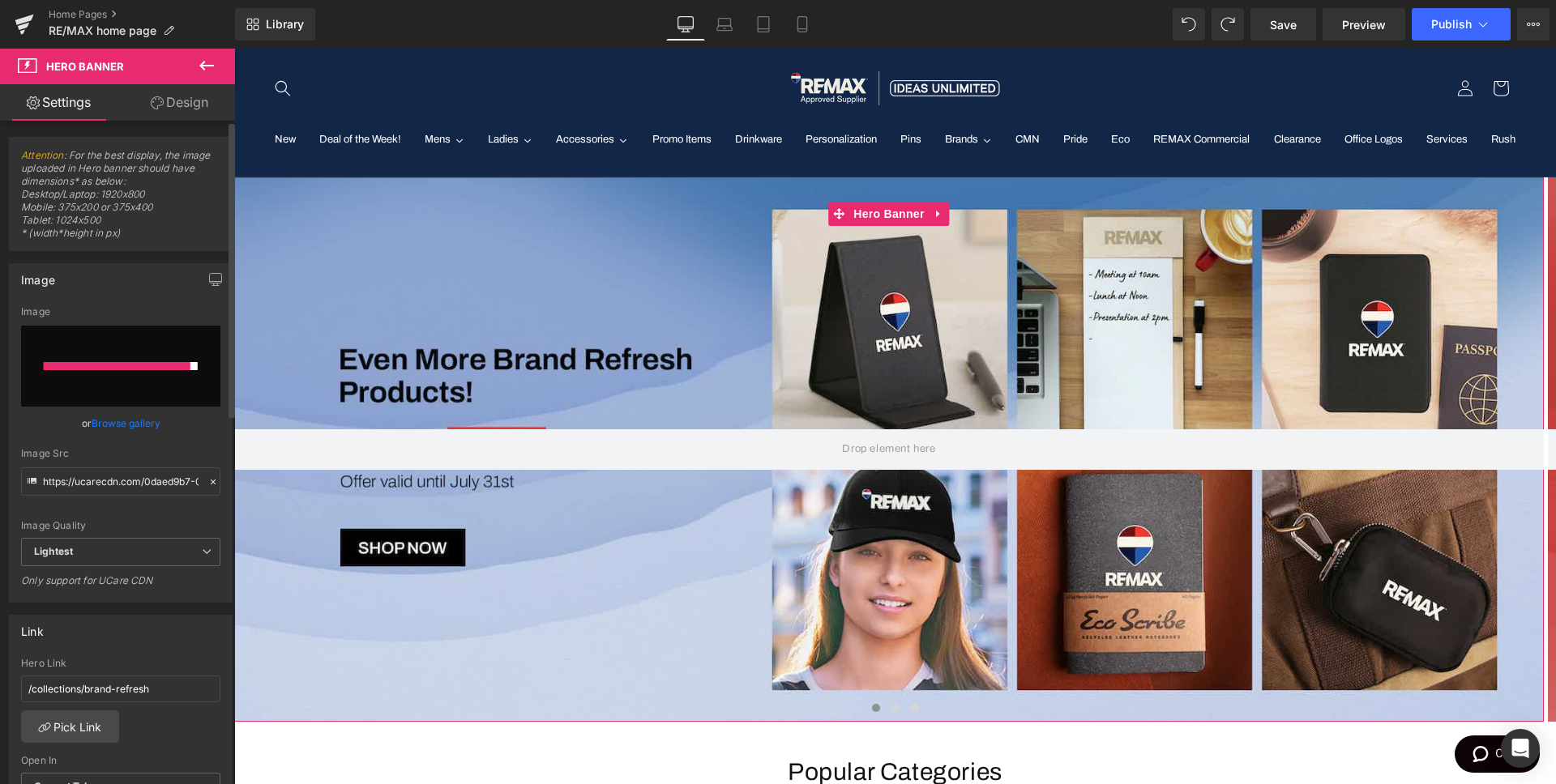 click on "Browse gallery" at bounding box center [126, 423] 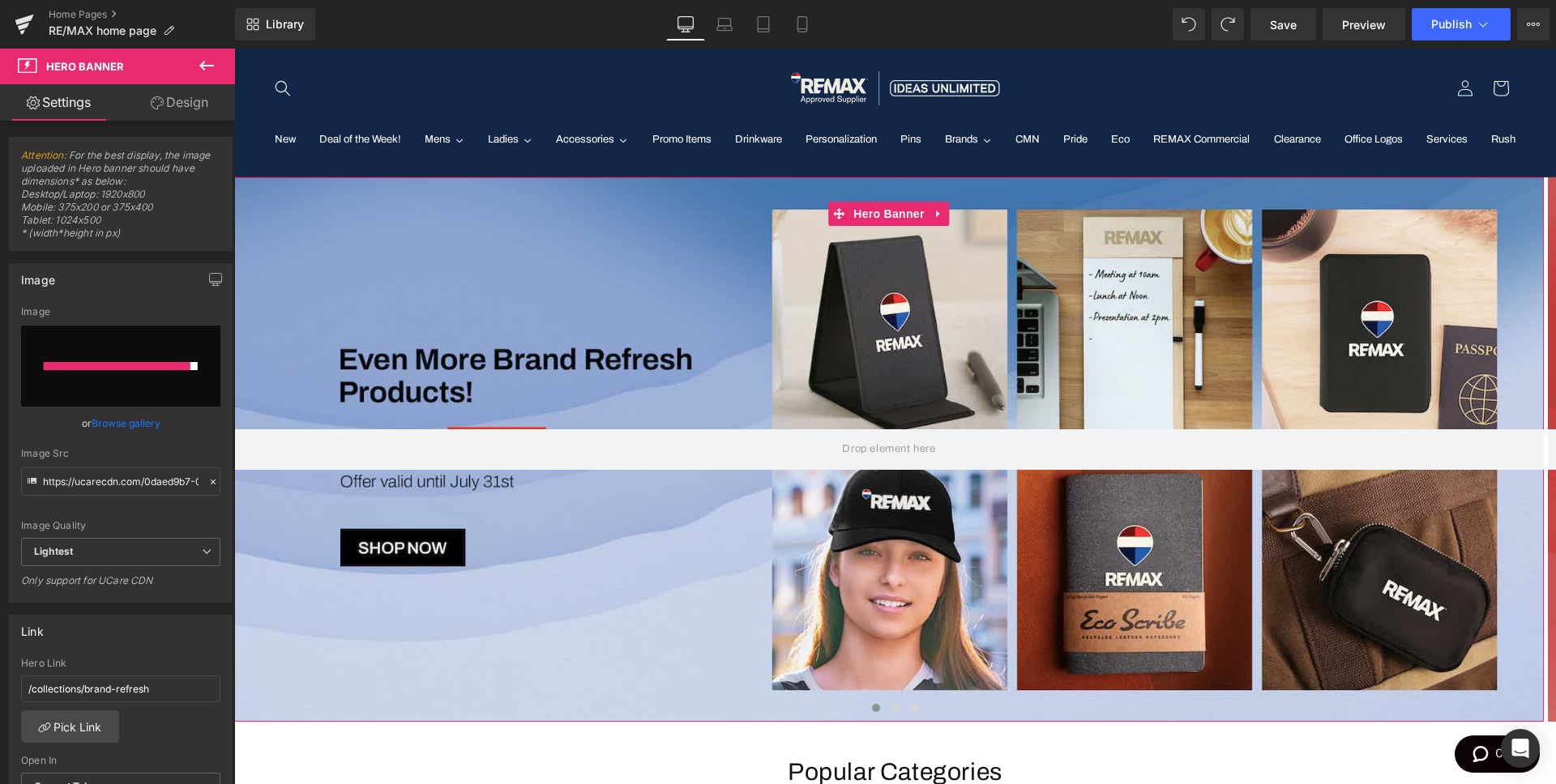 click on "Browse gallery" at bounding box center (126, 423) 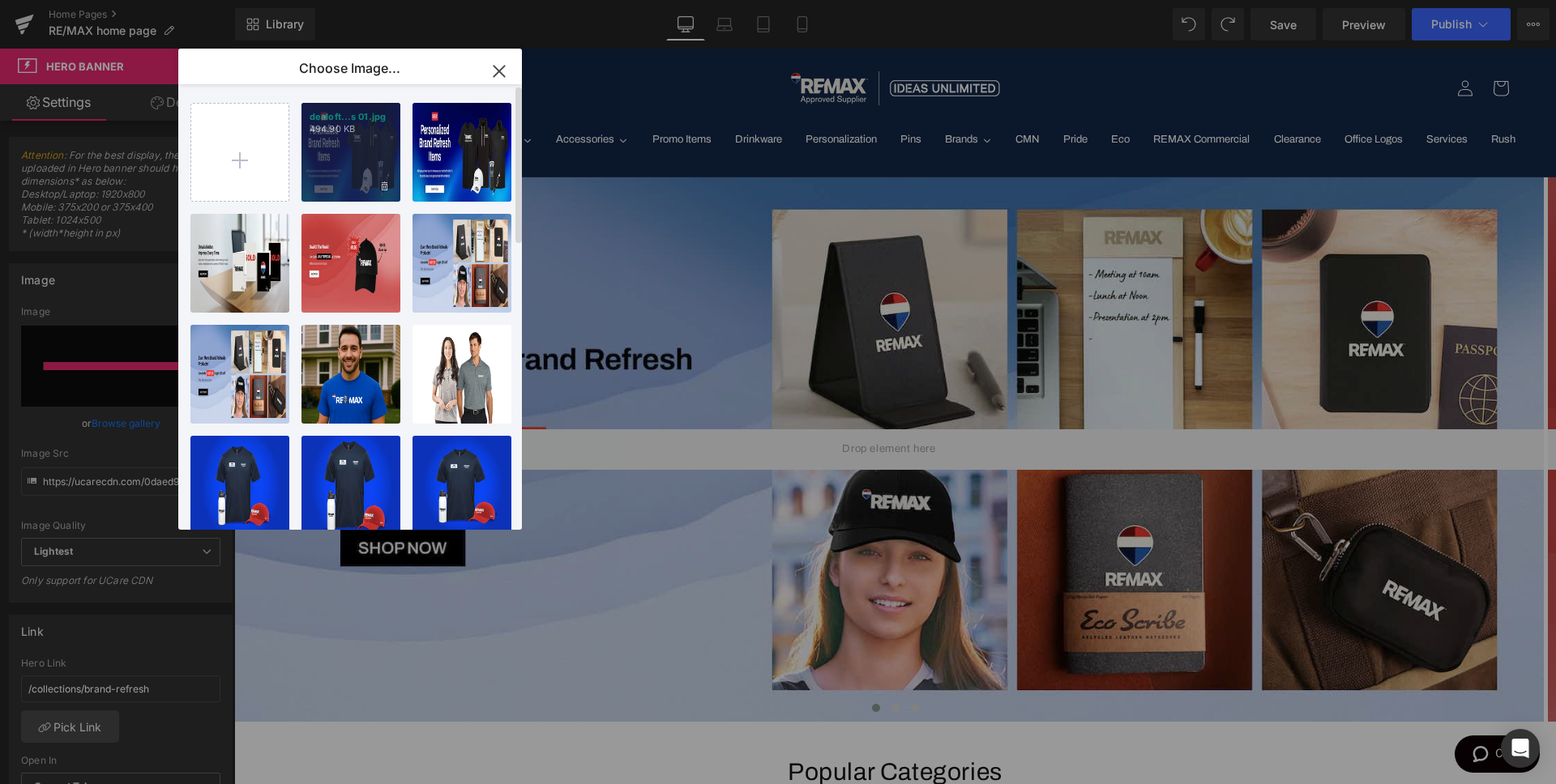 click on "dealoft...s 01.jpg 494.90 KB" at bounding box center [351, 152] 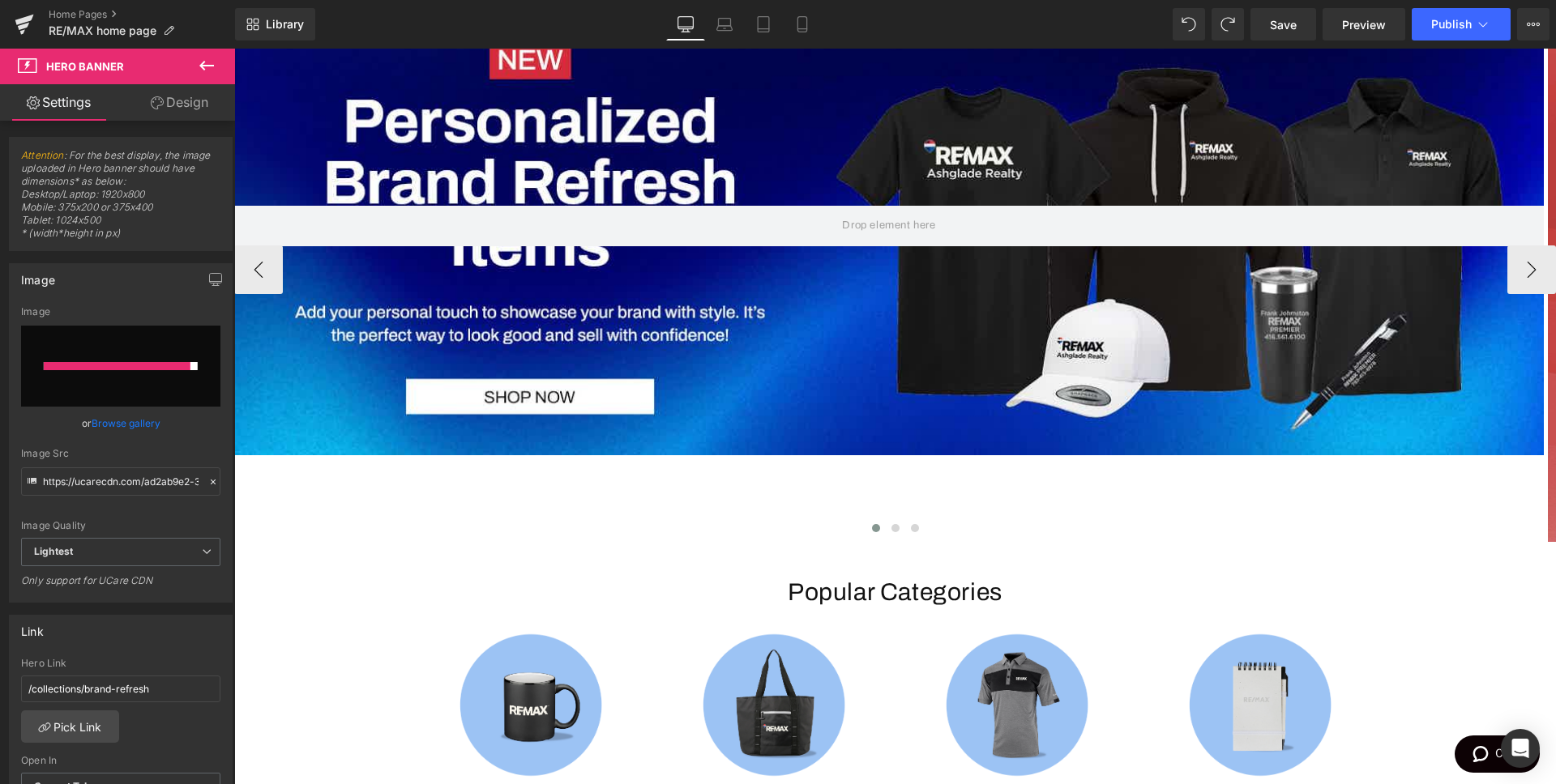 scroll, scrollTop: 0, scrollLeft: 0, axis: both 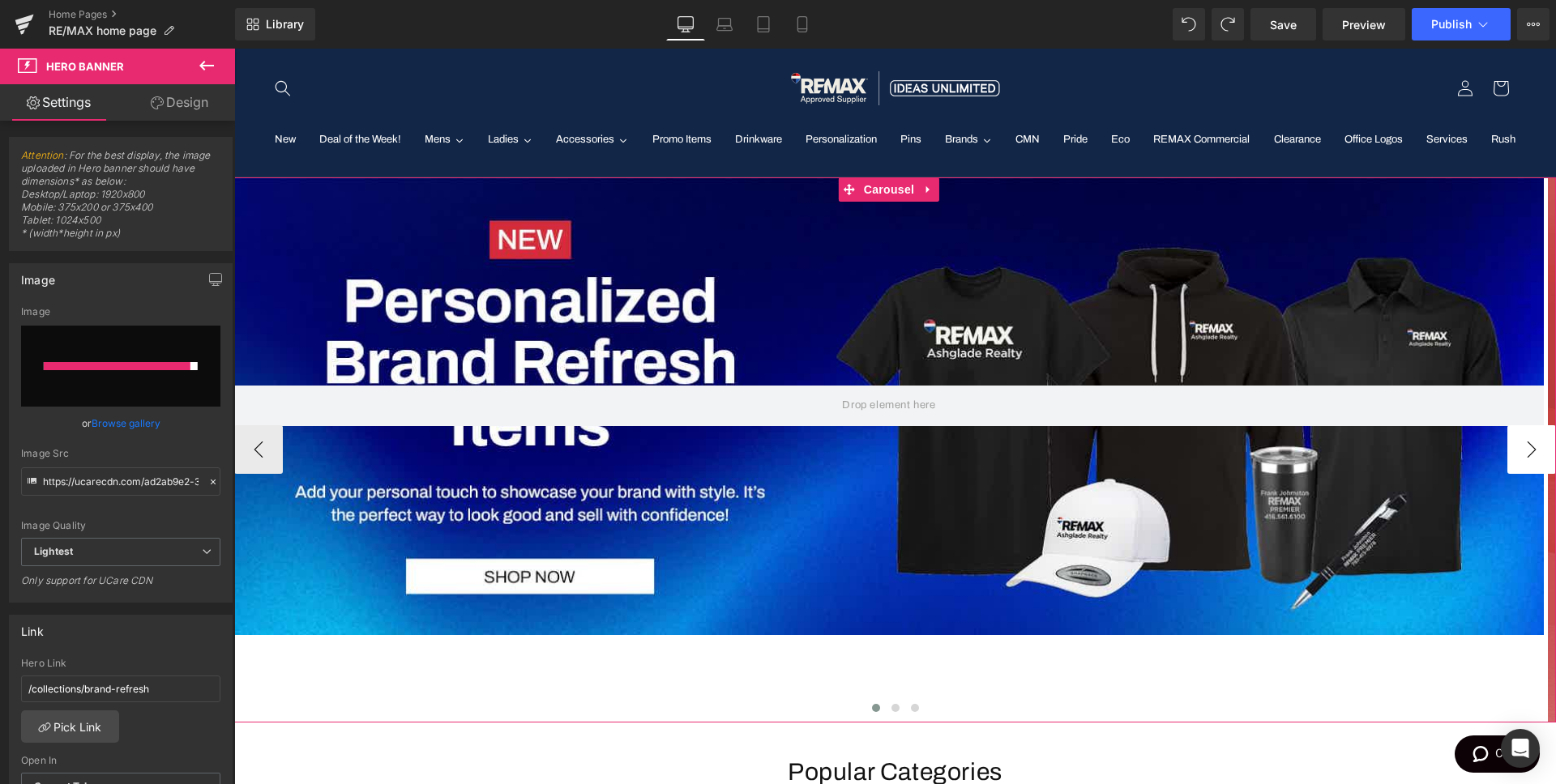 click on "›" at bounding box center (1532, 450) 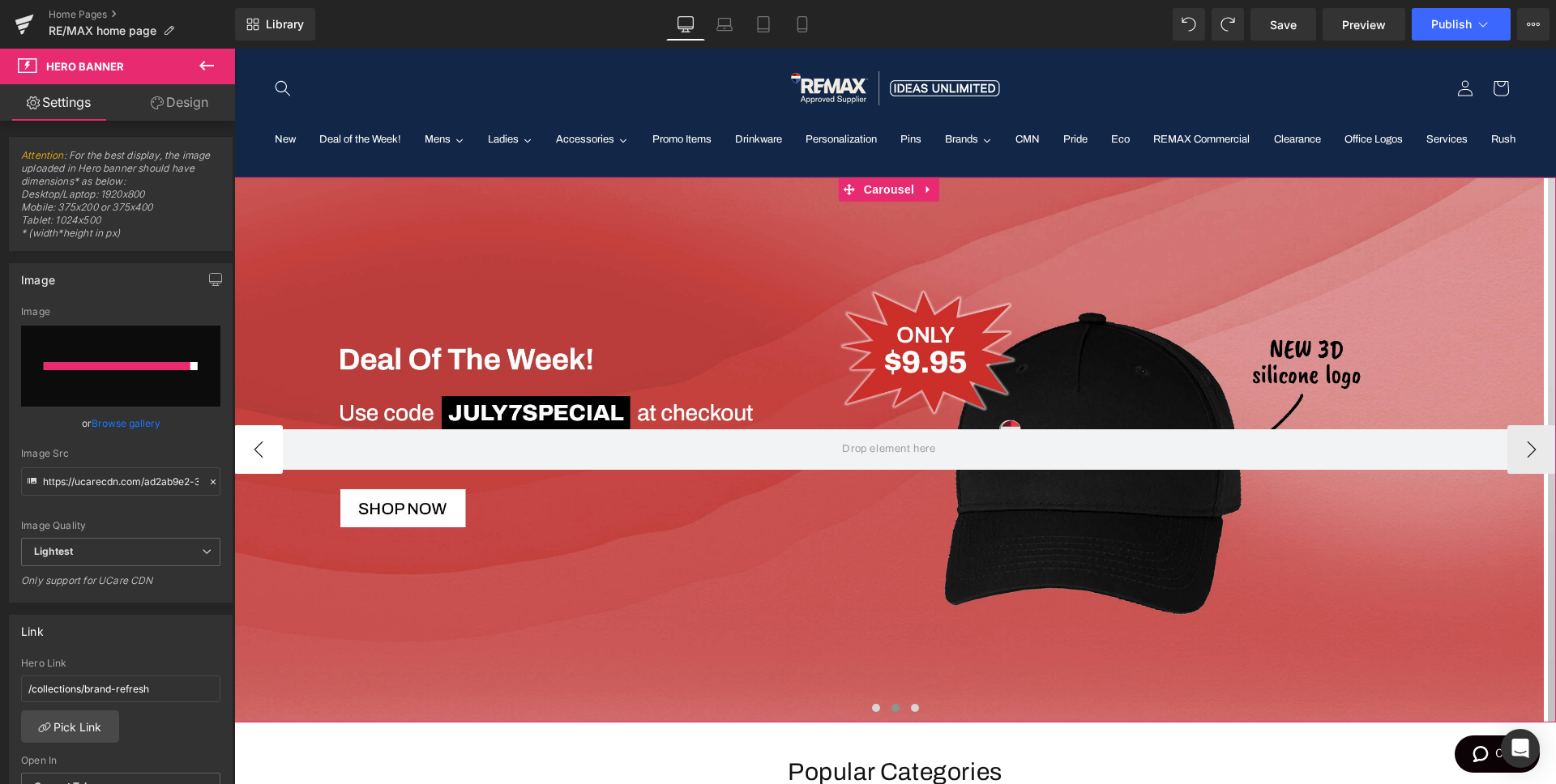 click on "‹" at bounding box center [259, 450] 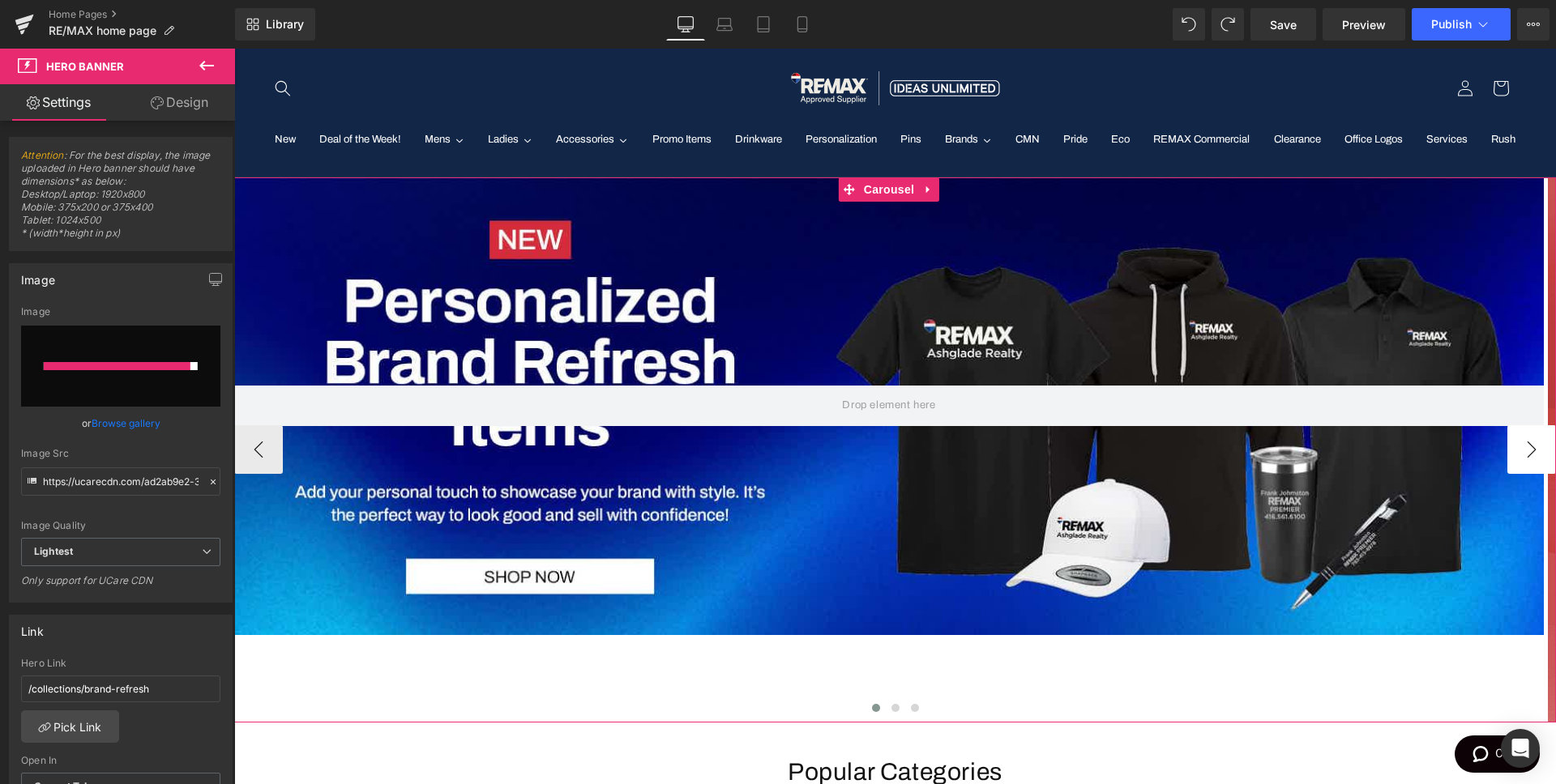 click on "›" at bounding box center [1532, 450] 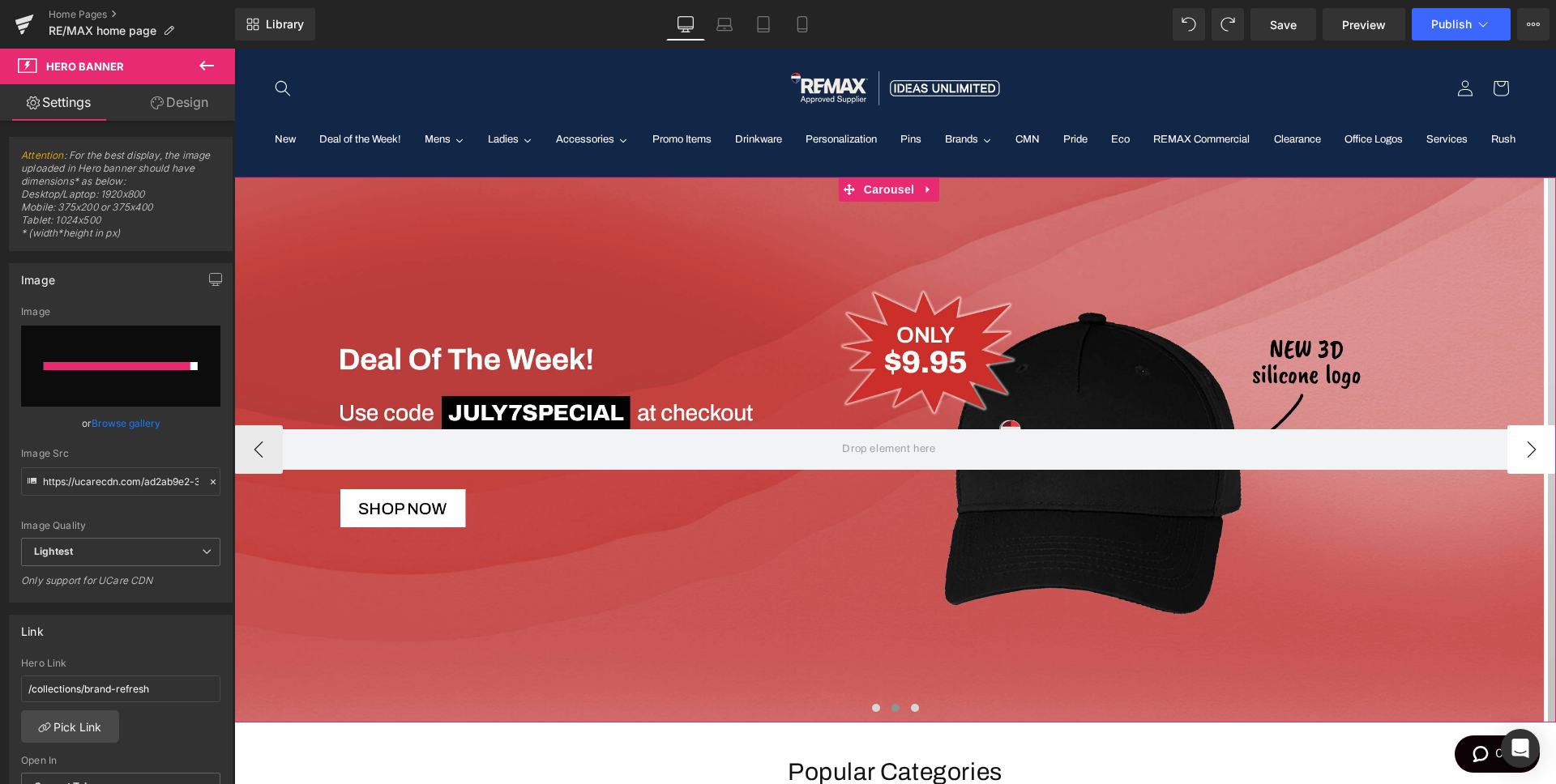 click on "›" at bounding box center (1532, 450) 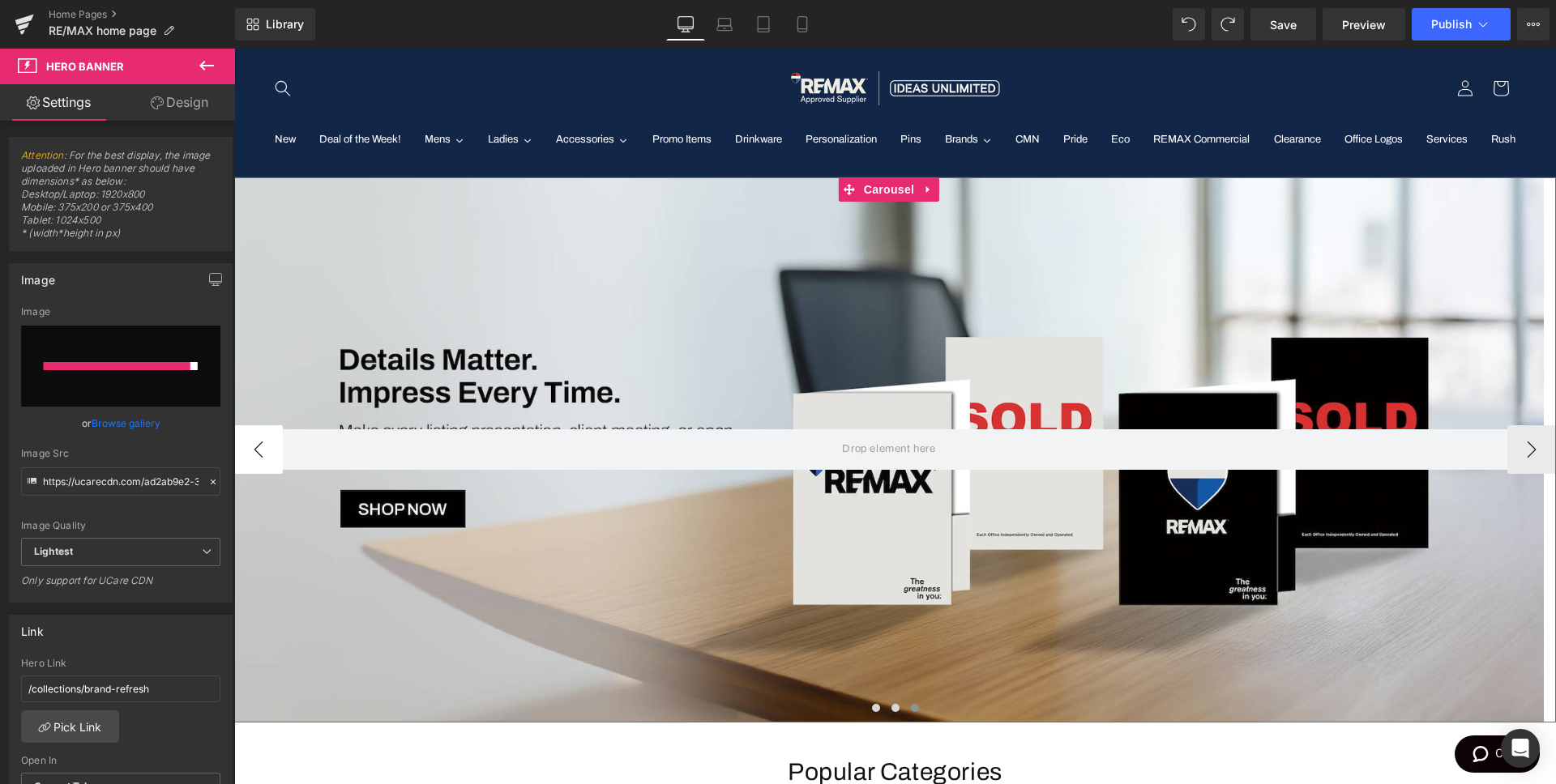 click on "‹" at bounding box center [259, 450] 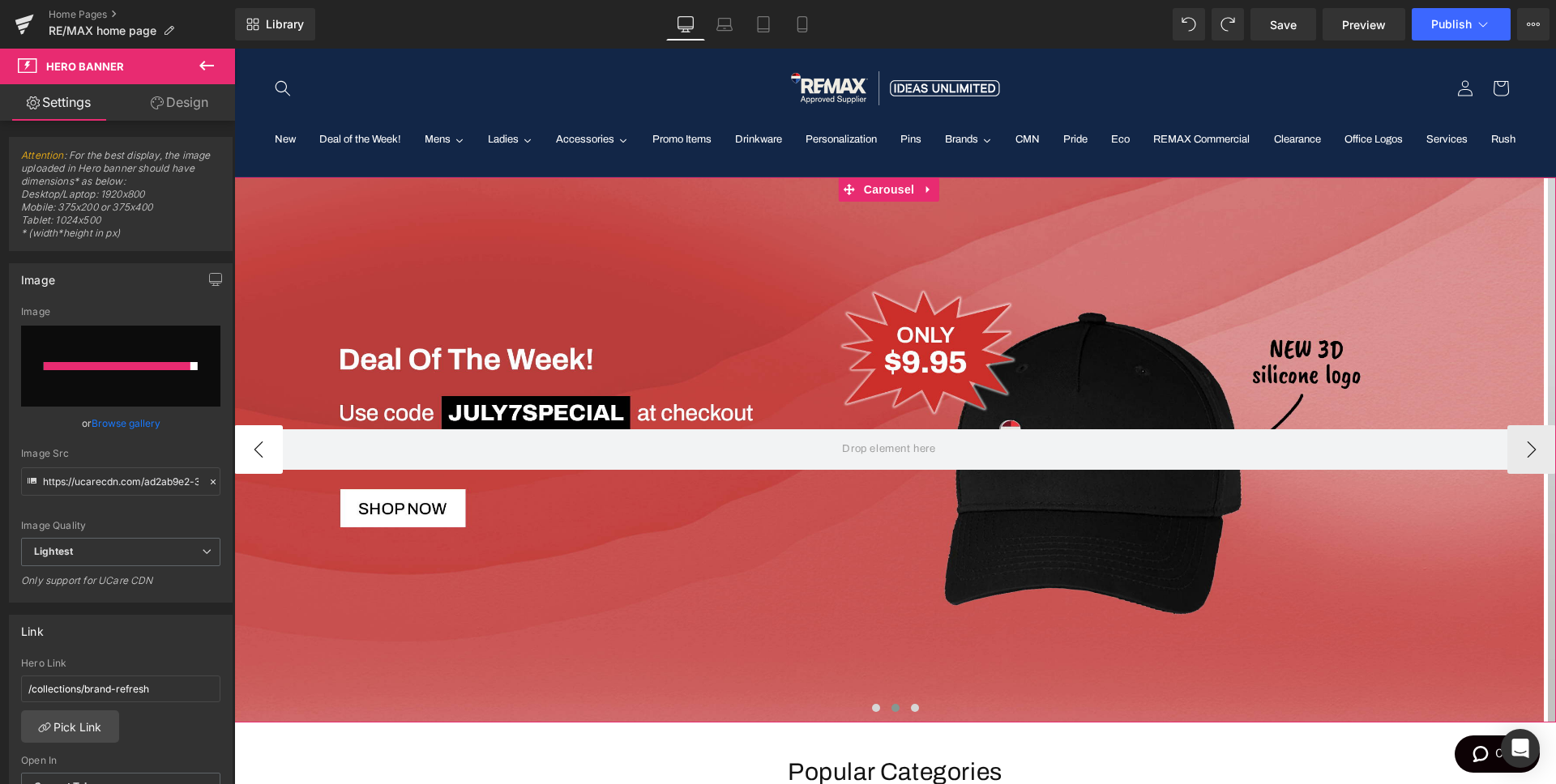 click on "‹" at bounding box center [259, 450] 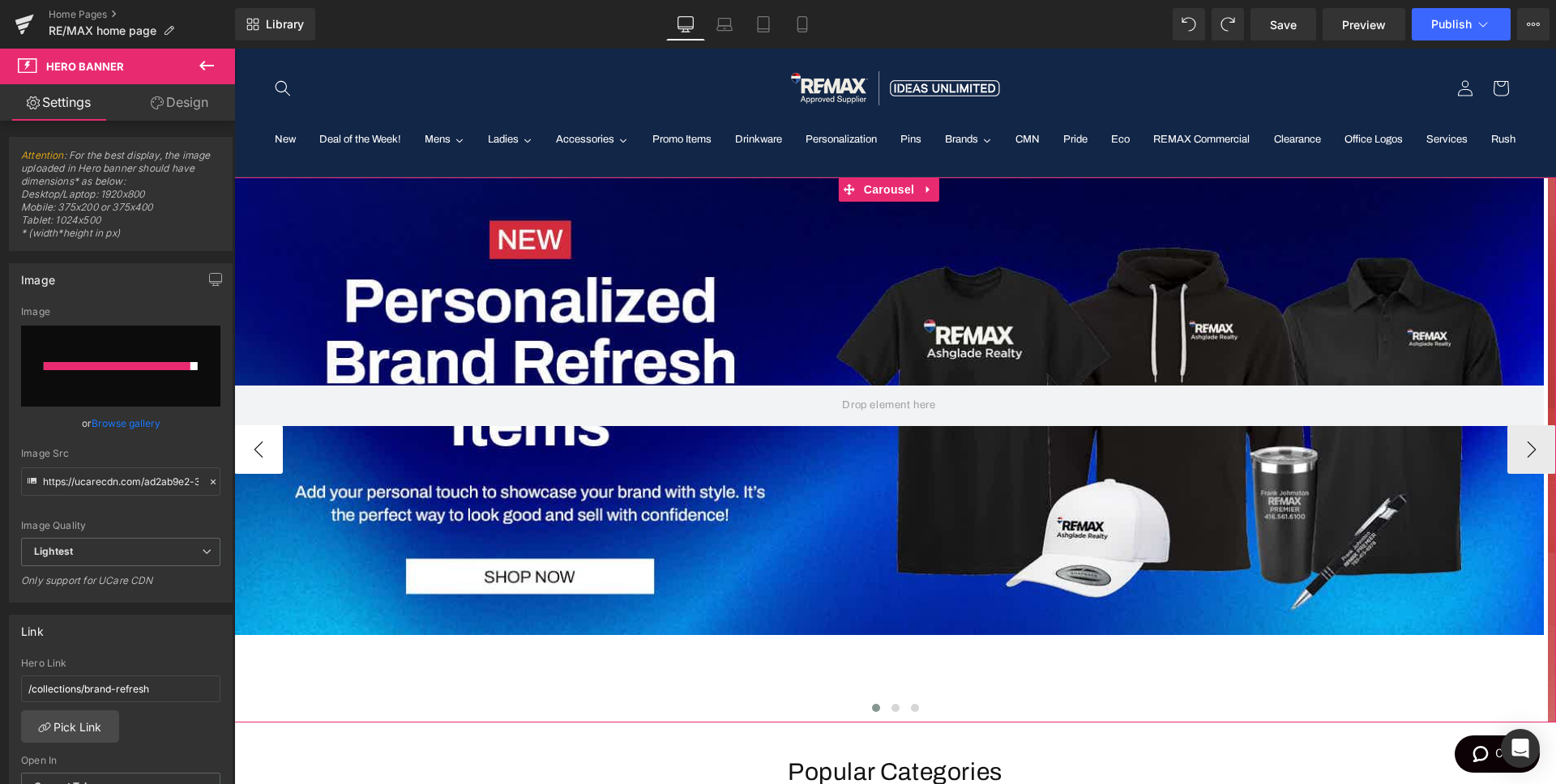 click on "‹" at bounding box center [259, 450] 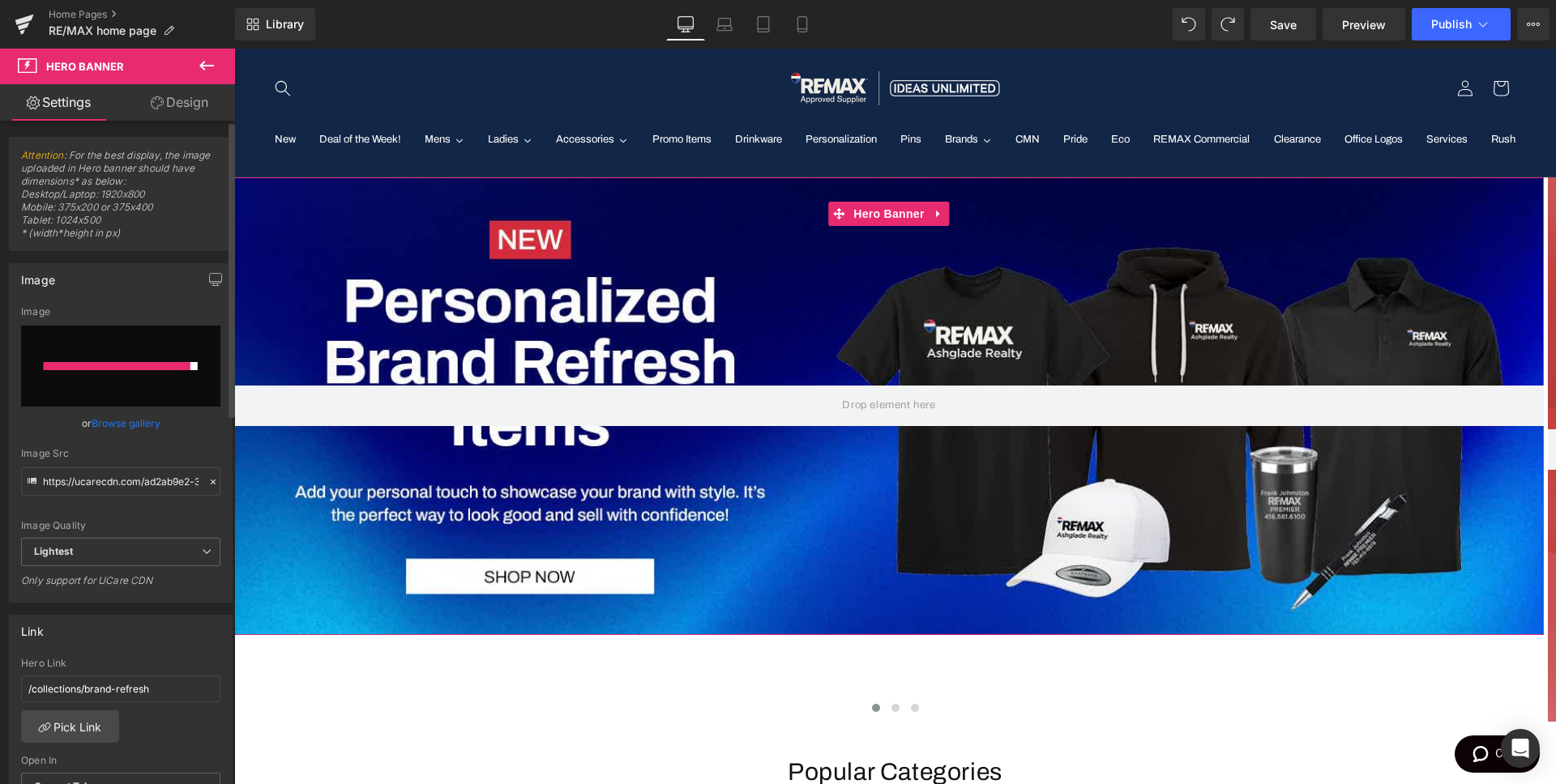 click on "Browse gallery" at bounding box center [126, 423] 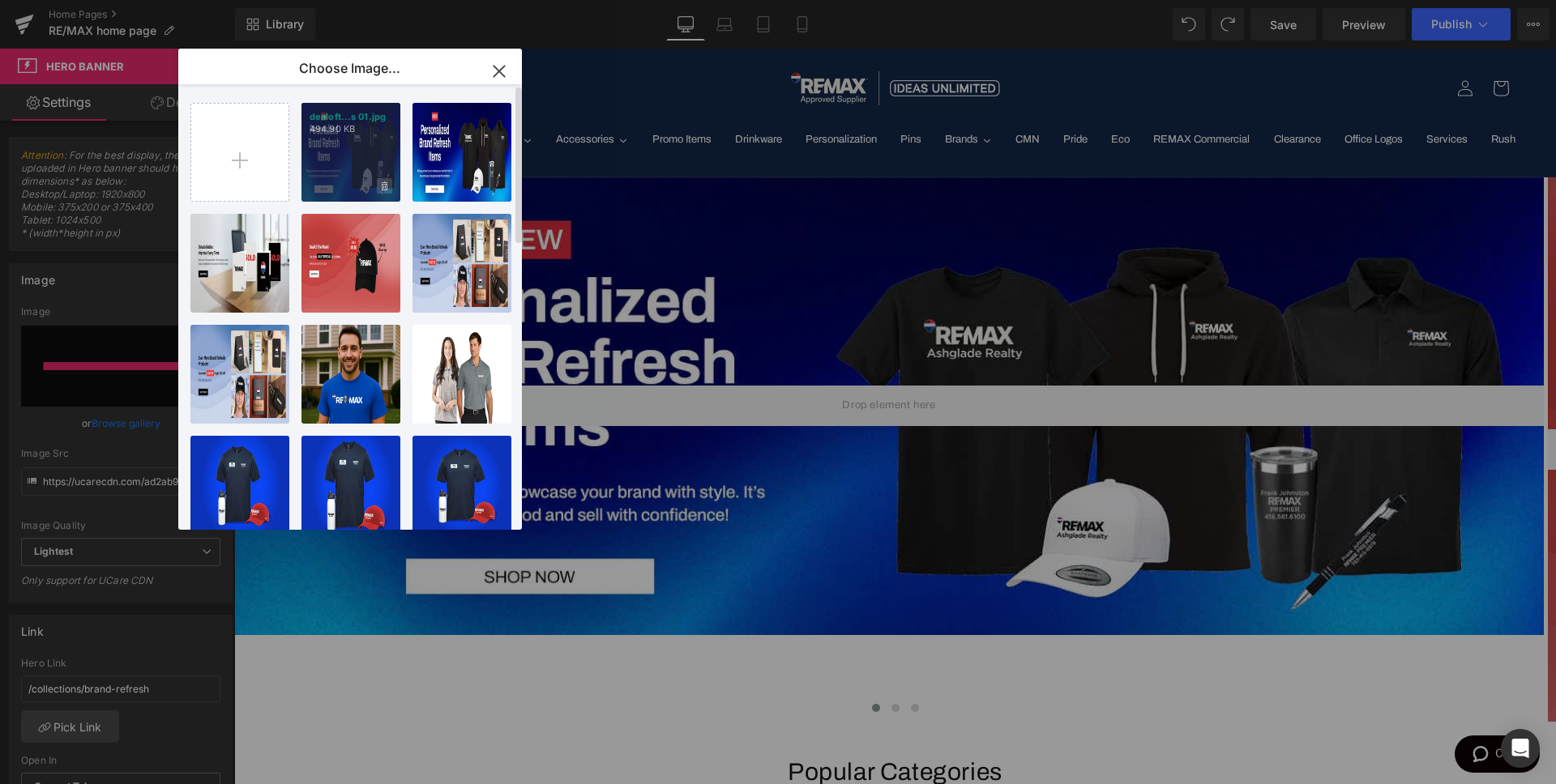 click 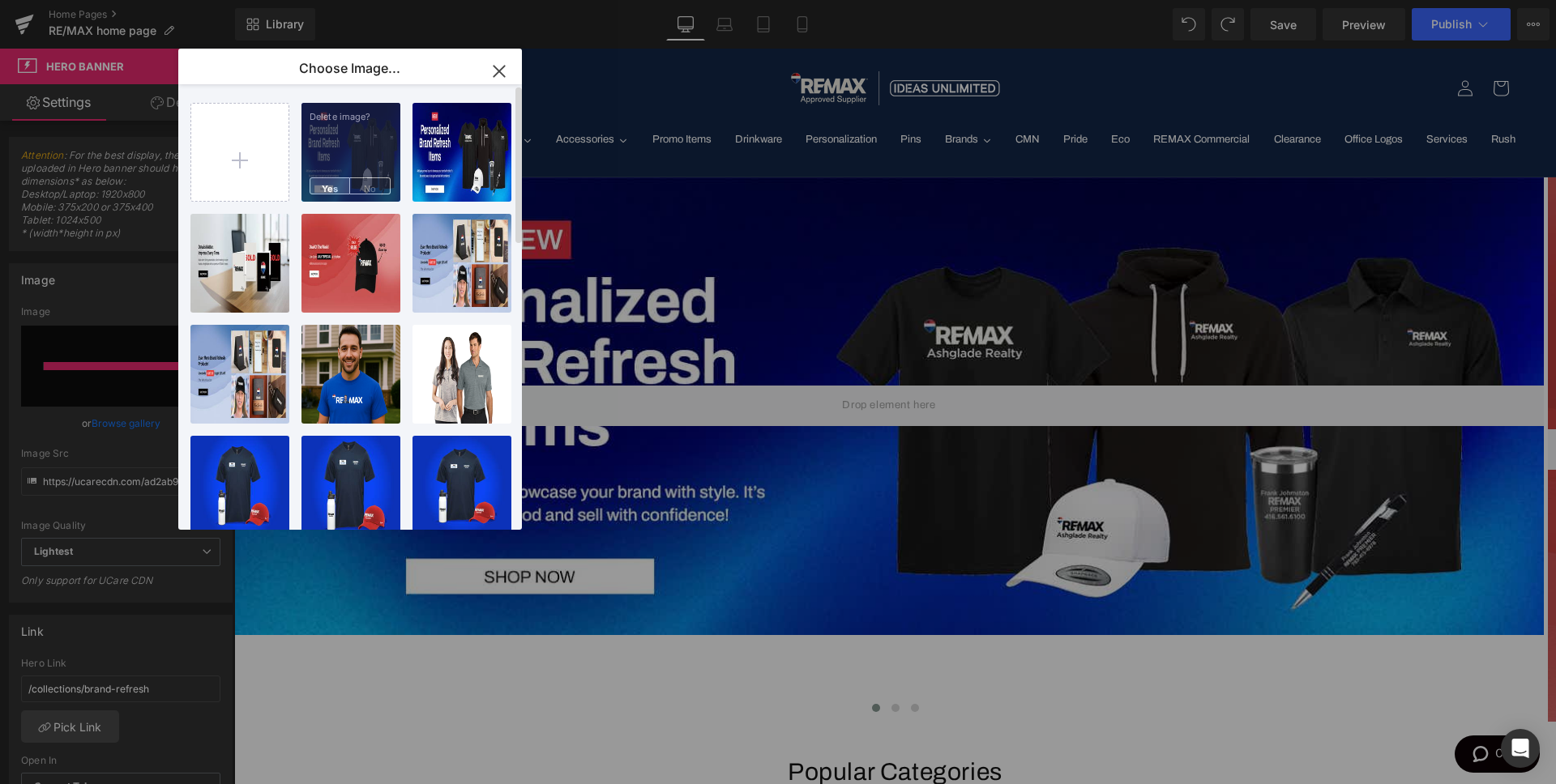 click on "Yes" at bounding box center (330, 185) 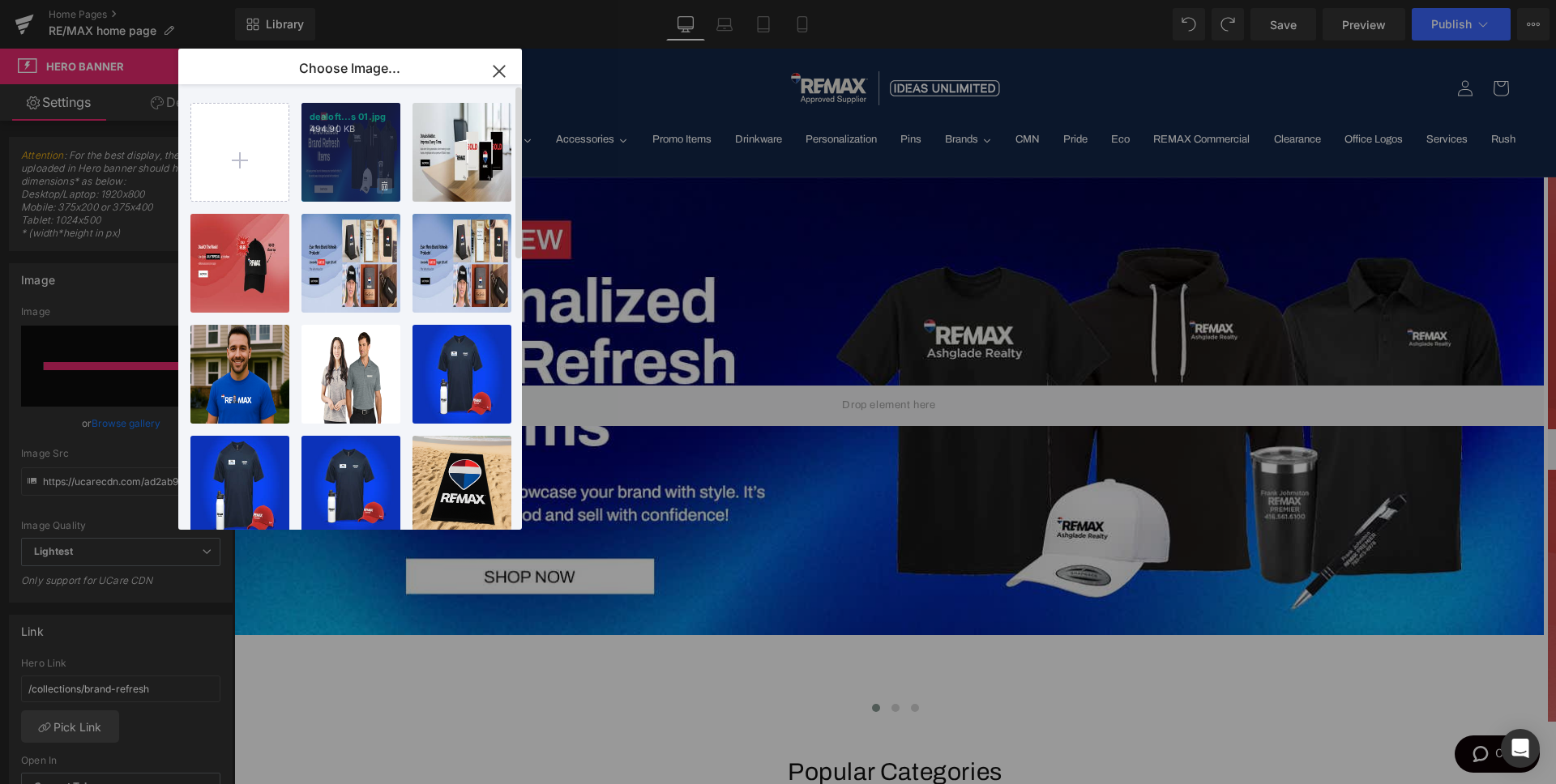 click 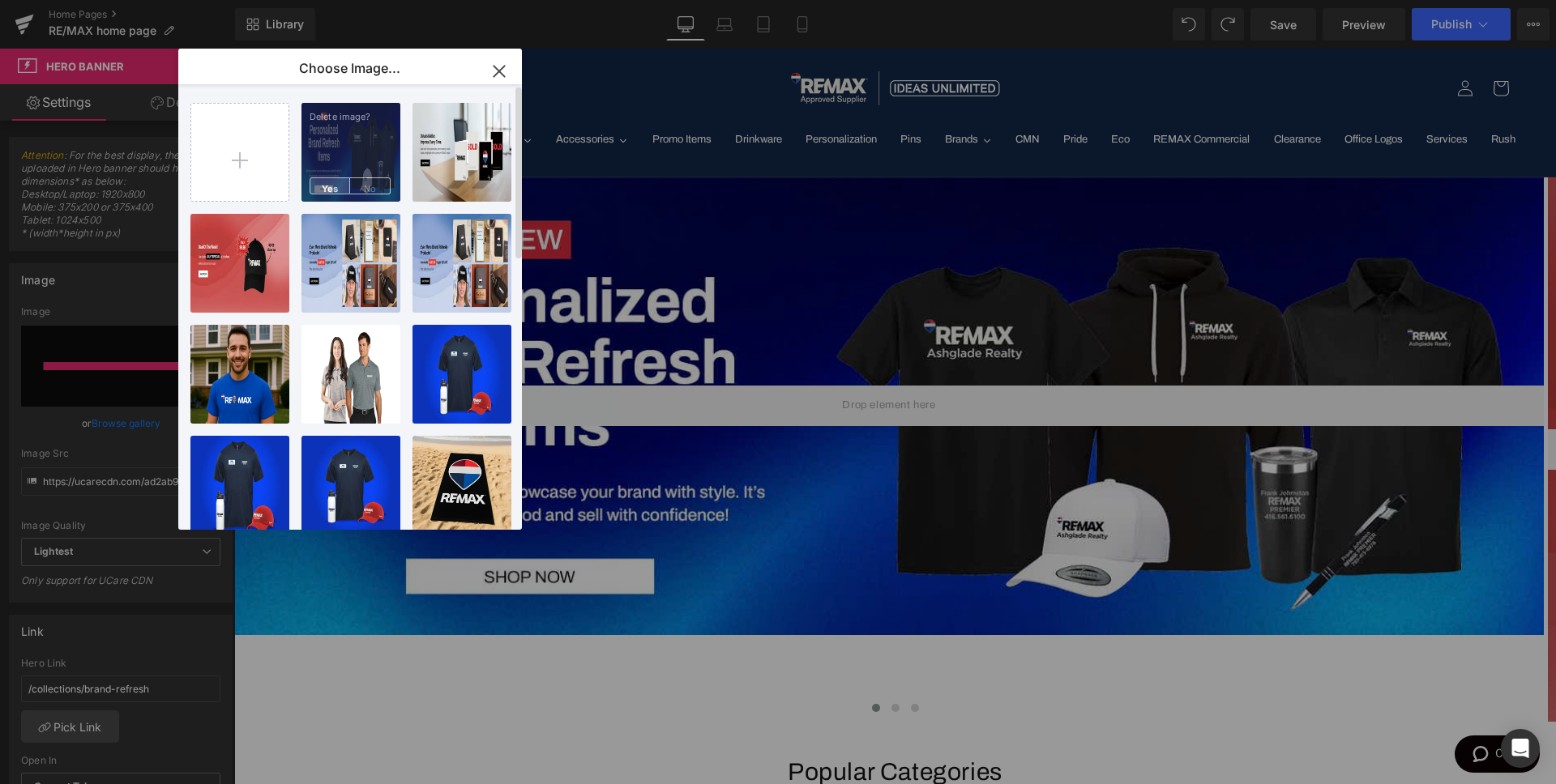click on "Yes" at bounding box center (330, 185) 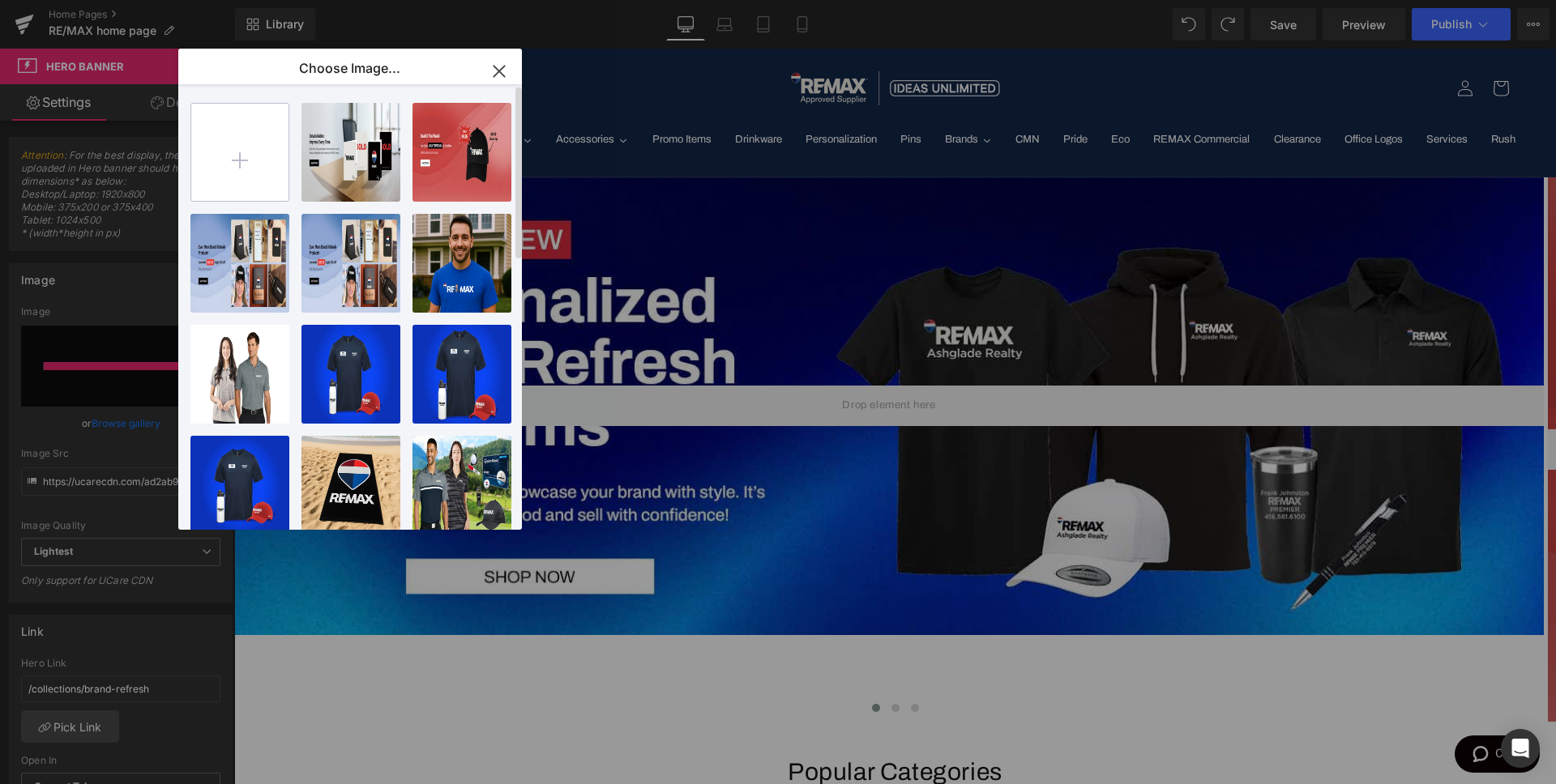 click at bounding box center (240, 152) 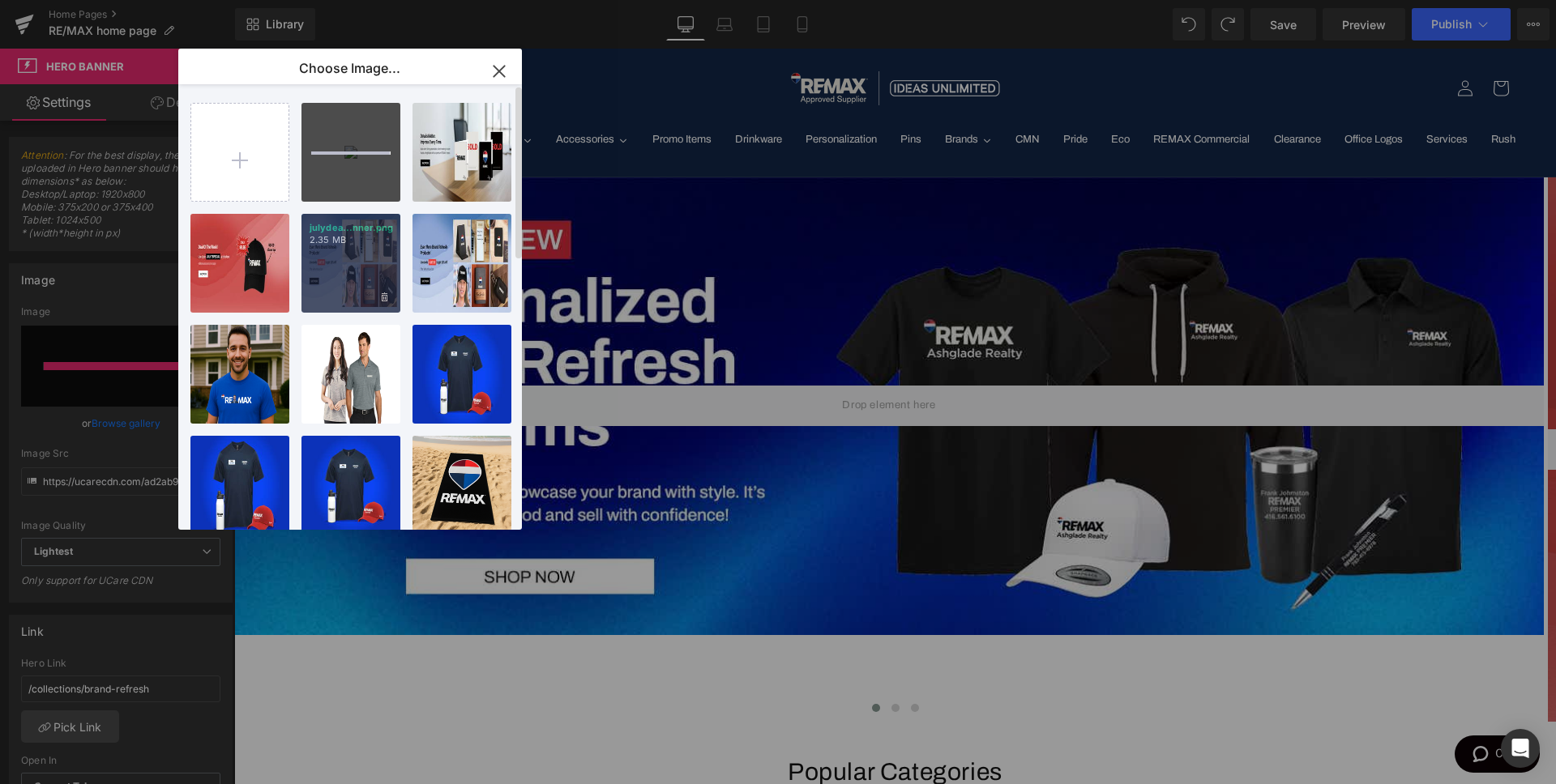 type 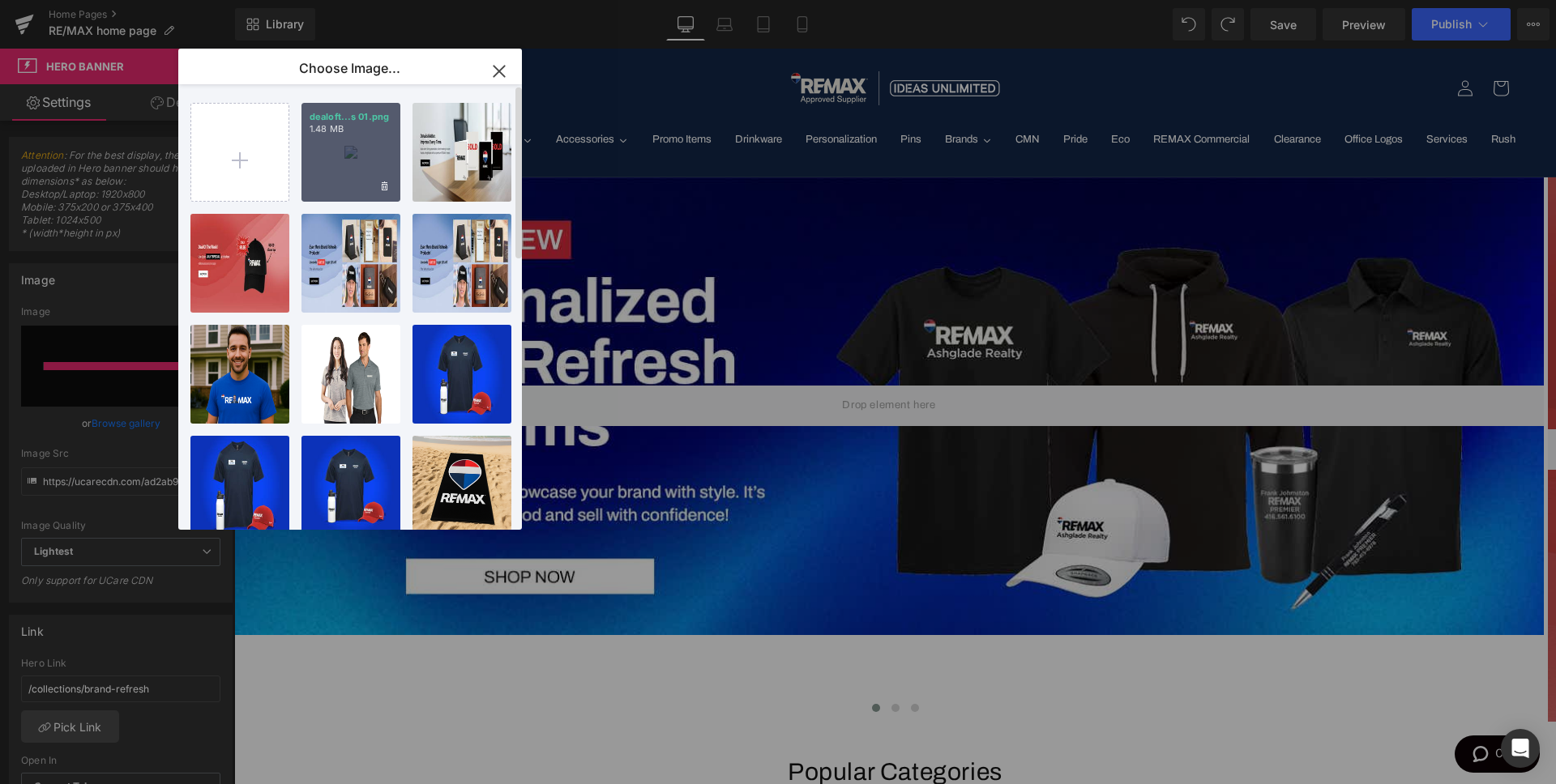 drag, startPoint x: 357, startPoint y: 152, endPoint x: 122, endPoint y: 104, distance: 239.85204 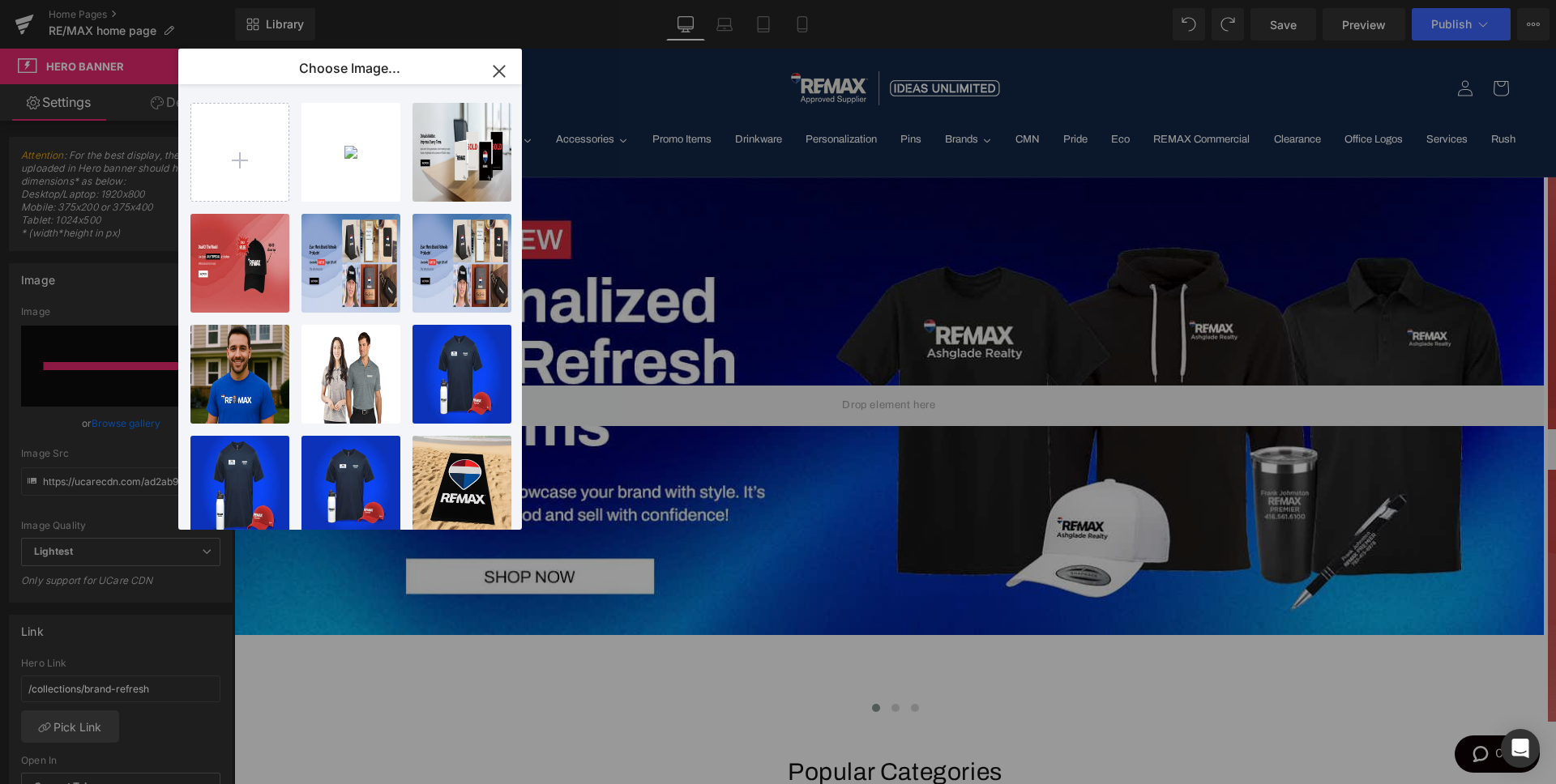 type on "https://ucarecdn.com/c052c017-d73d-48f3-931a-d028d473aace/-/format/auto/-/preview/3000x3000/-/quality/lightest/dealoftheweek_web%20banners%2001.png" 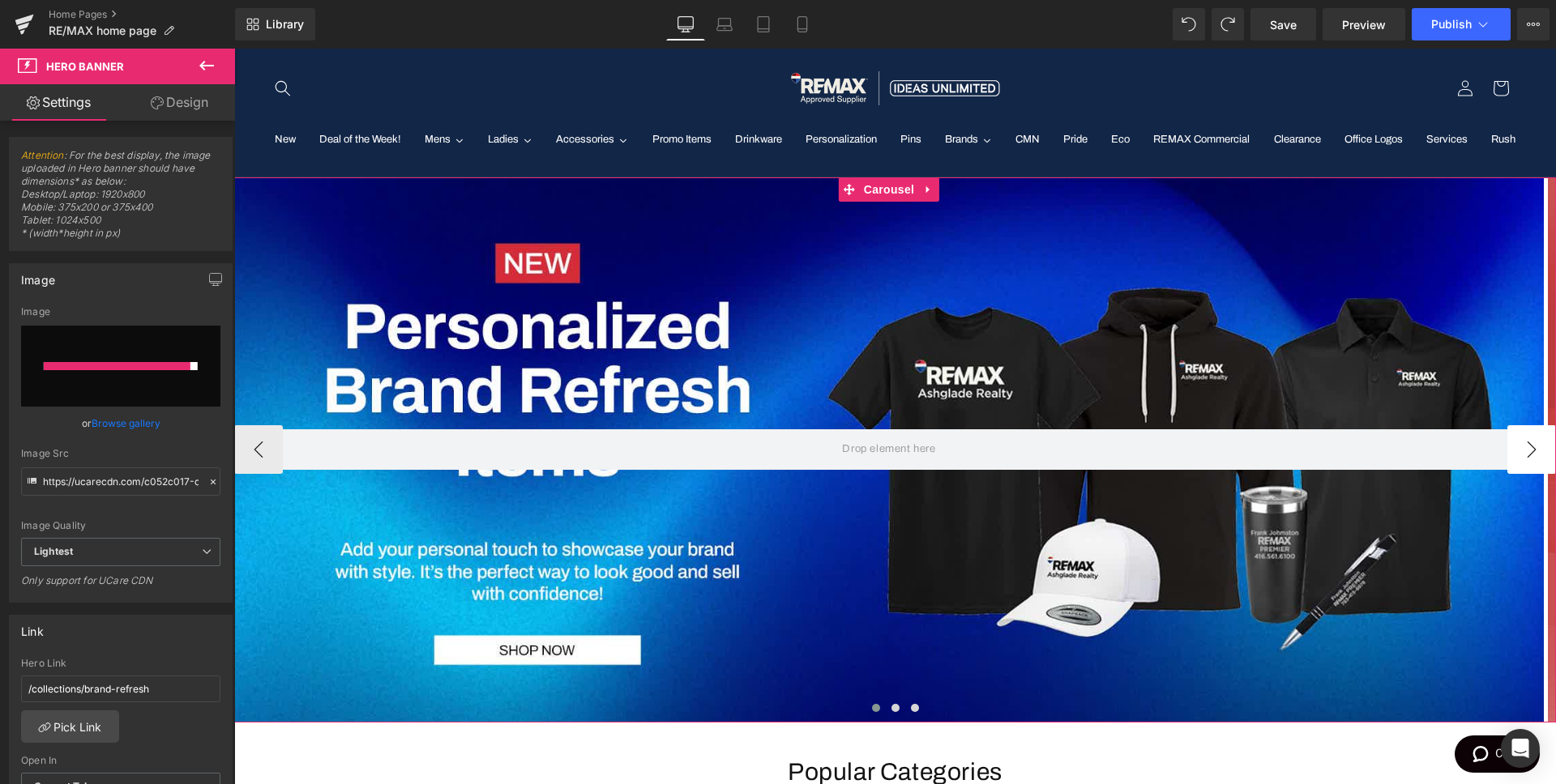 click on "›" at bounding box center (1532, 450) 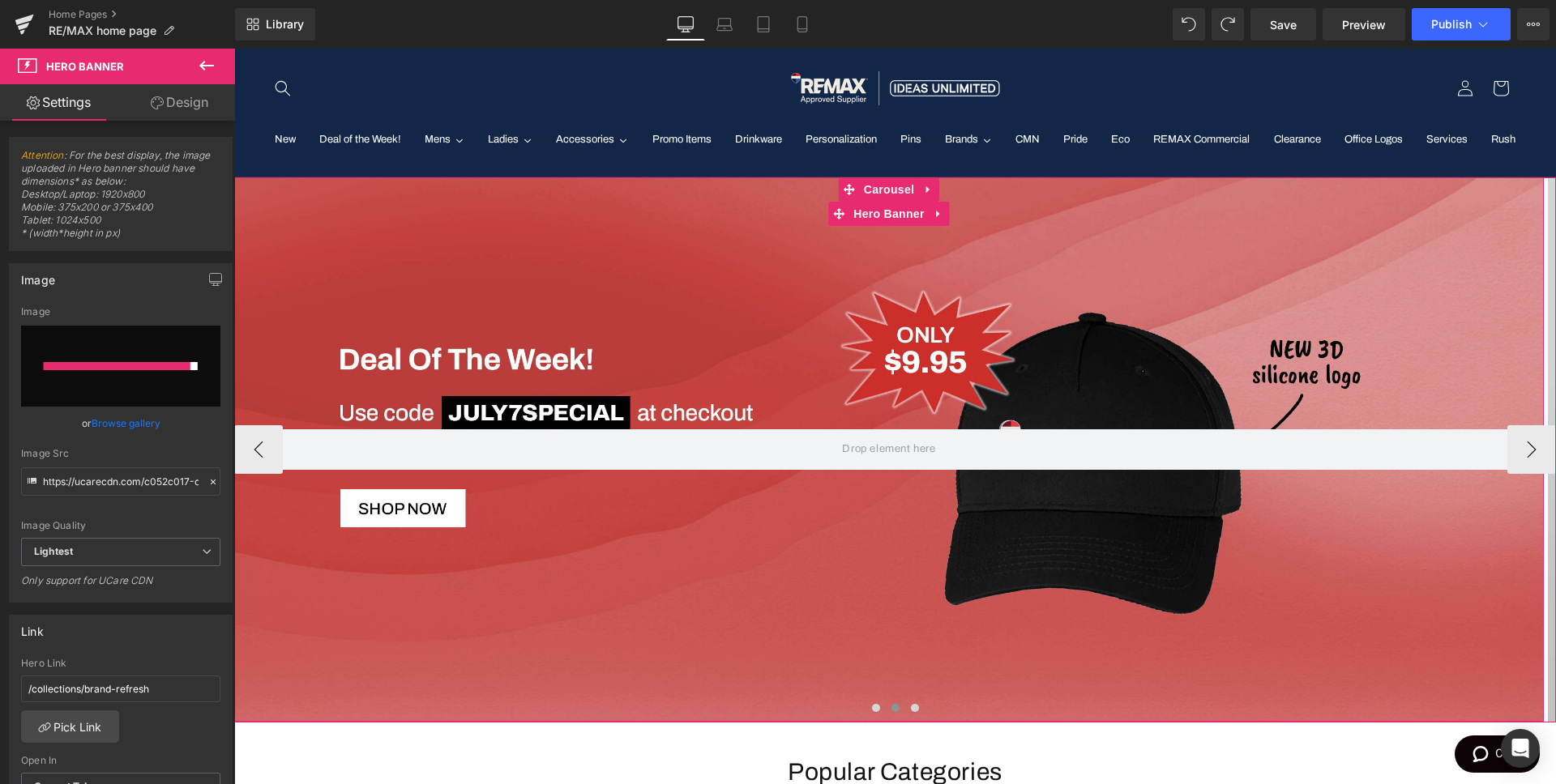 click at bounding box center [889, 450] 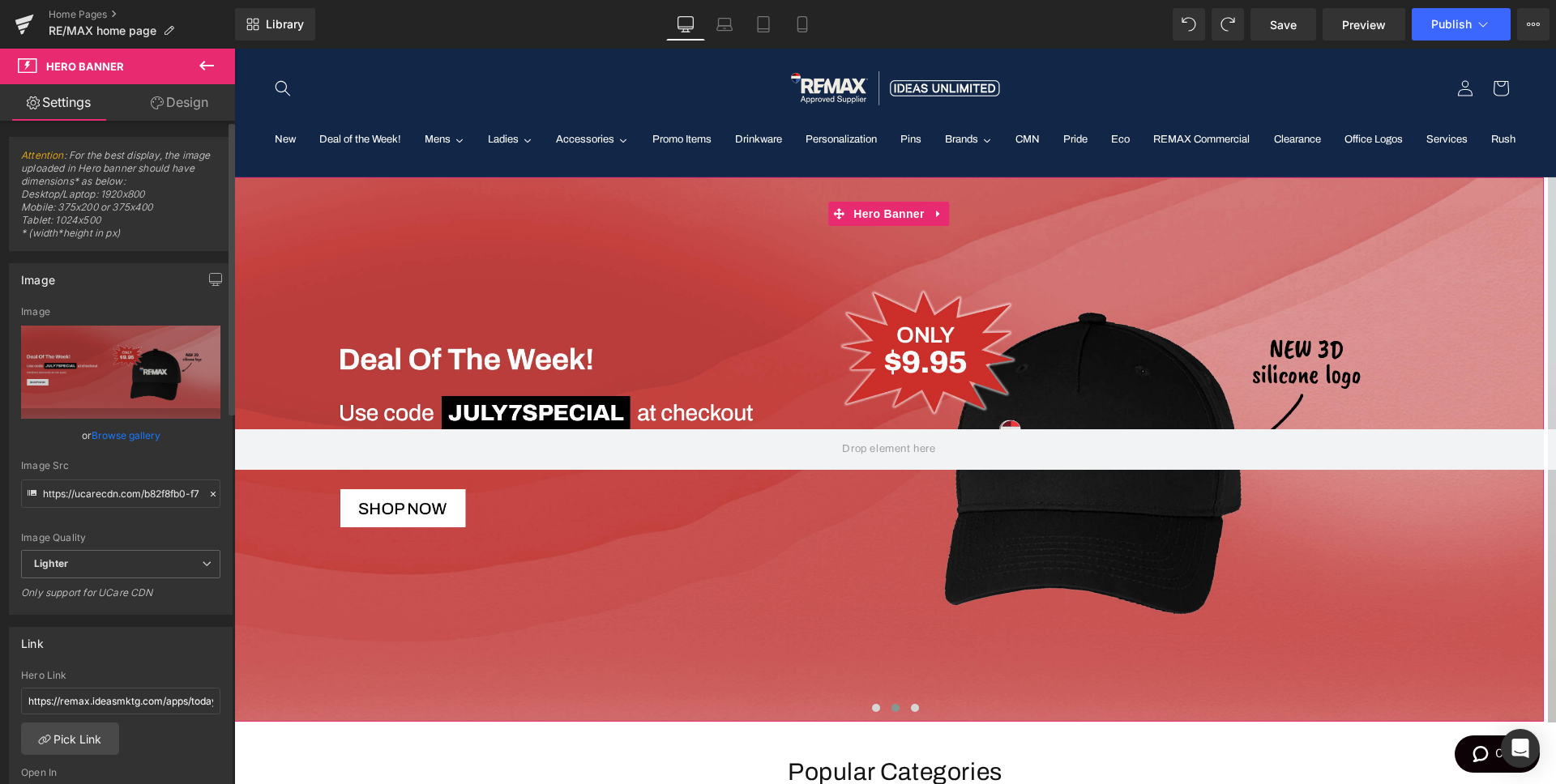 click on "Browse gallery" at bounding box center [126, 435] 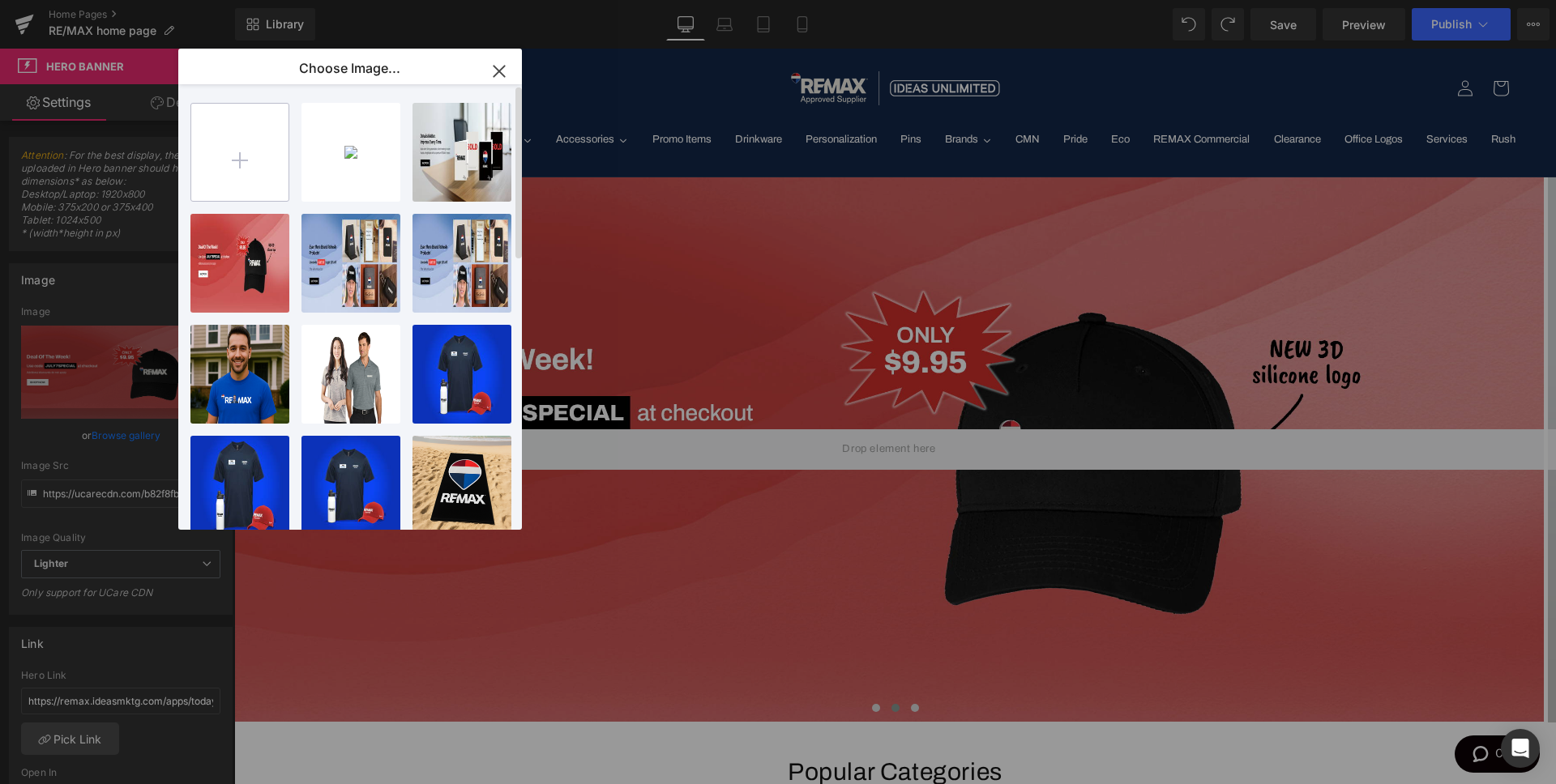 click at bounding box center [240, 152] 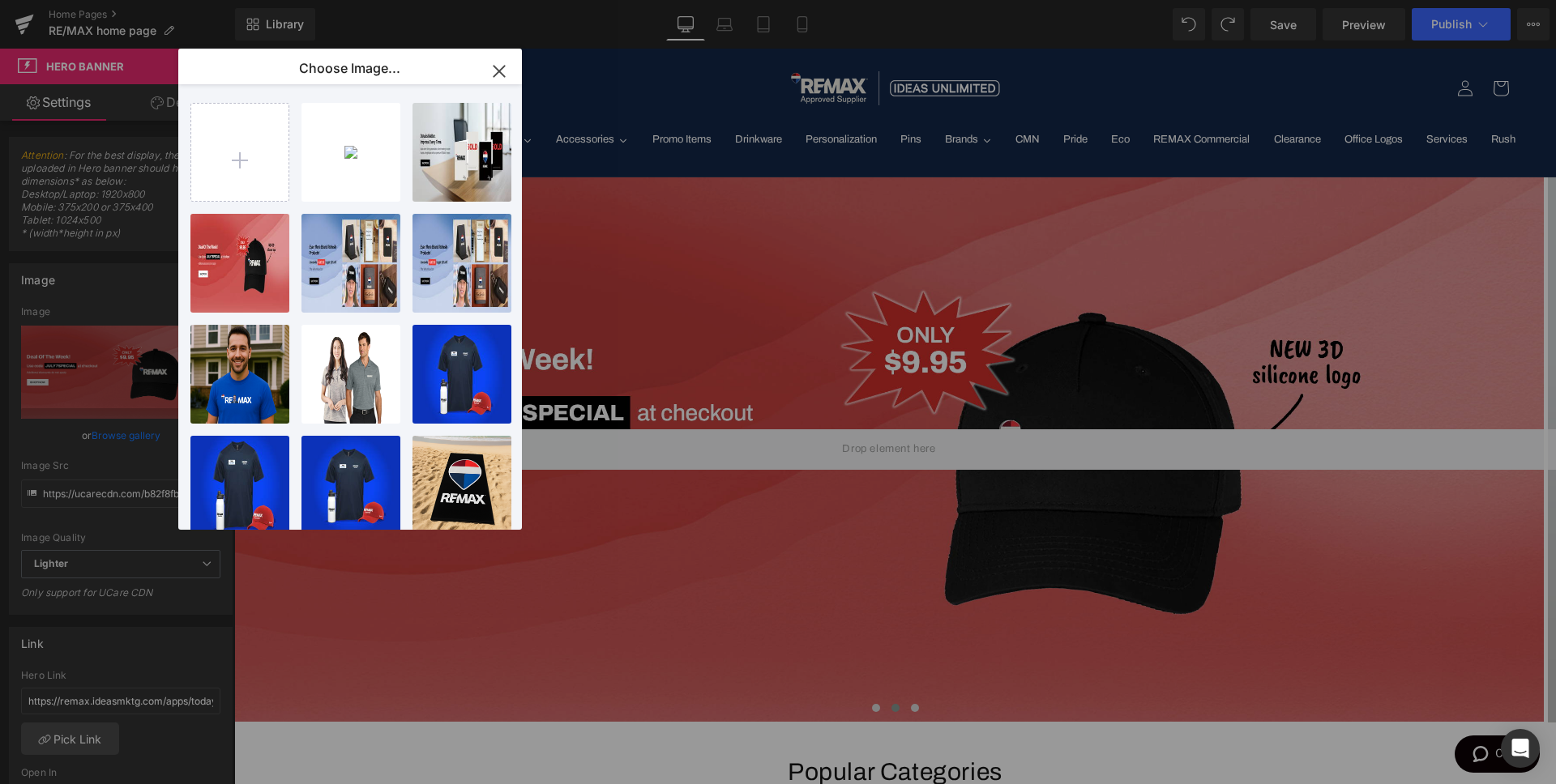 type on "C:\fakepath\dealoftheweek_web banners 03.png" 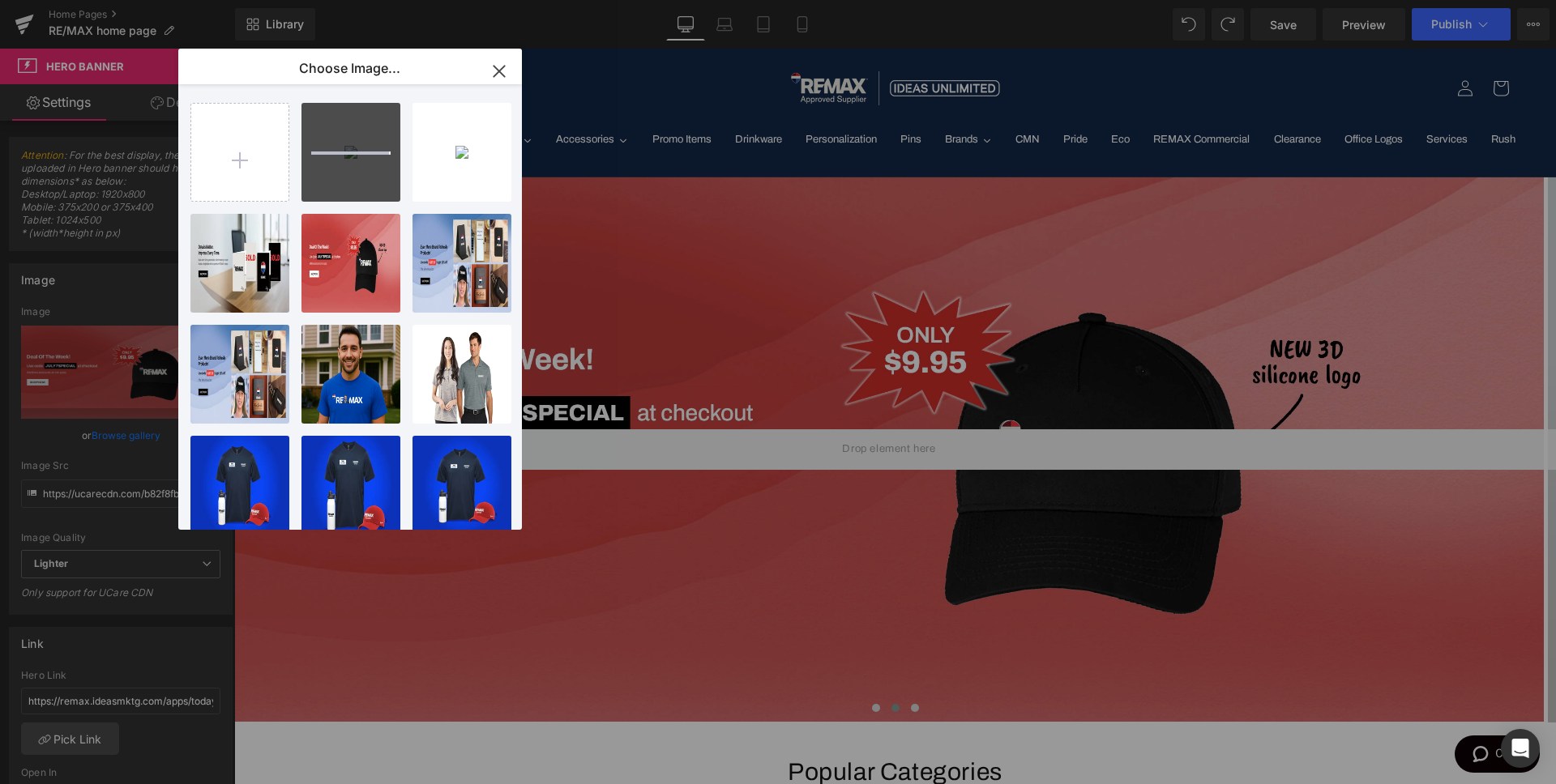 type 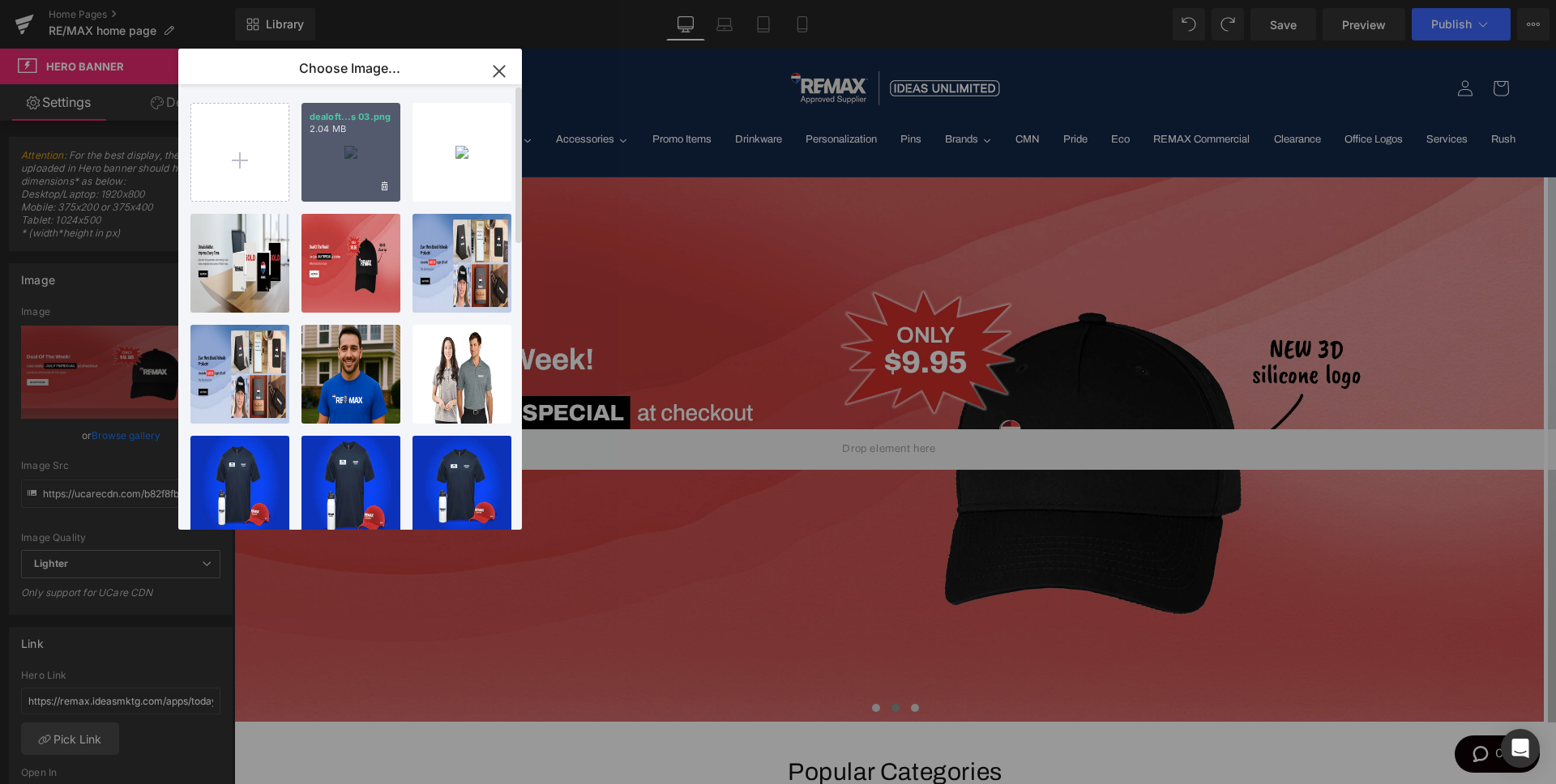 click on "dealoft...s 03.png 2.04 MB" at bounding box center (351, 152) 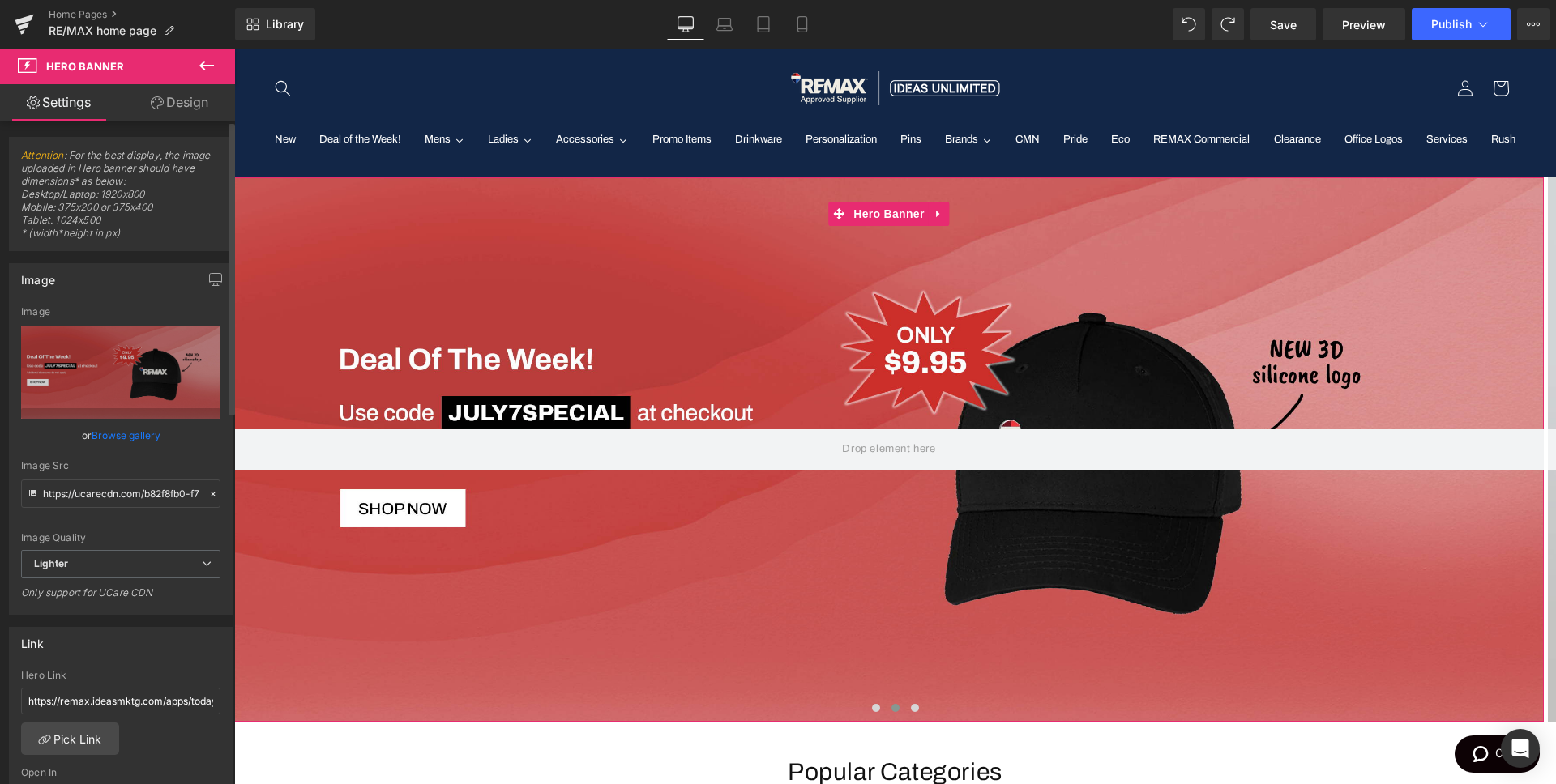 click on "Browse gallery" at bounding box center (126, 435) 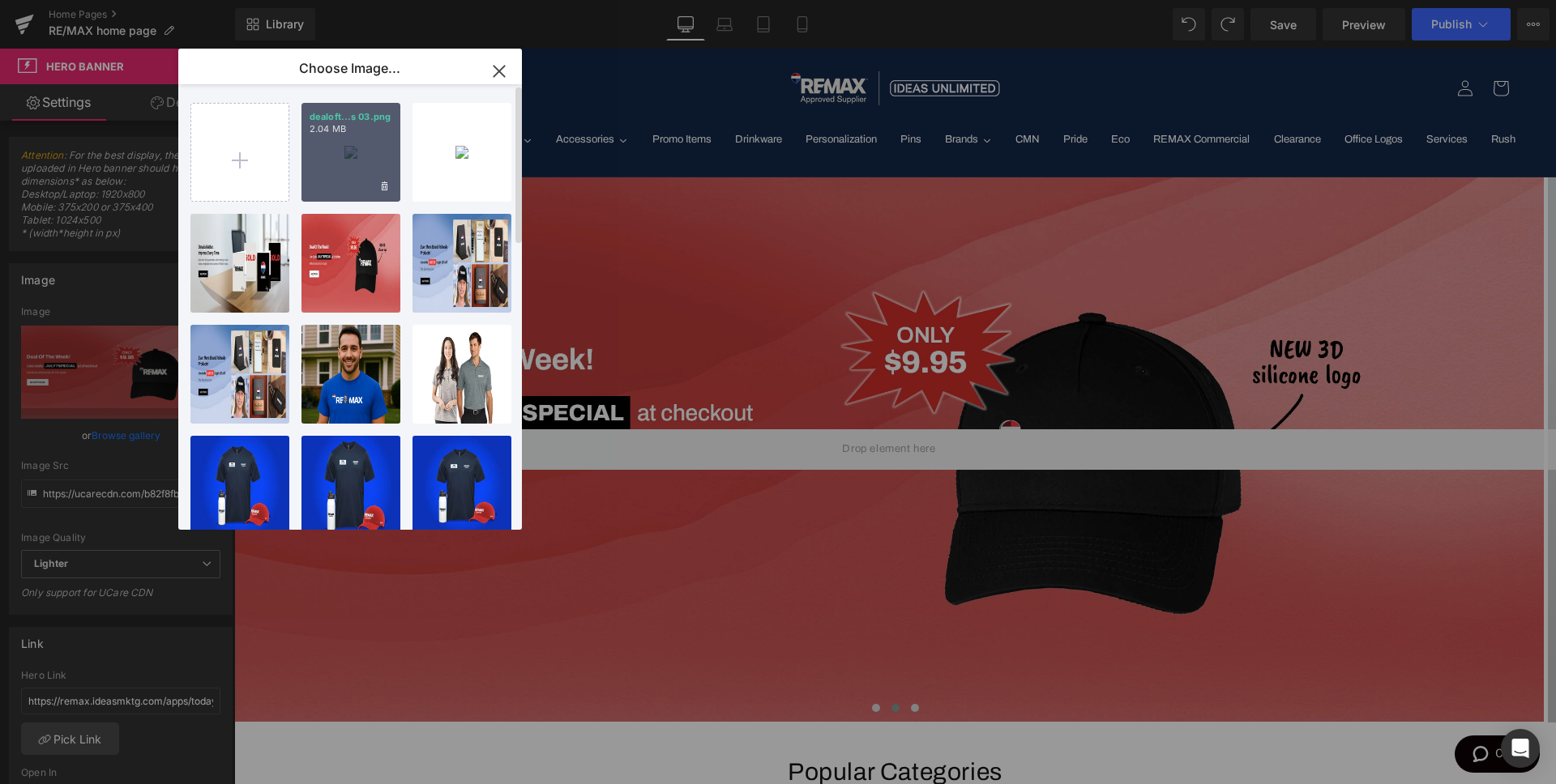 click on "dealoft...s 03.png 2.04 MB" at bounding box center [351, 152] 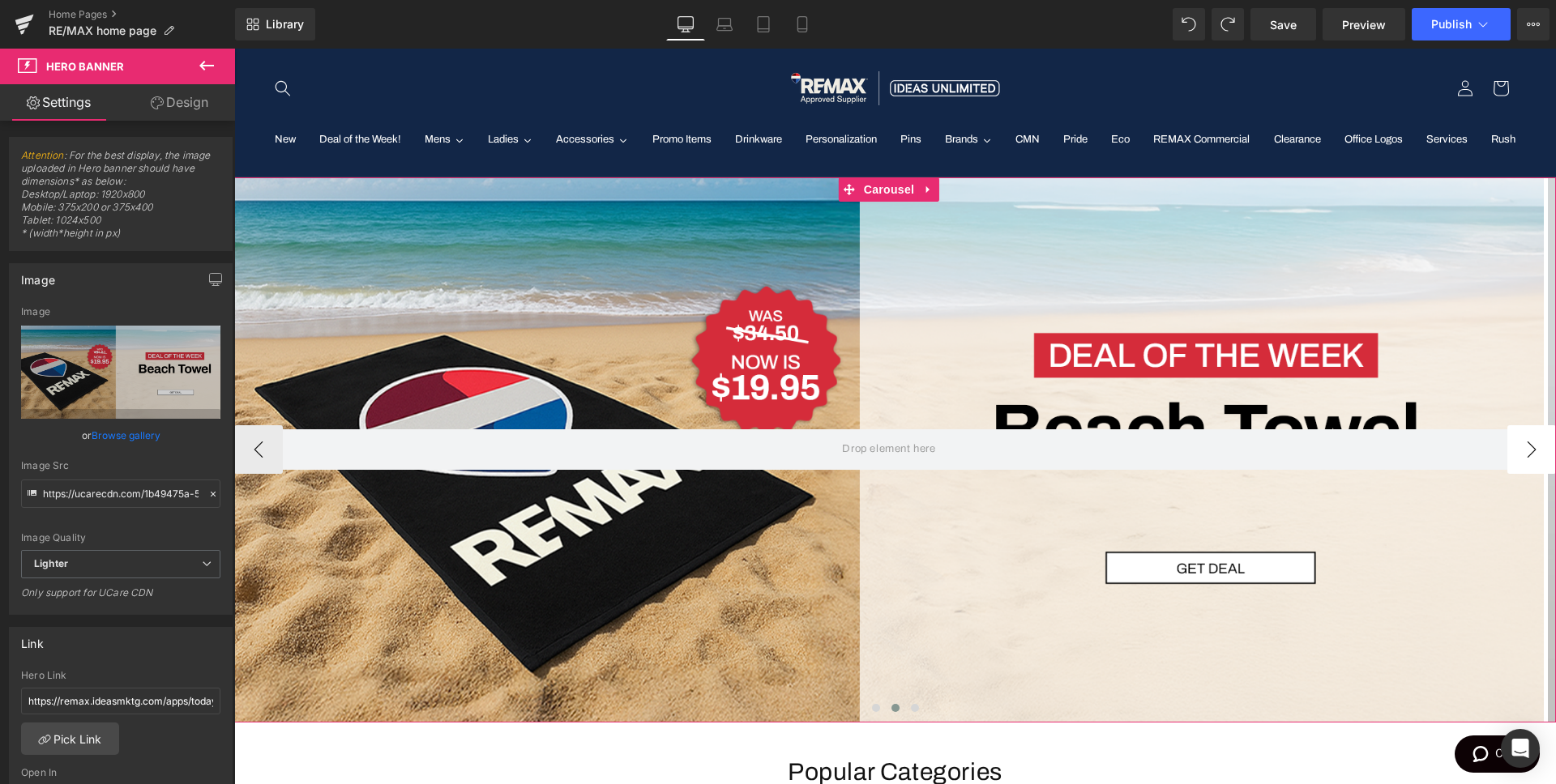 click on "›" at bounding box center [1532, 450] 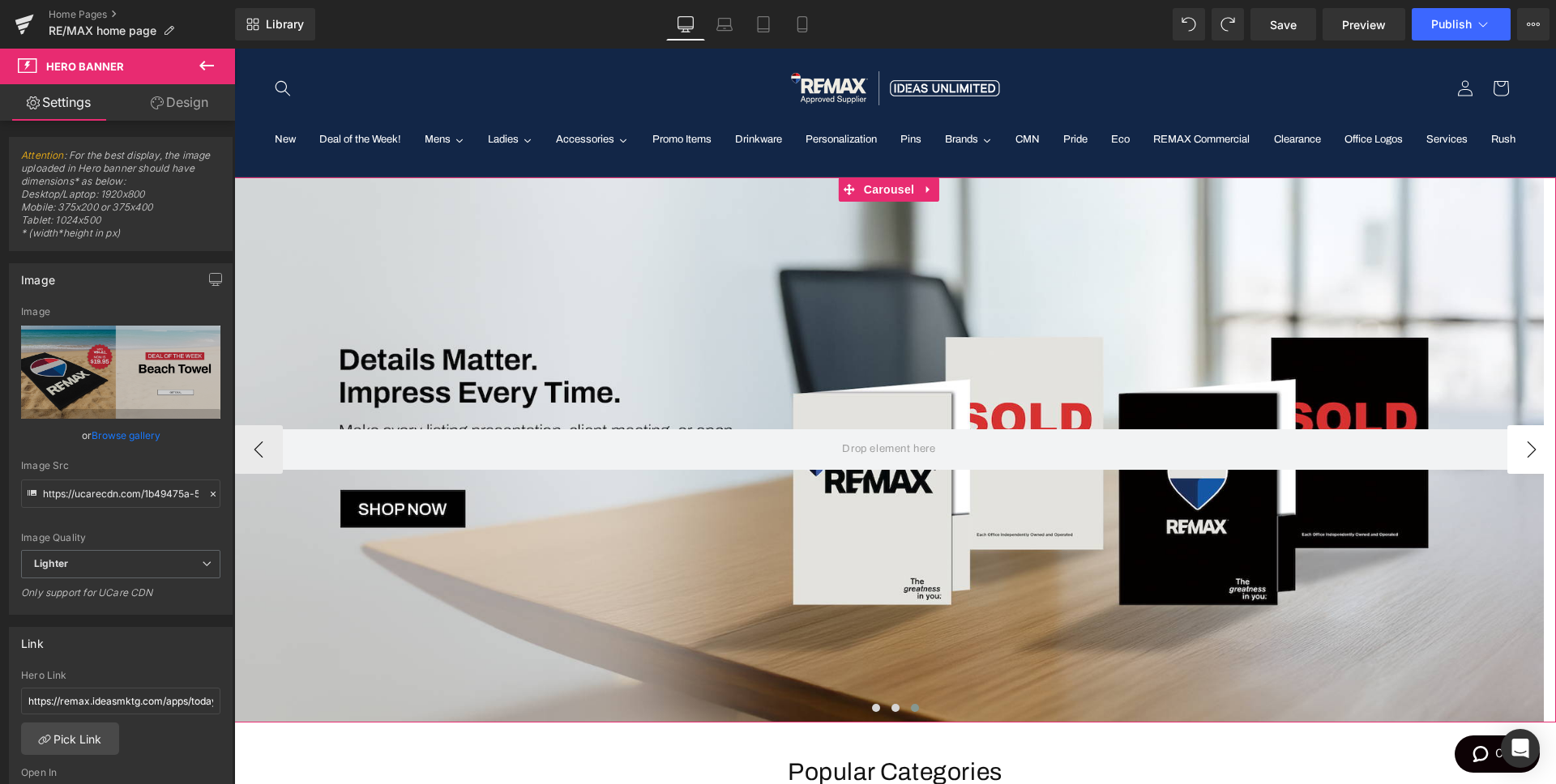 click on "›" at bounding box center (1532, 450) 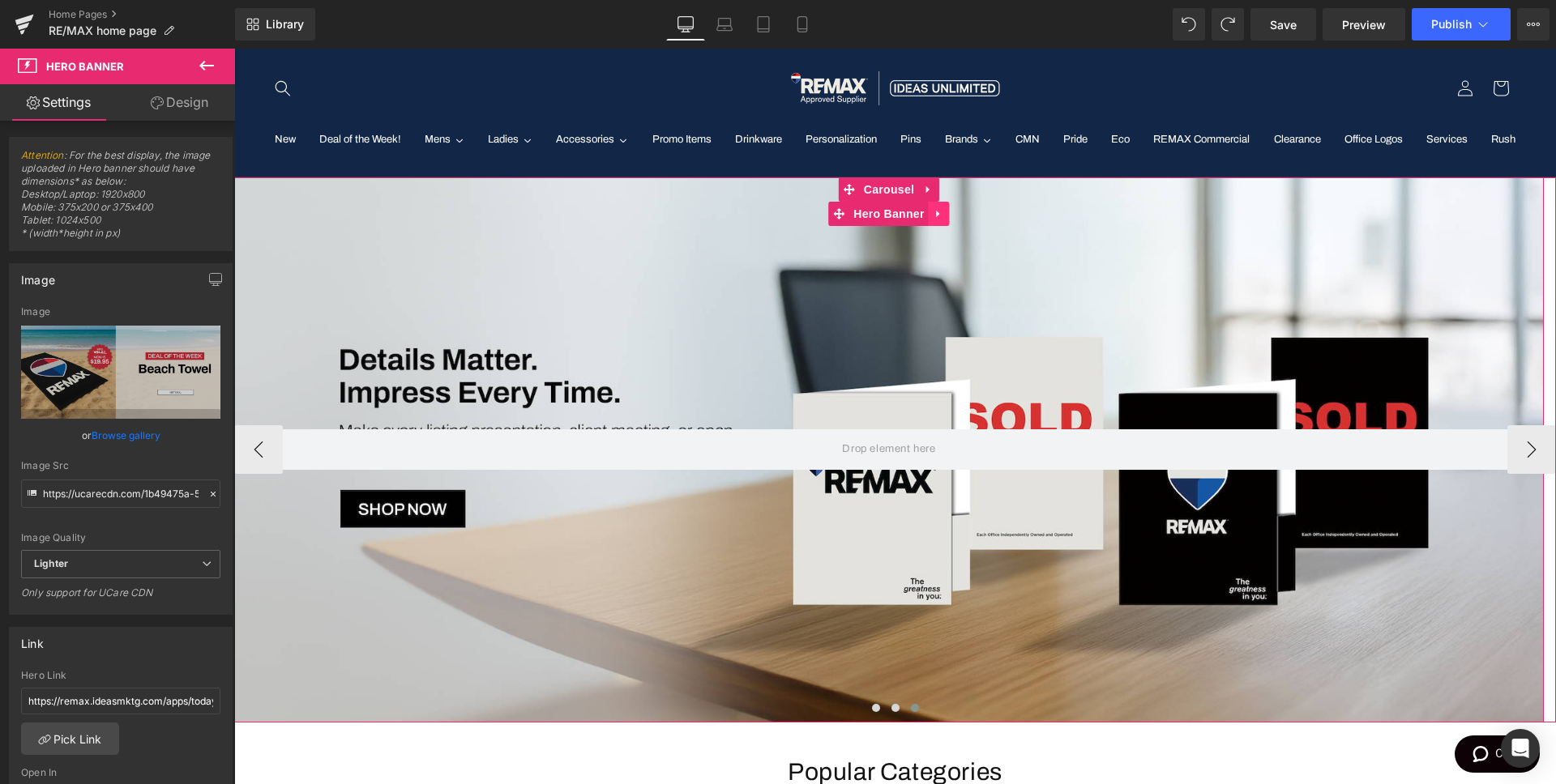 click 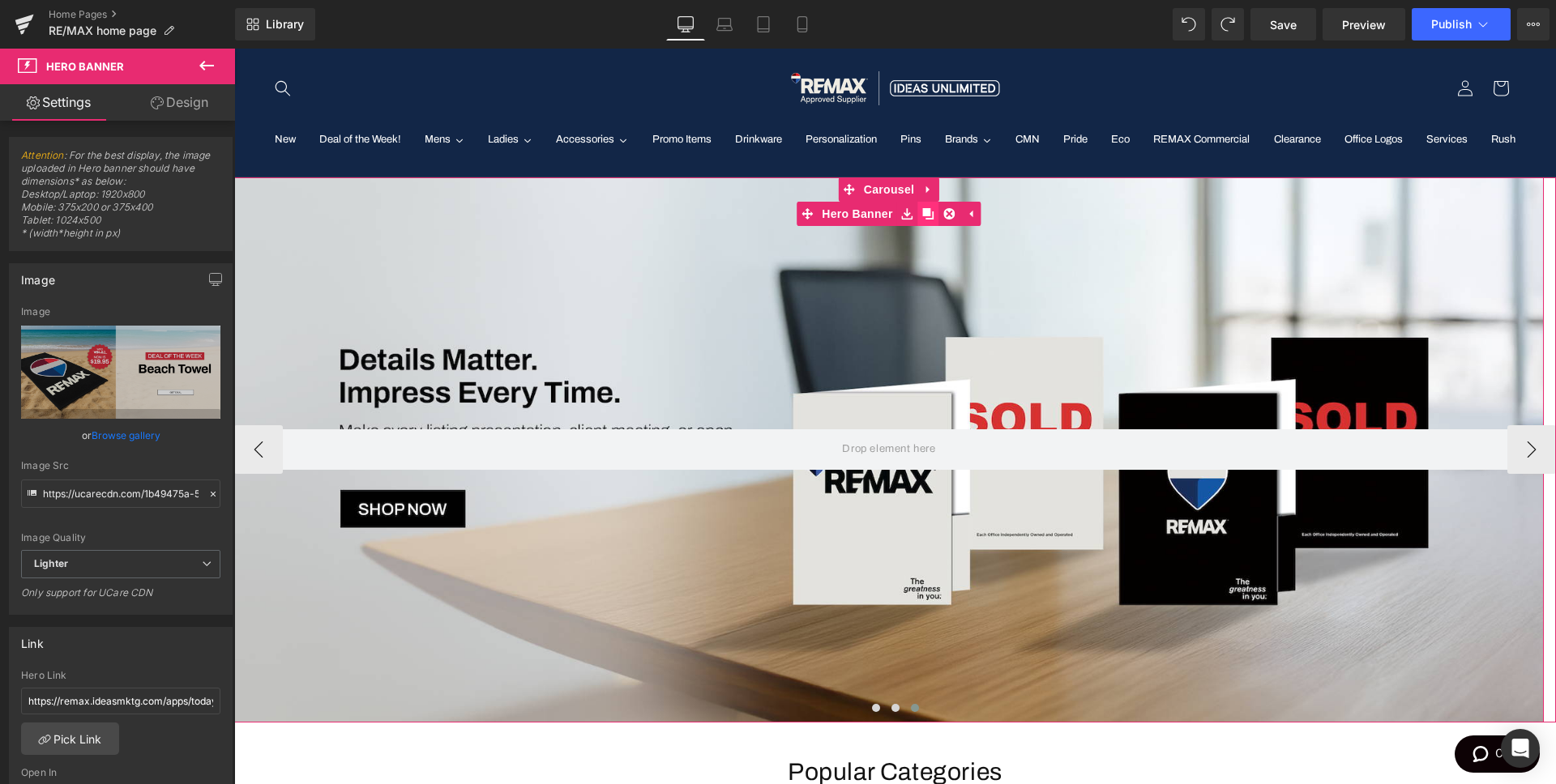 click 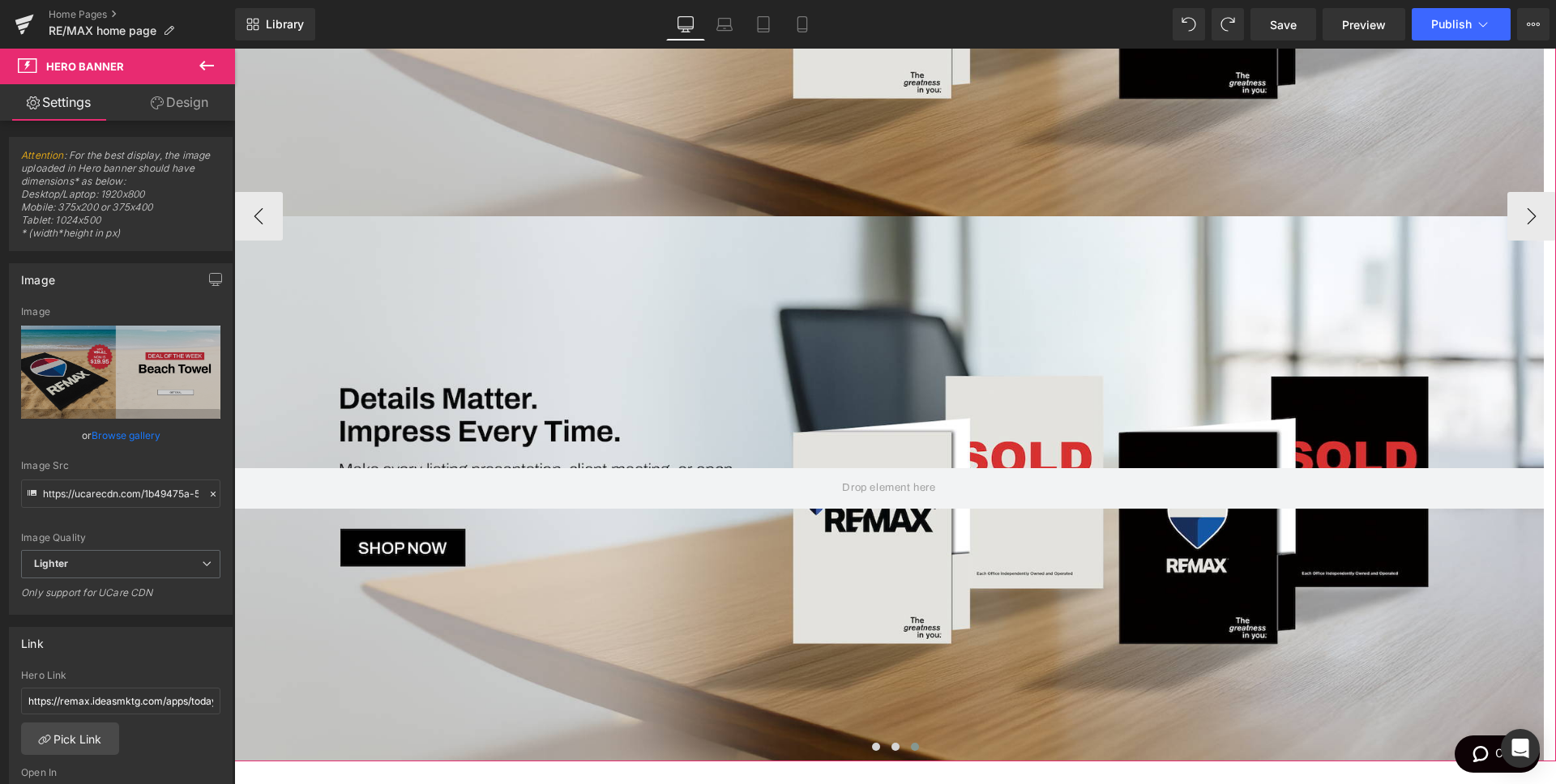 scroll, scrollTop: 609, scrollLeft: 0, axis: vertical 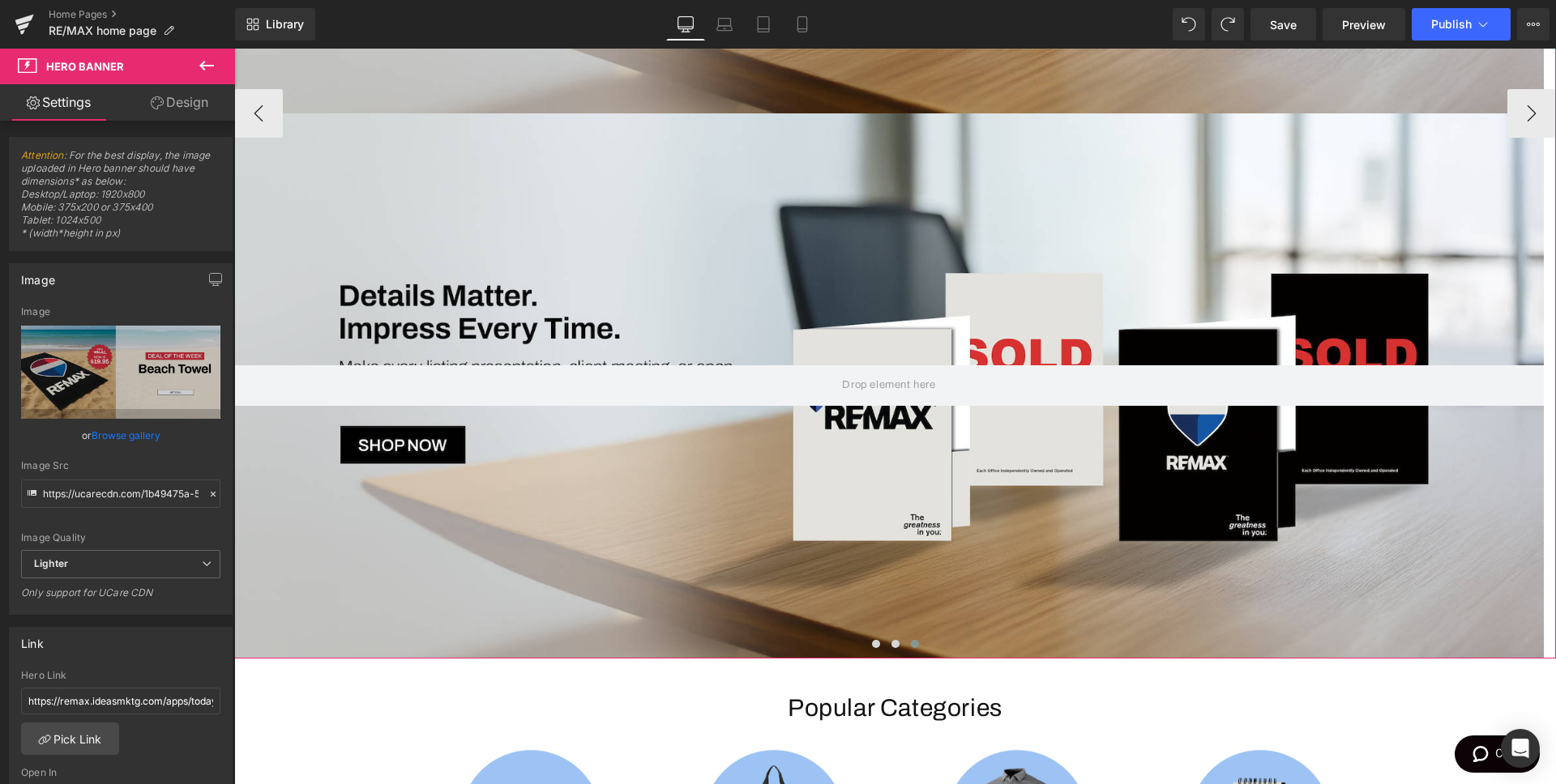 click at bounding box center [889, 386] 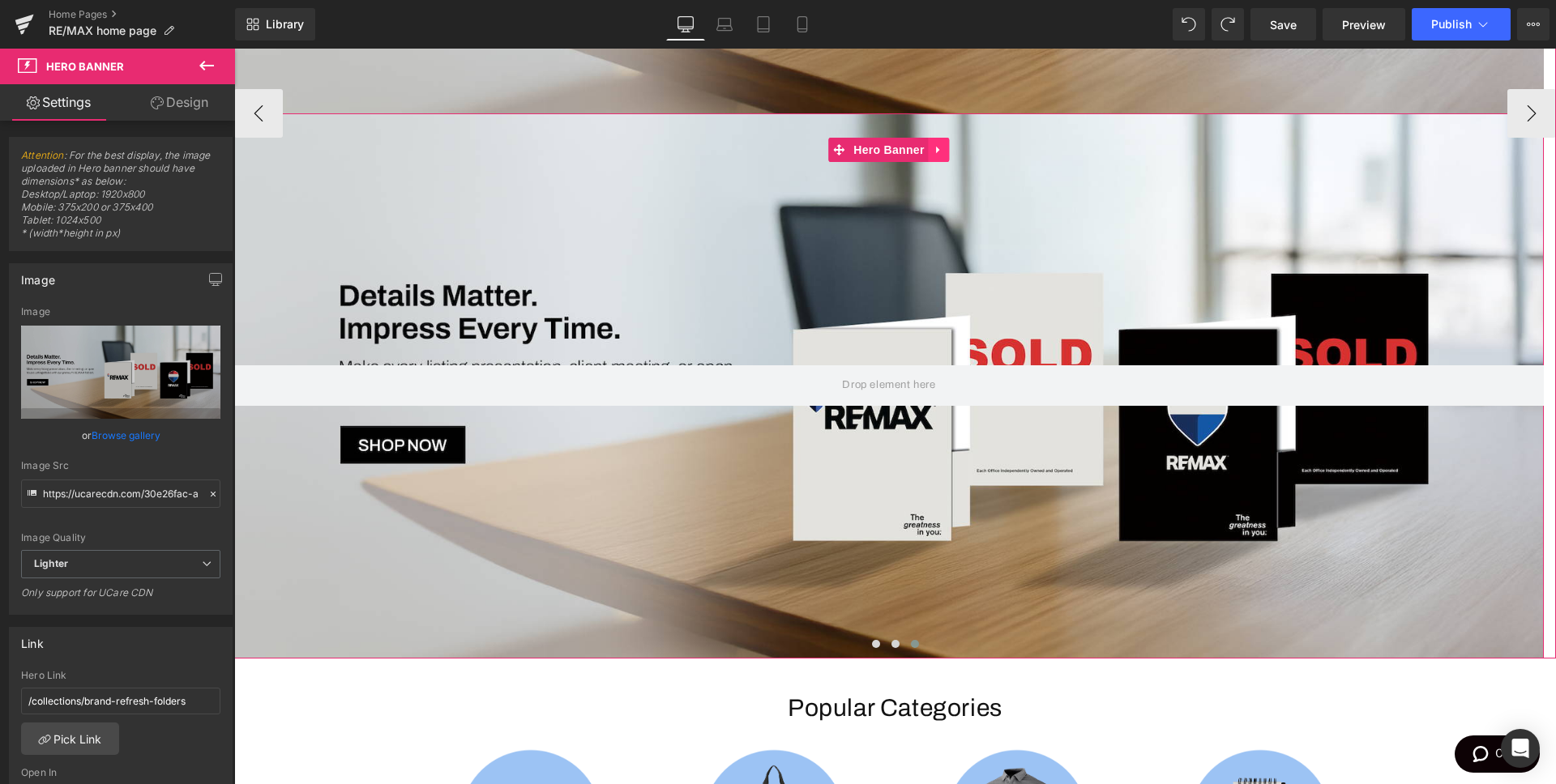 click 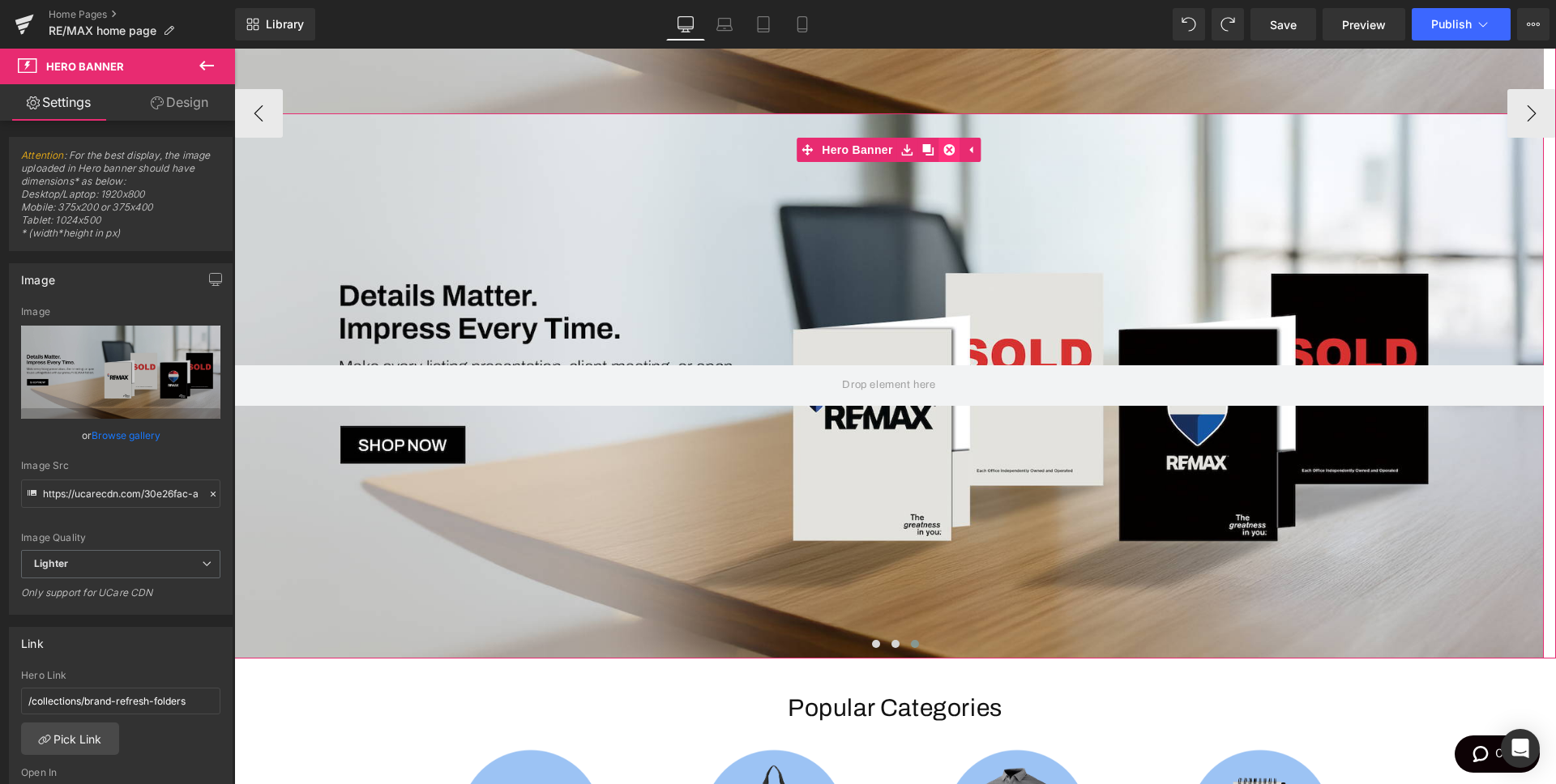 click 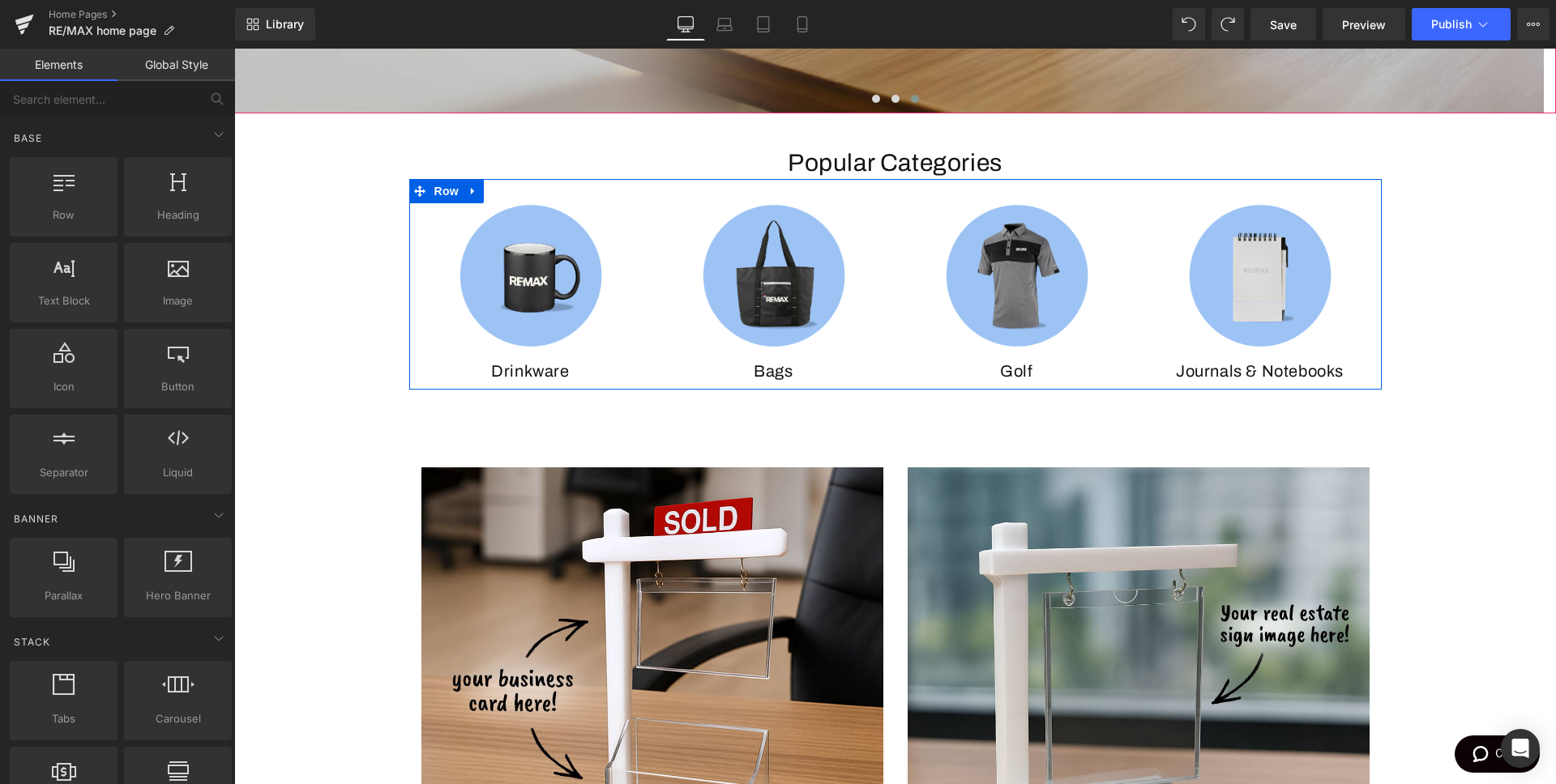 scroll, scrollTop: 59, scrollLeft: 0, axis: vertical 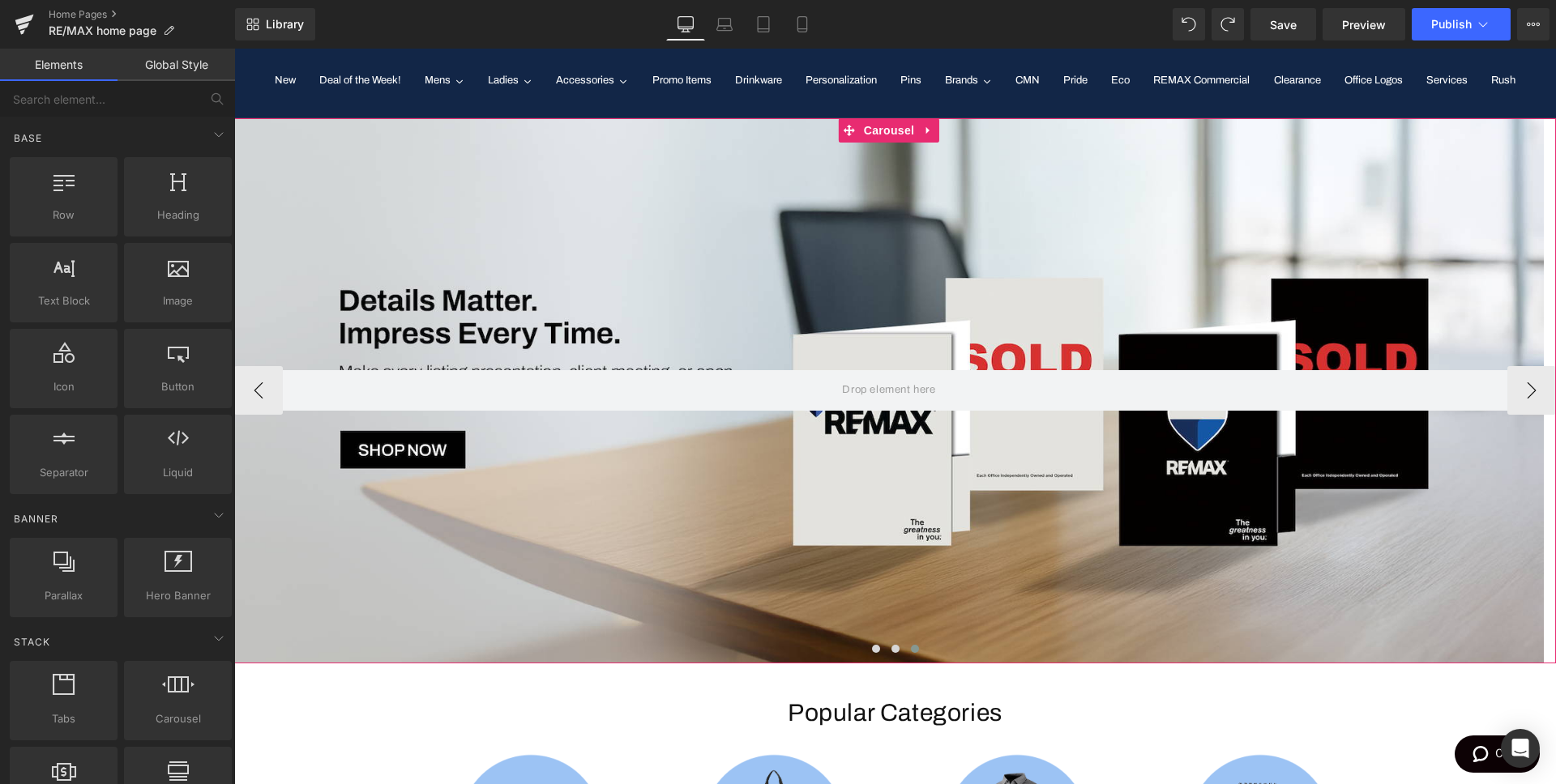 click at bounding box center [889, 390] 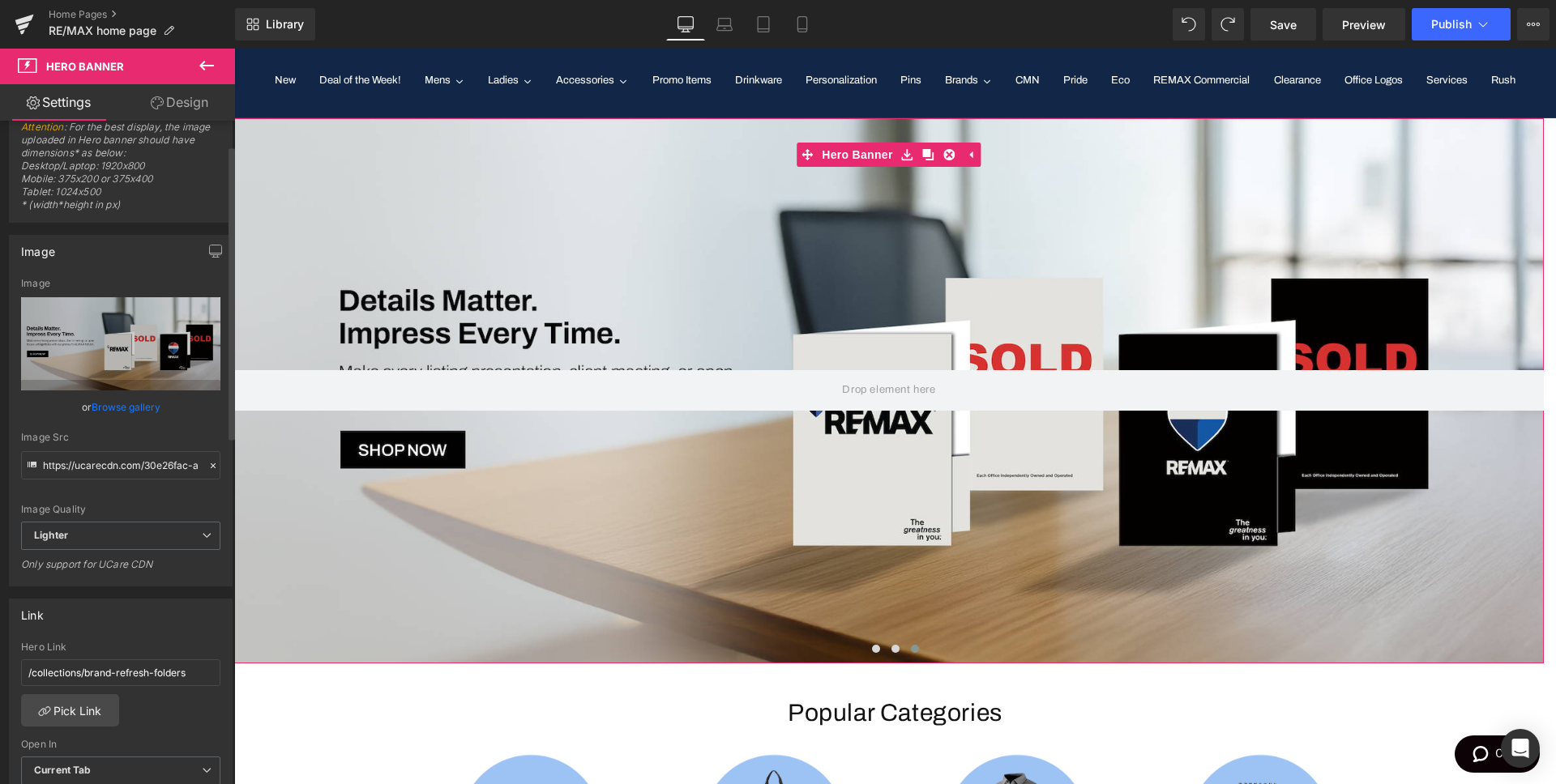 scroll, scrollTop: 0, scrollLeft: 0, axis: both 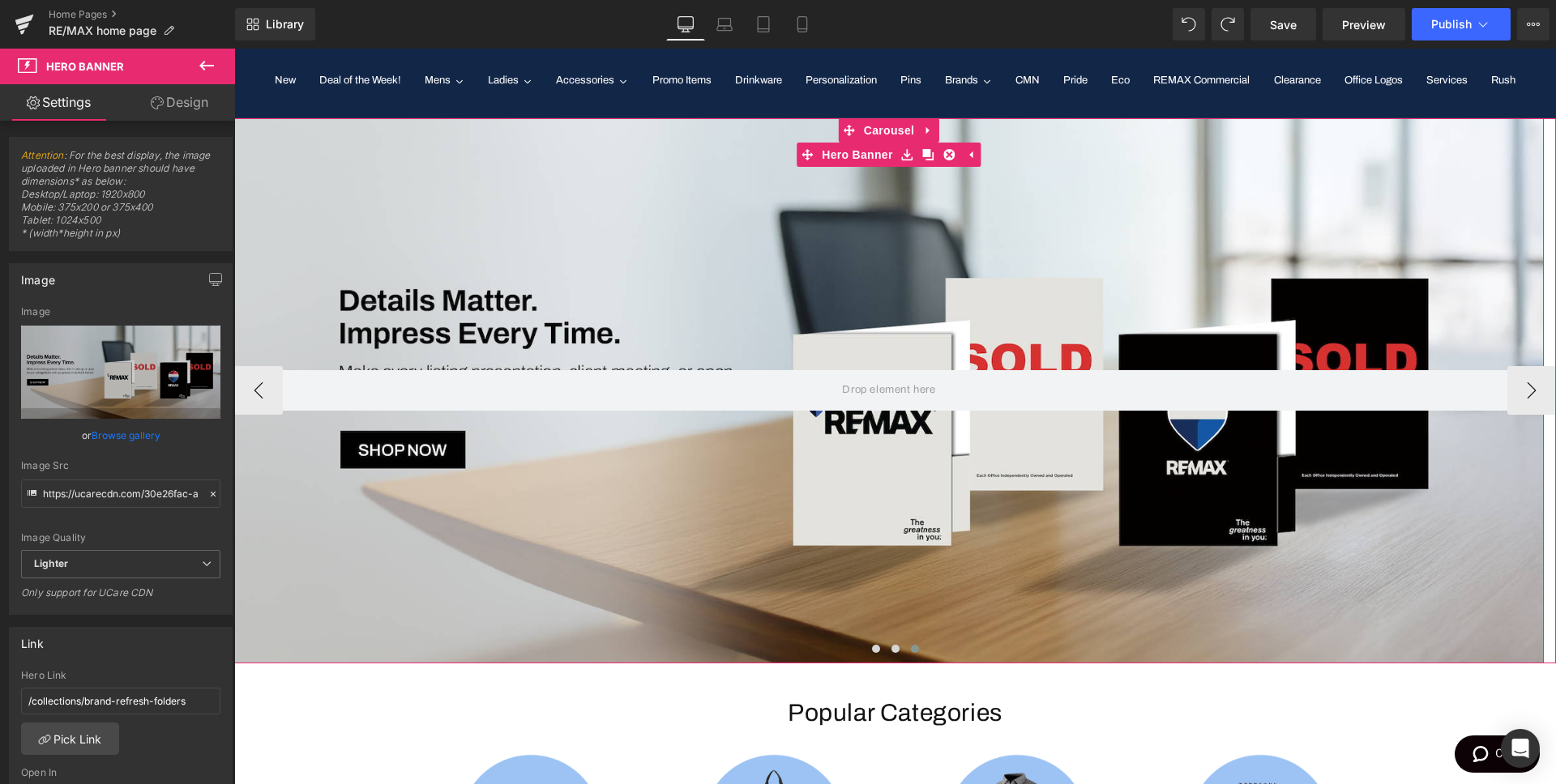 click at bounding box center (889, 390) 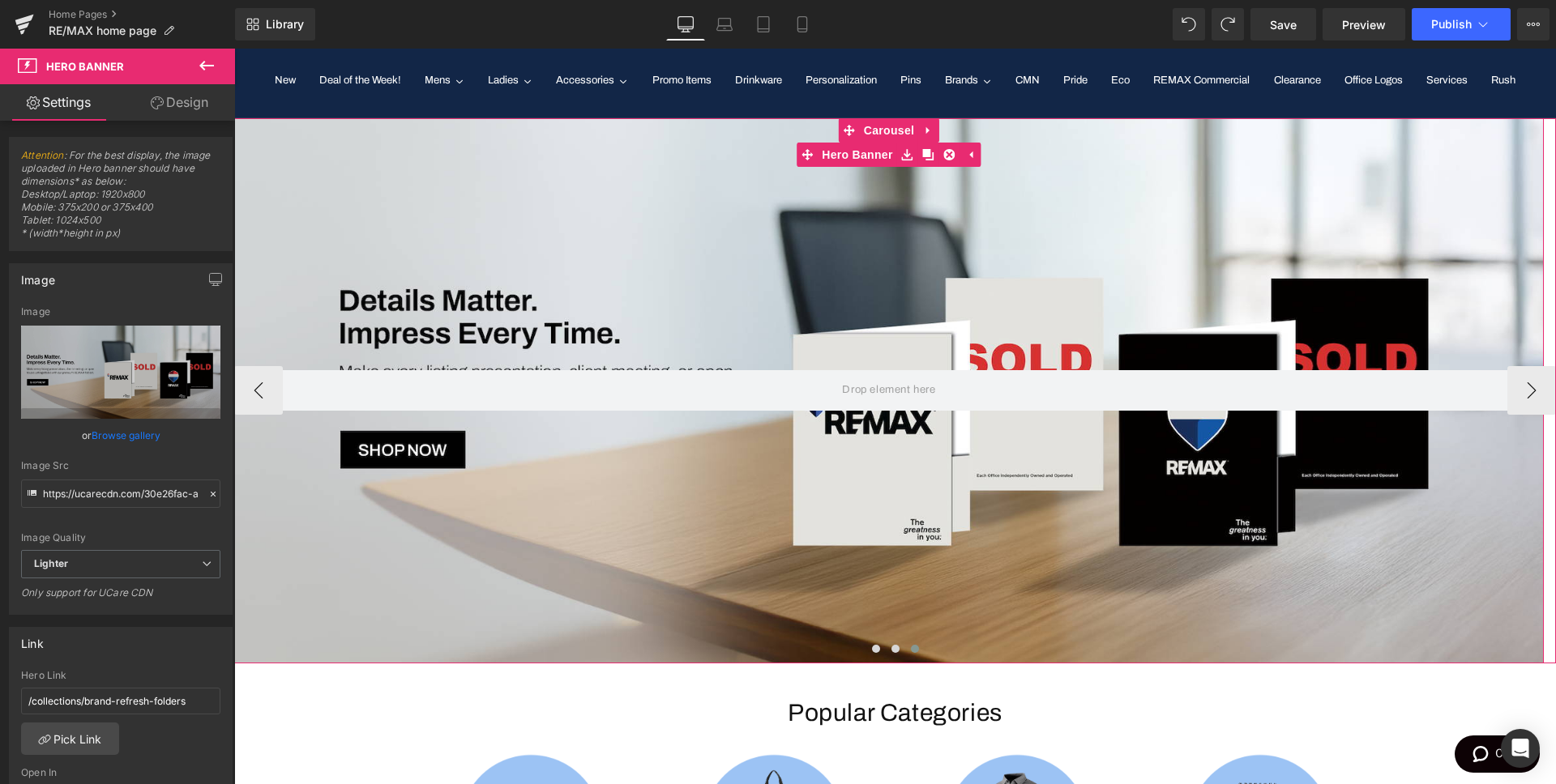 drag, startPoint x: 575, startPoint y: 247, endPoint x: 588, endPoint y: 252, distance: 13.928388 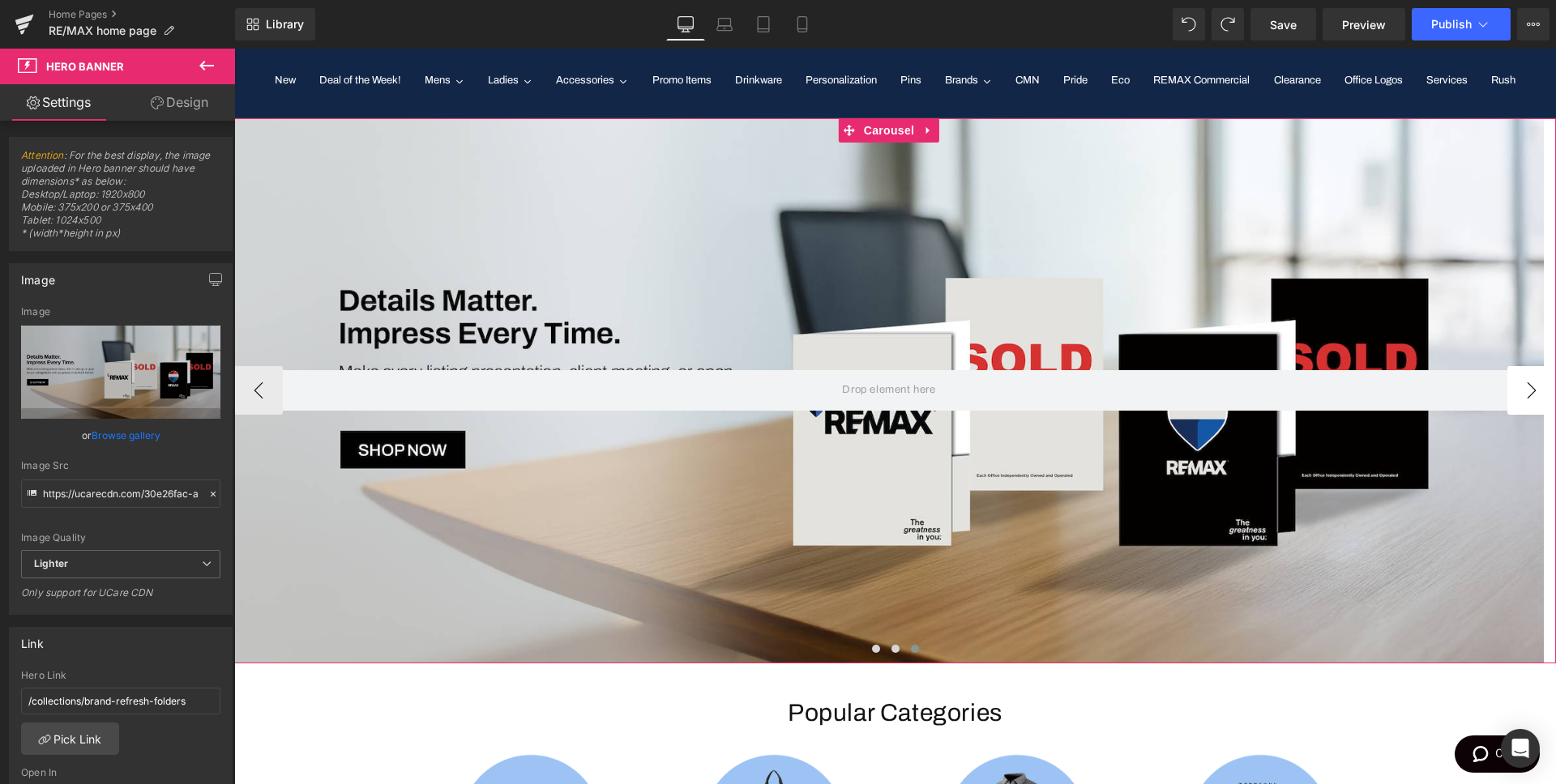 click on "›" at bounding box center (1532, 390) 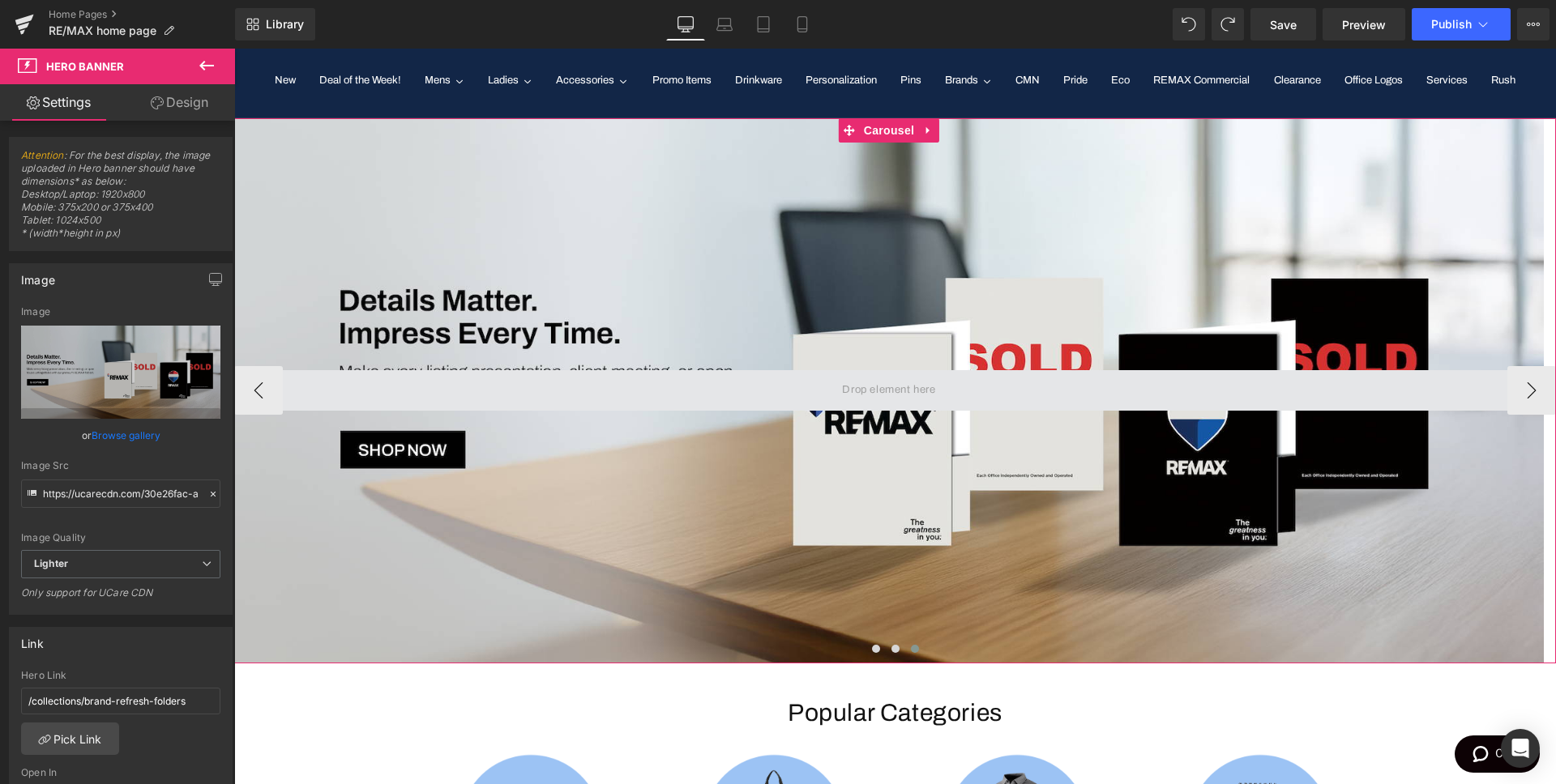 drag, startPoint x: 1520, startPoint y: 395, endPoint x: 1262, endPoint y: 402, distance: 258.09494 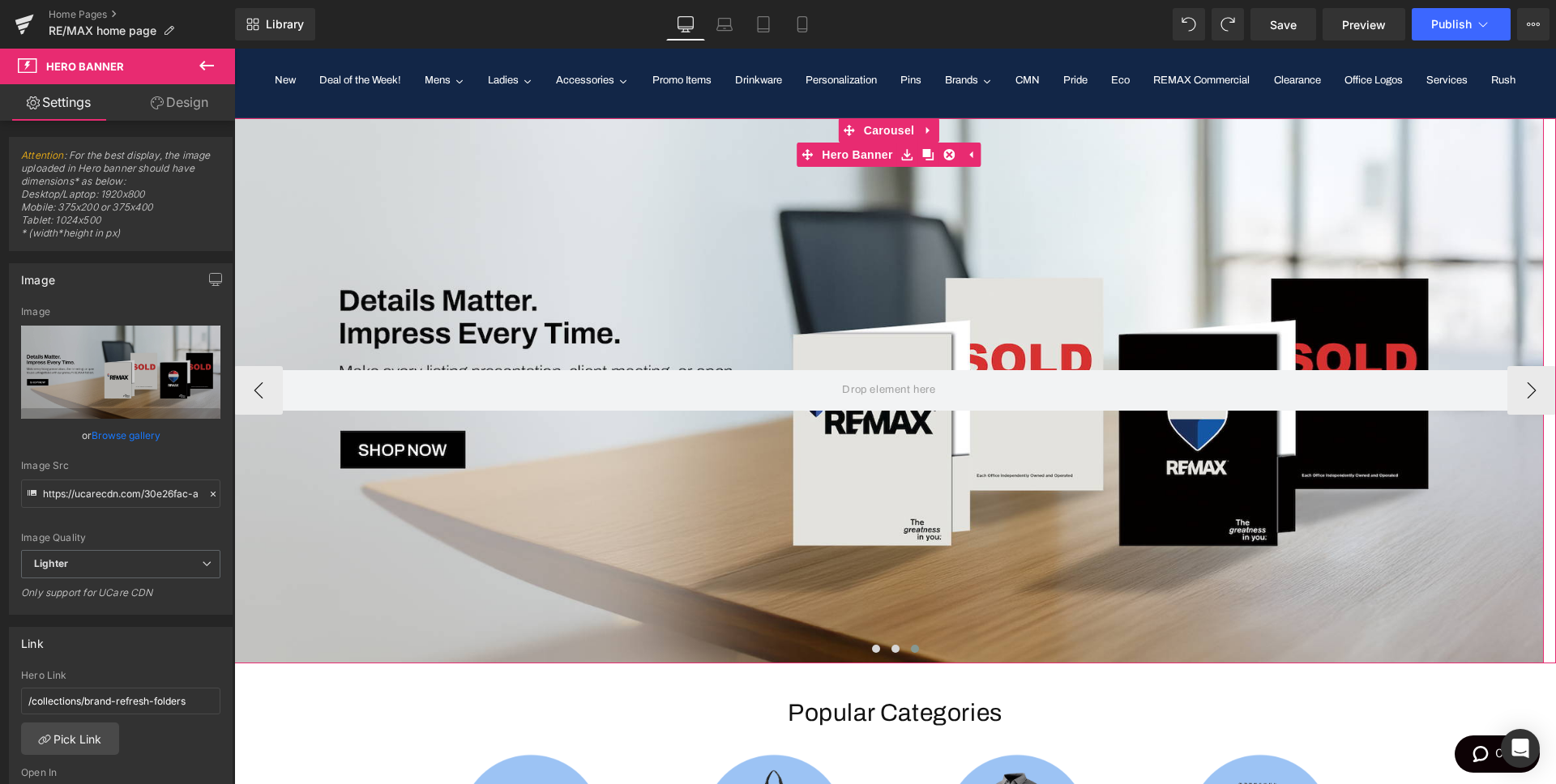 click at bounding box center [889, 390] 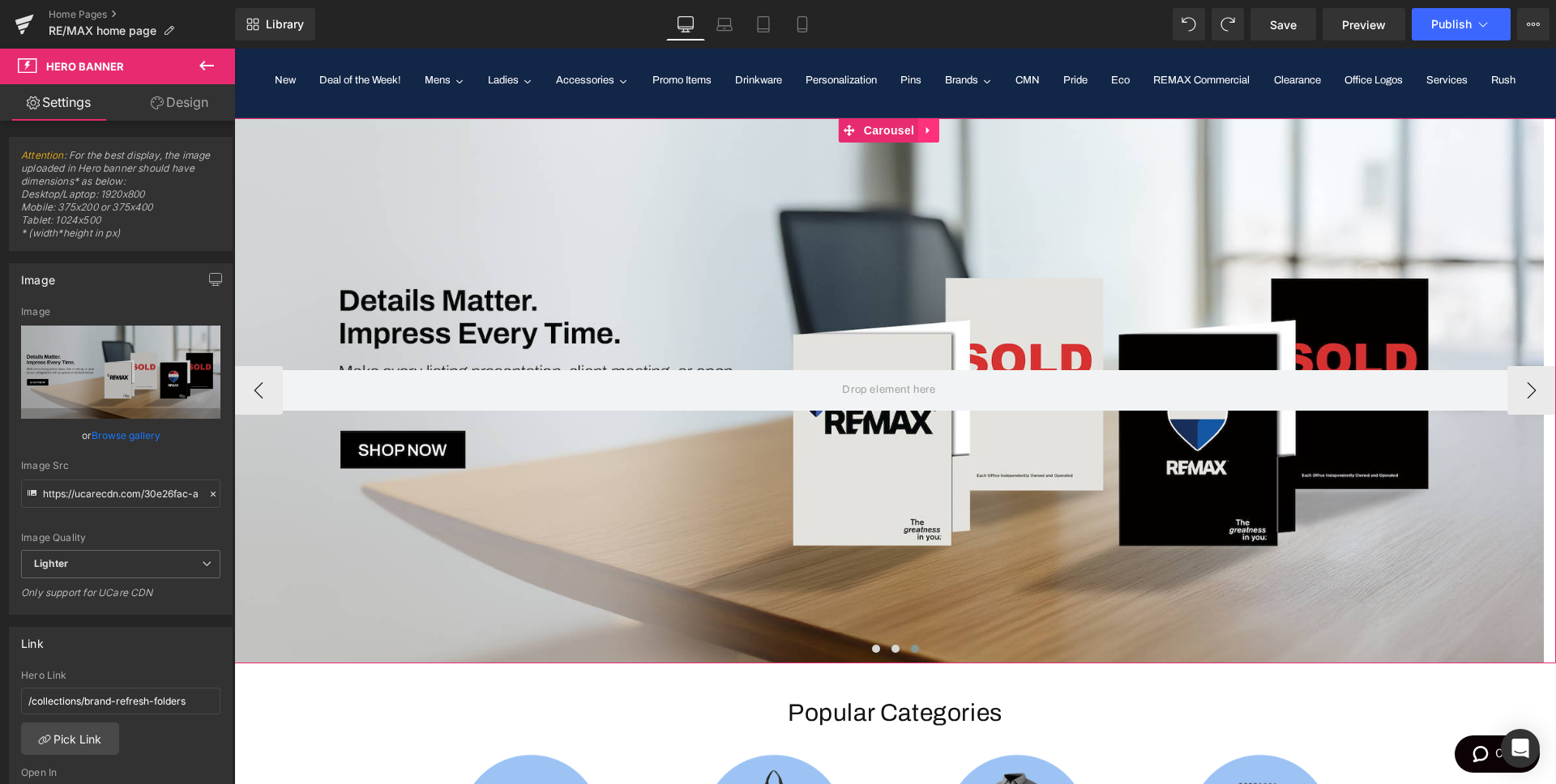 click 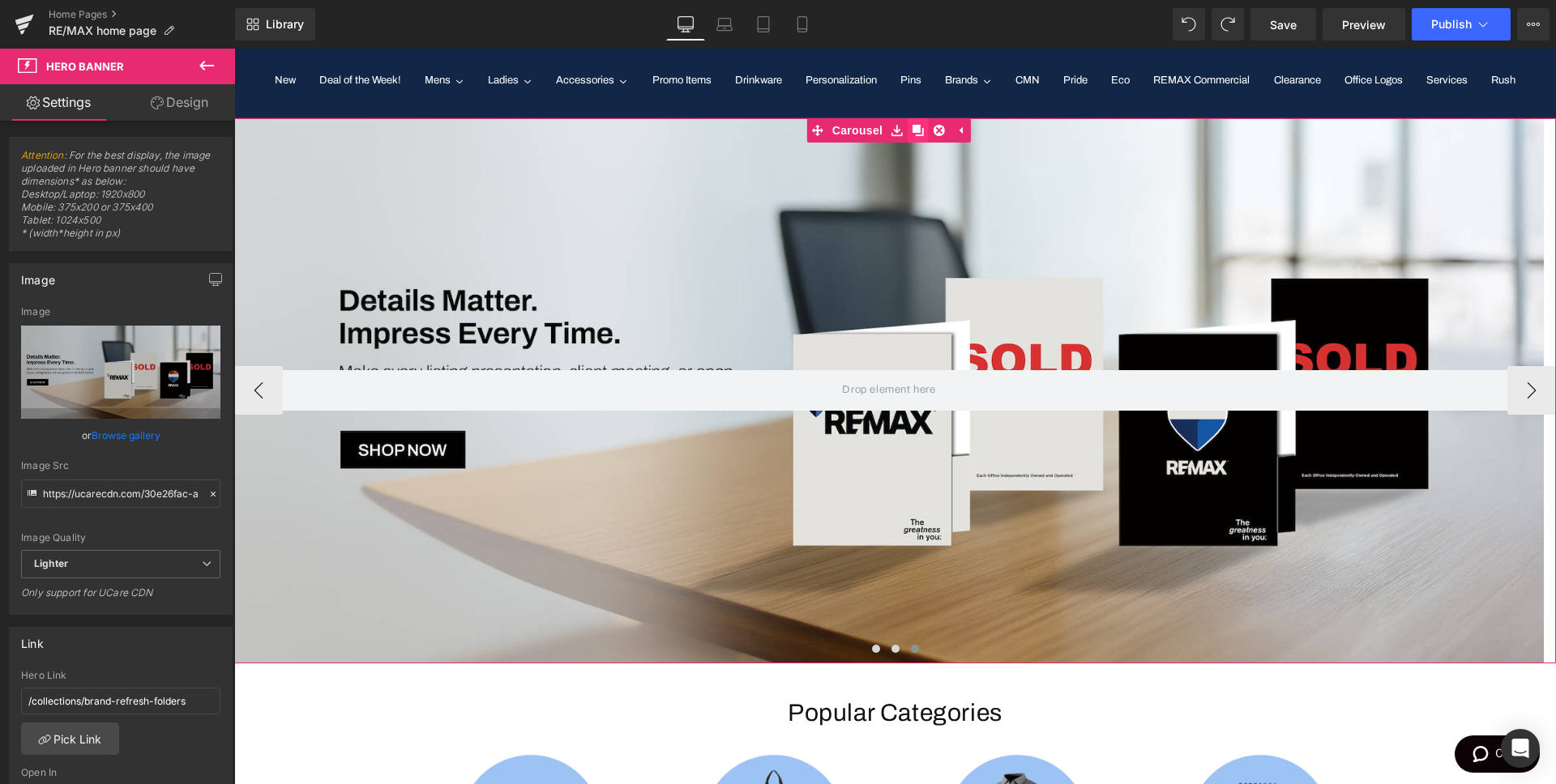 click 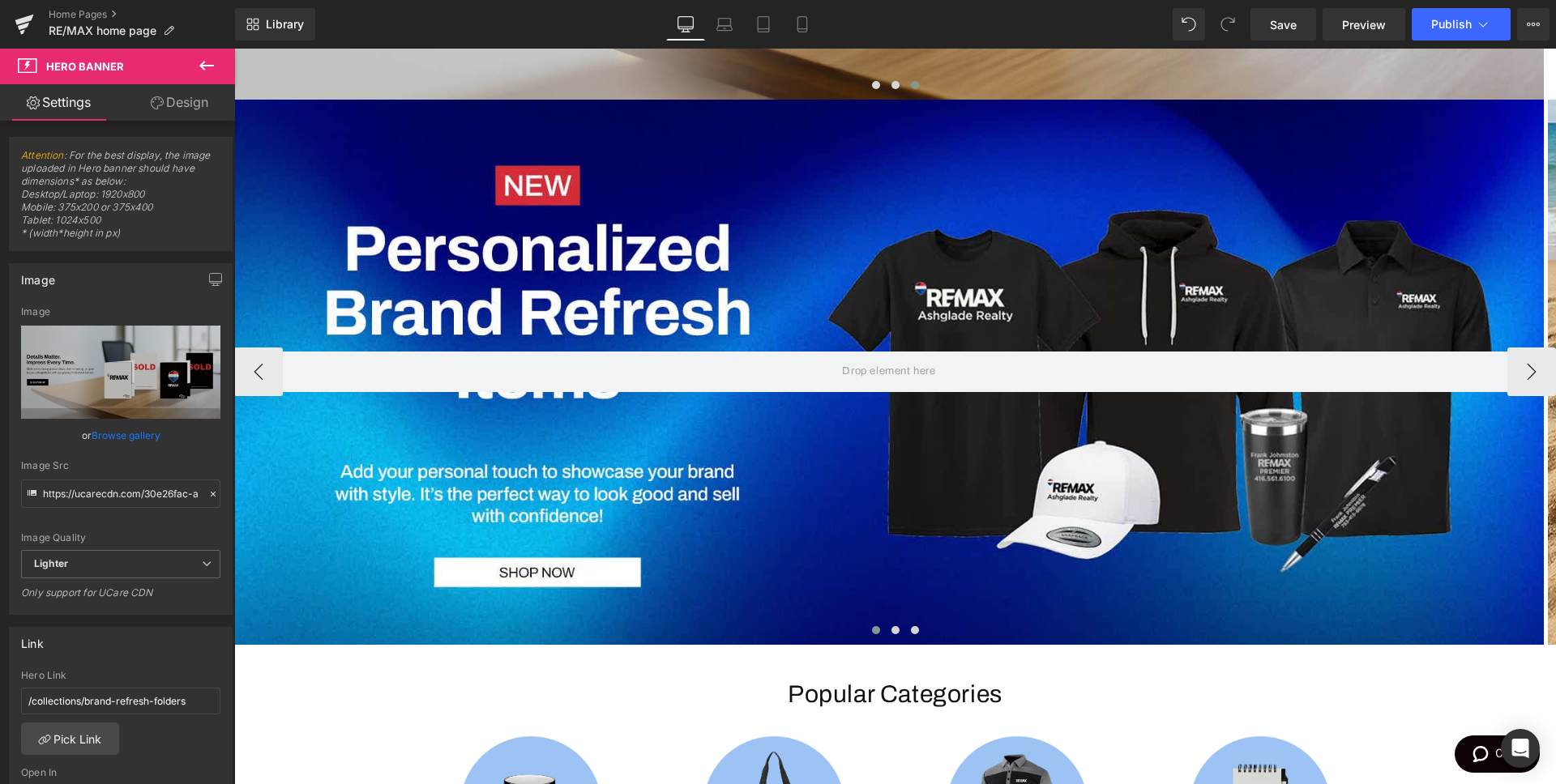 scroll, scrollTop: 636, scrollLeft: 0, axis: vertical 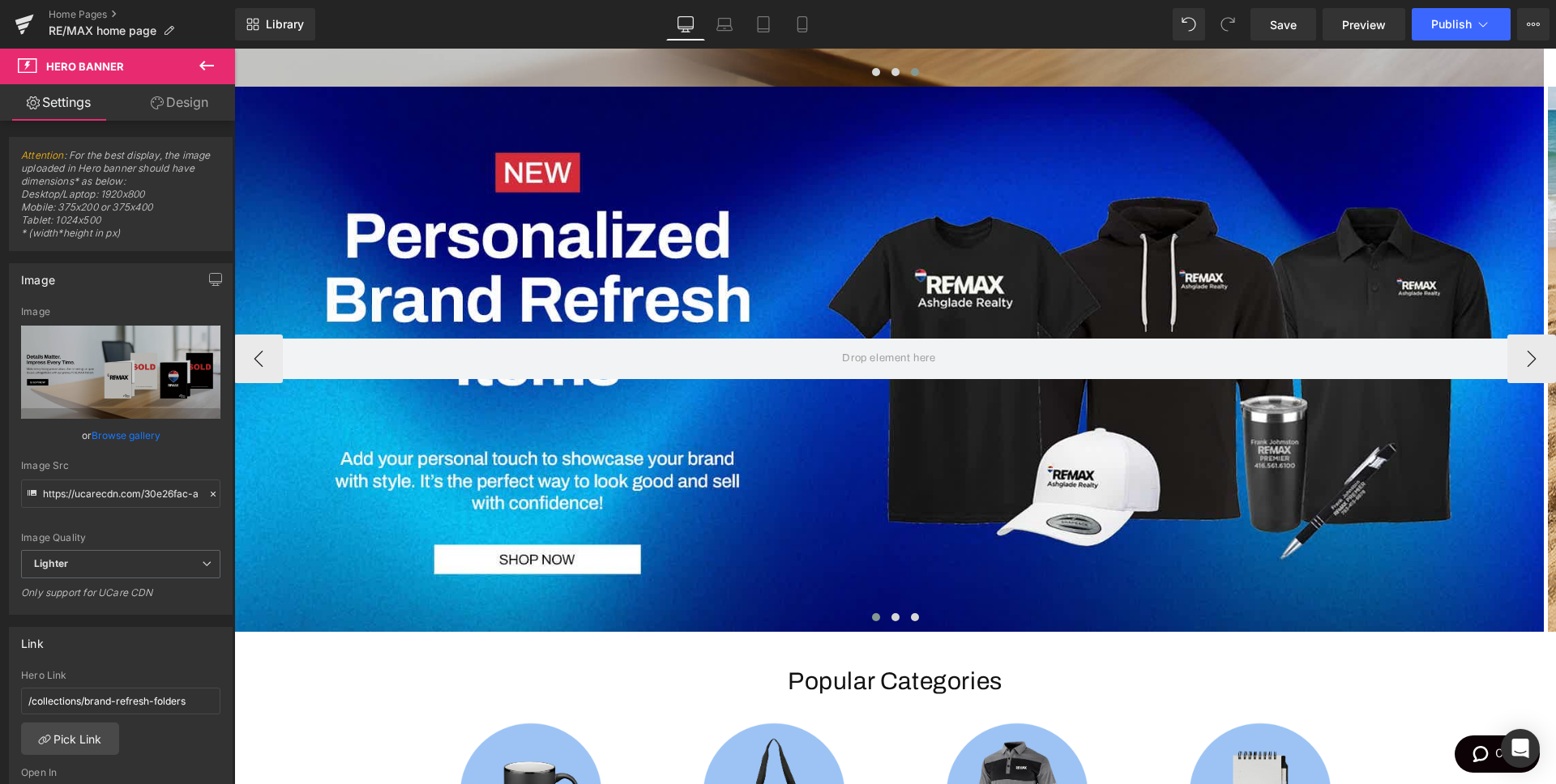click at bounding box center [889, 359] 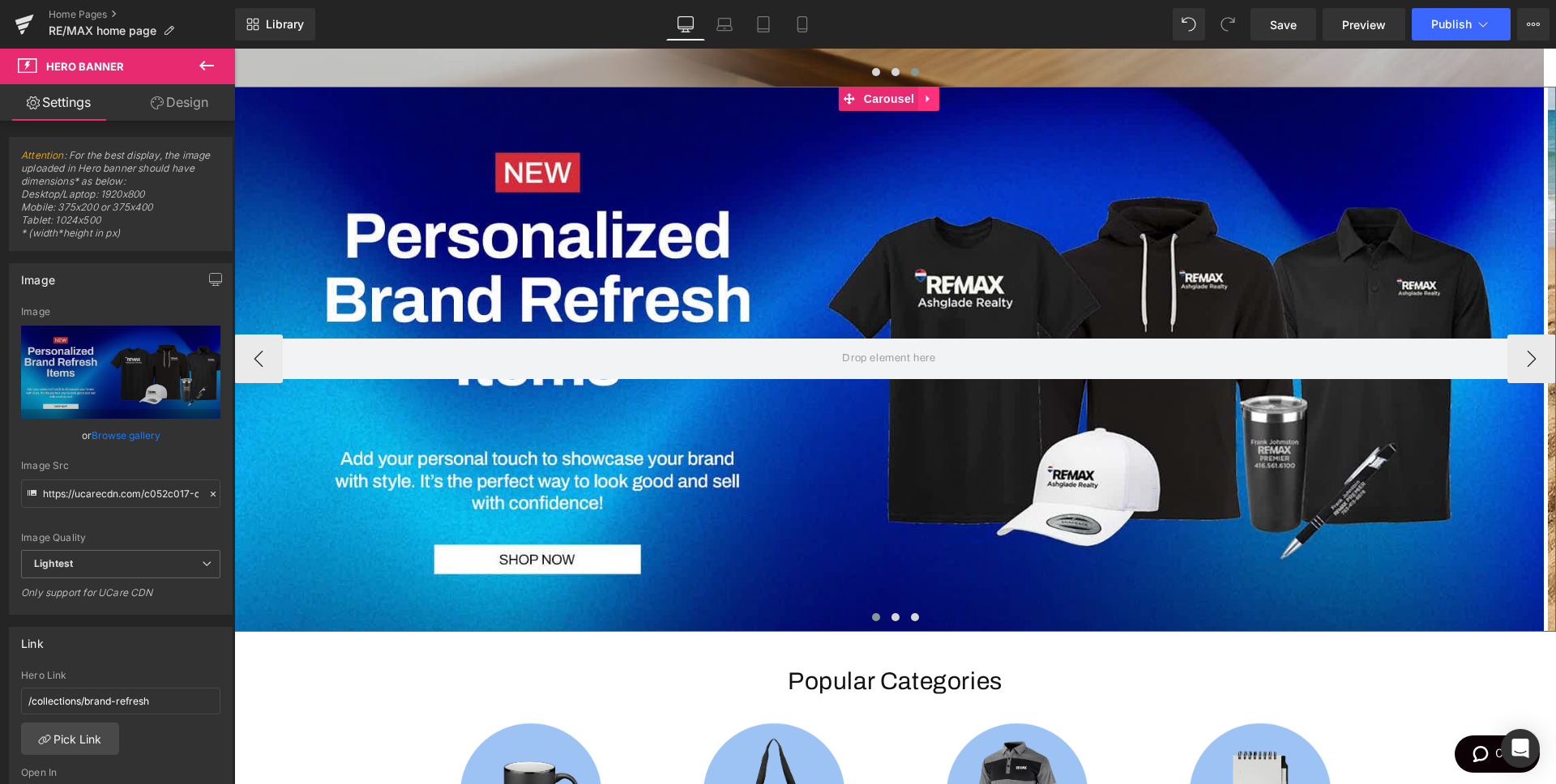 click 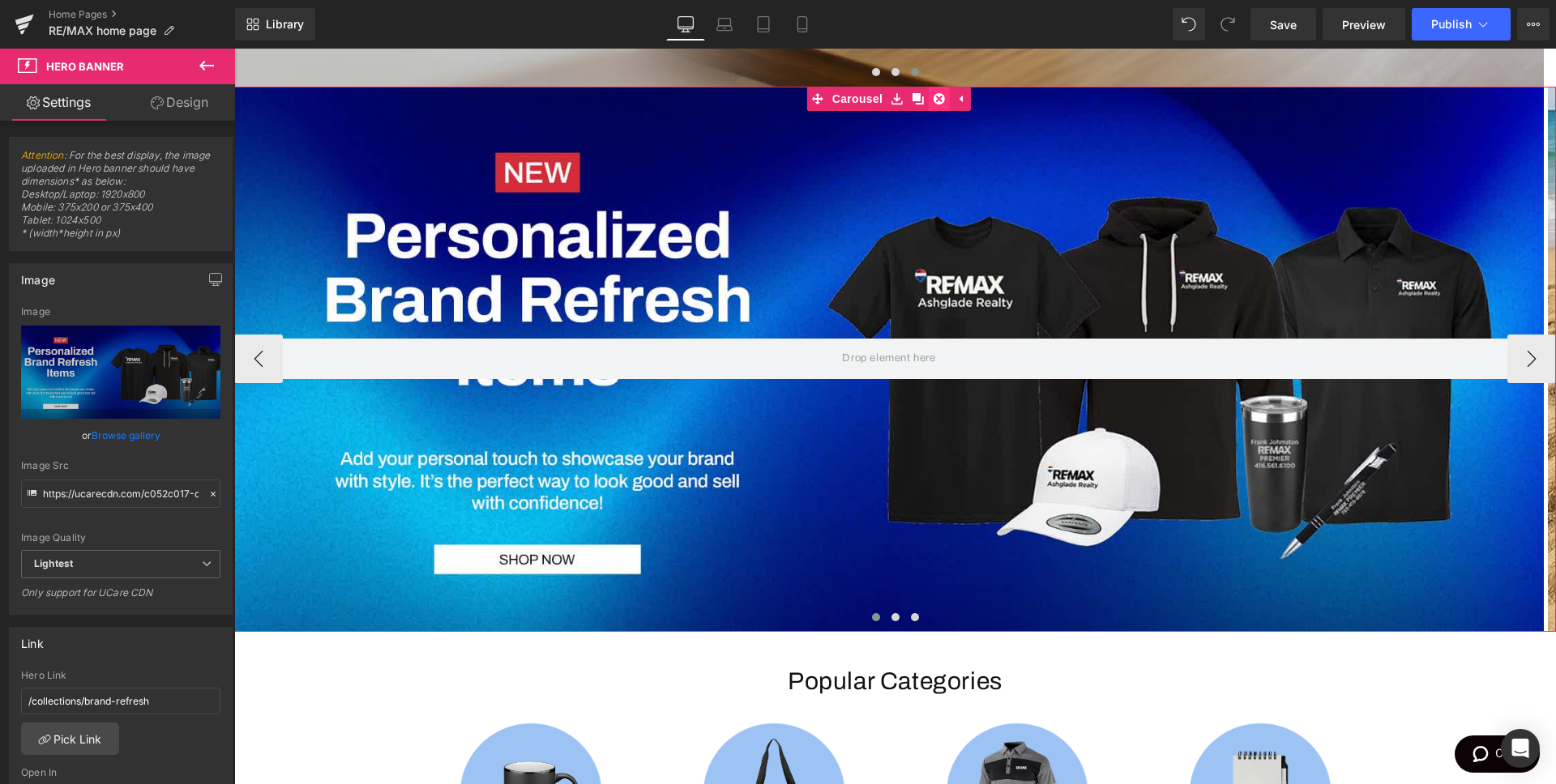 click 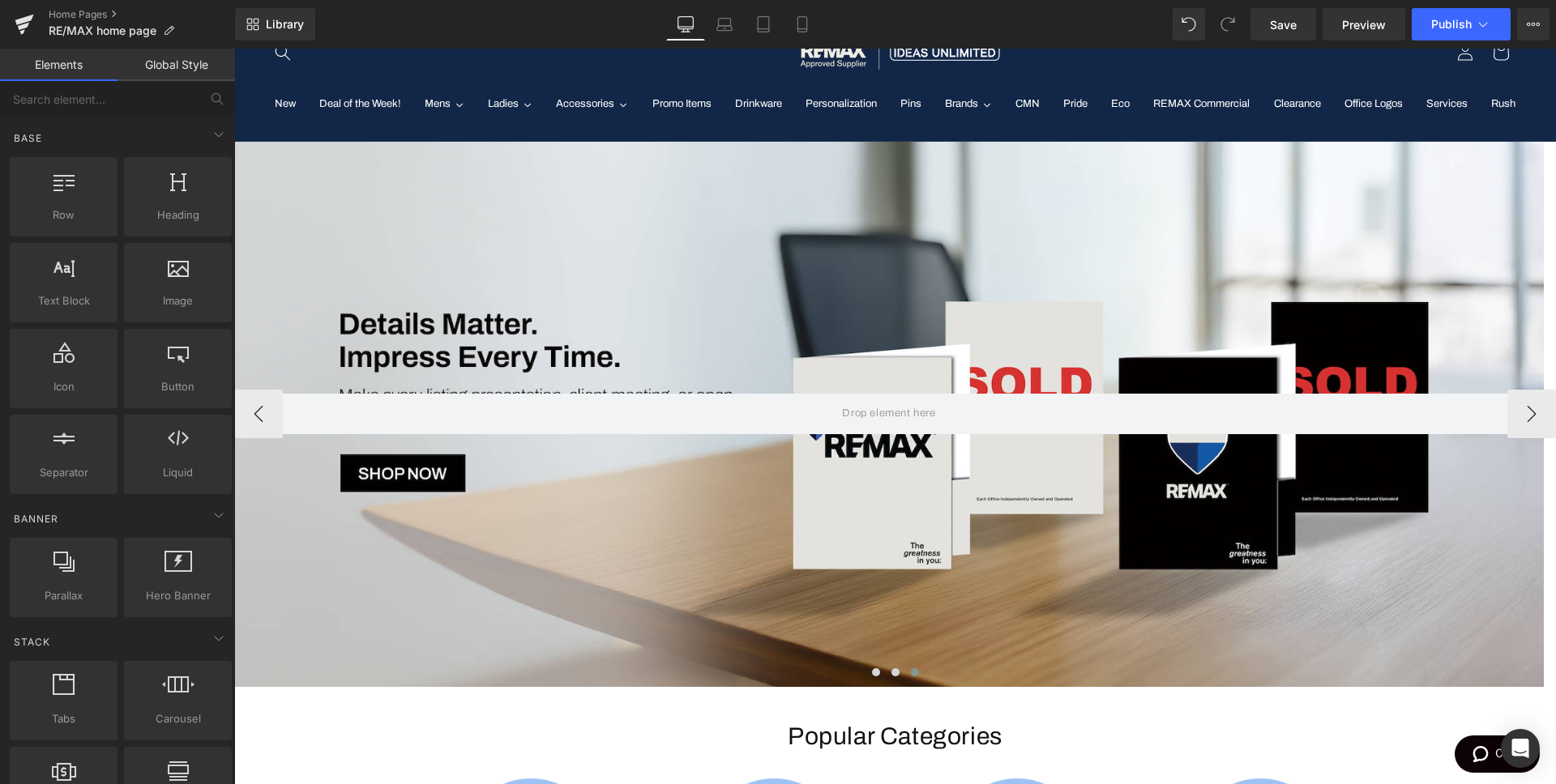 scroll, scrollTop: 0, scrollLeft: 0, axis: both 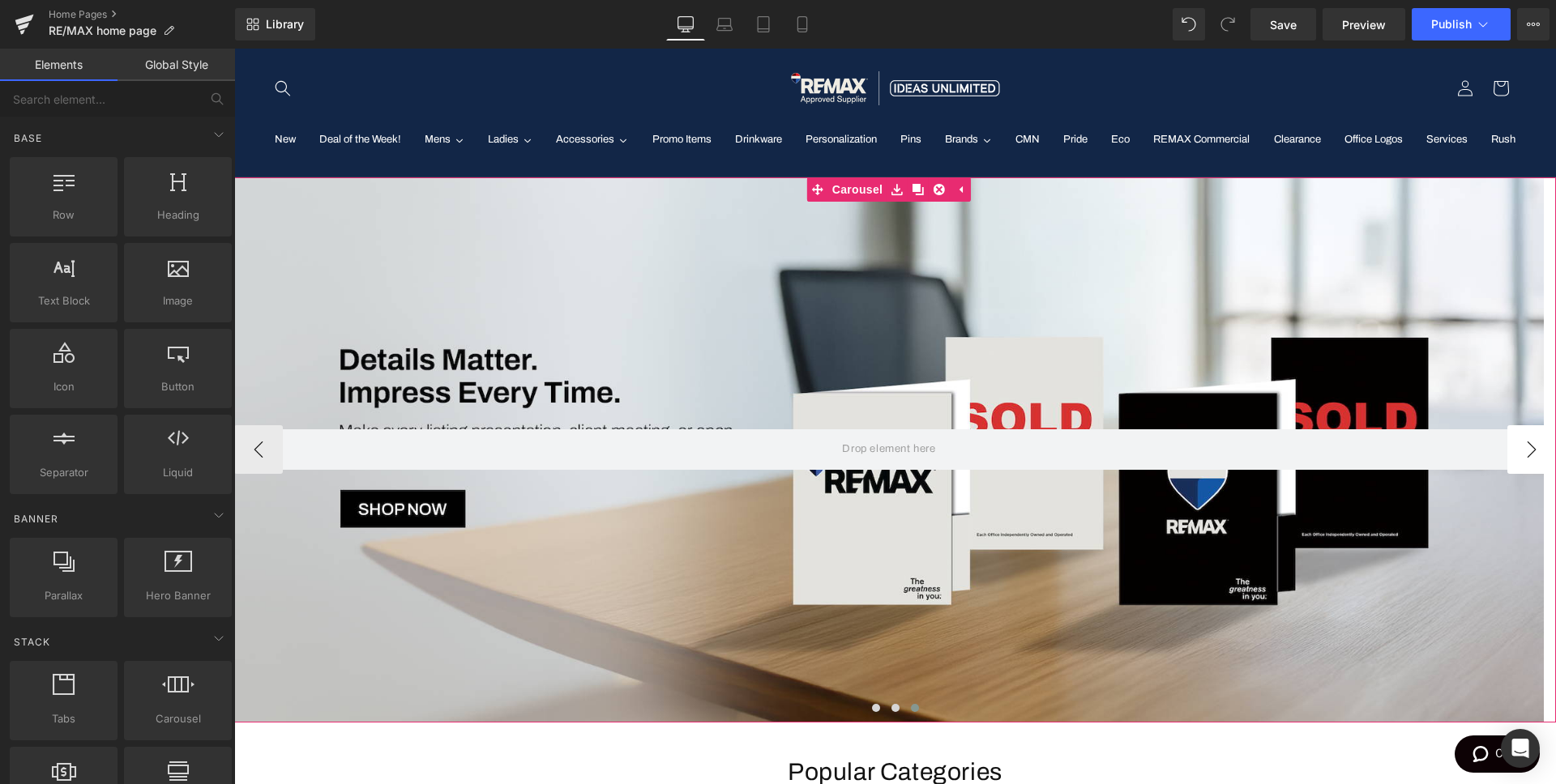 click on "›" at bounding box center [1532, 450] 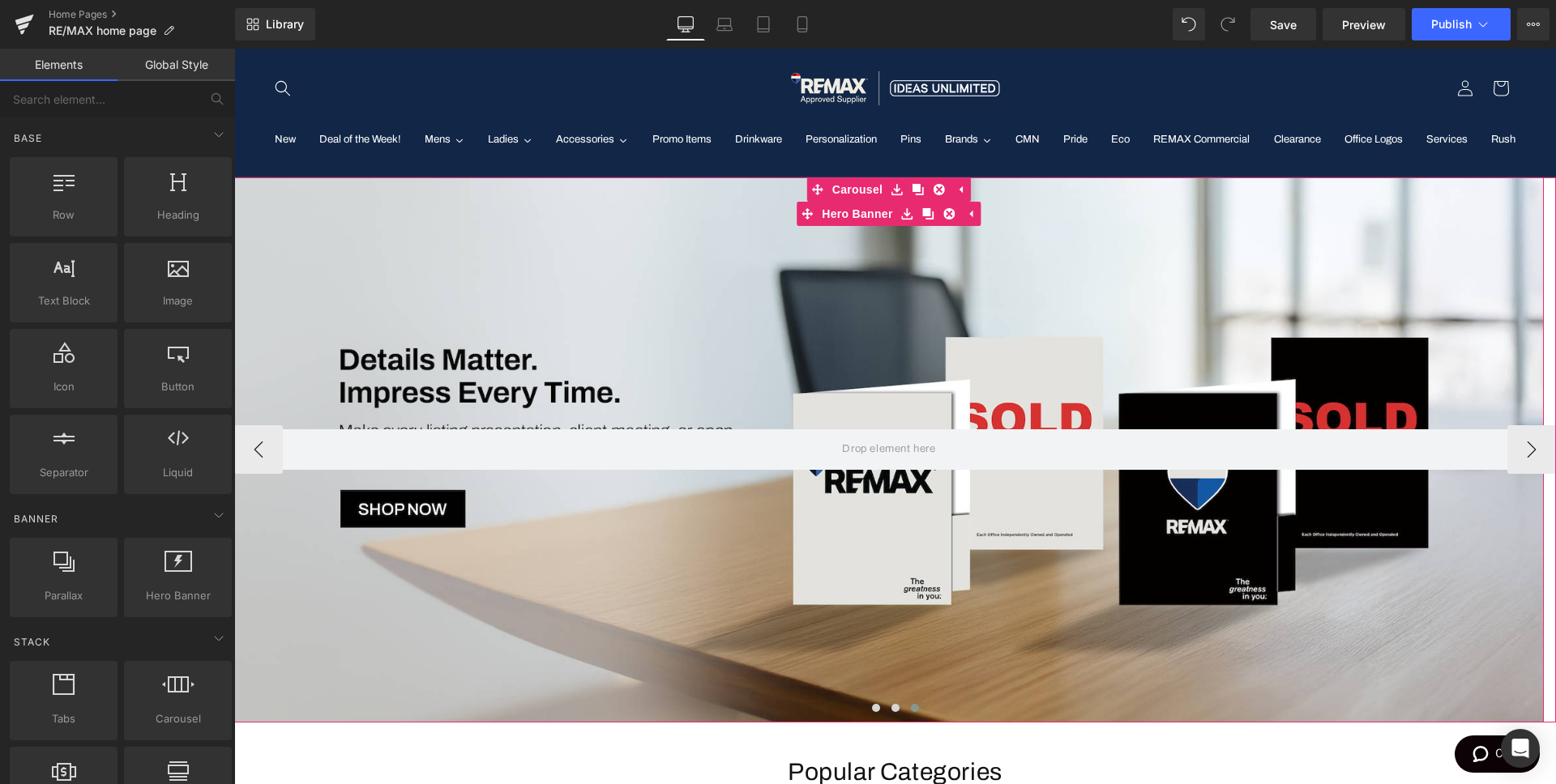 click at bounding box center (889, 450) 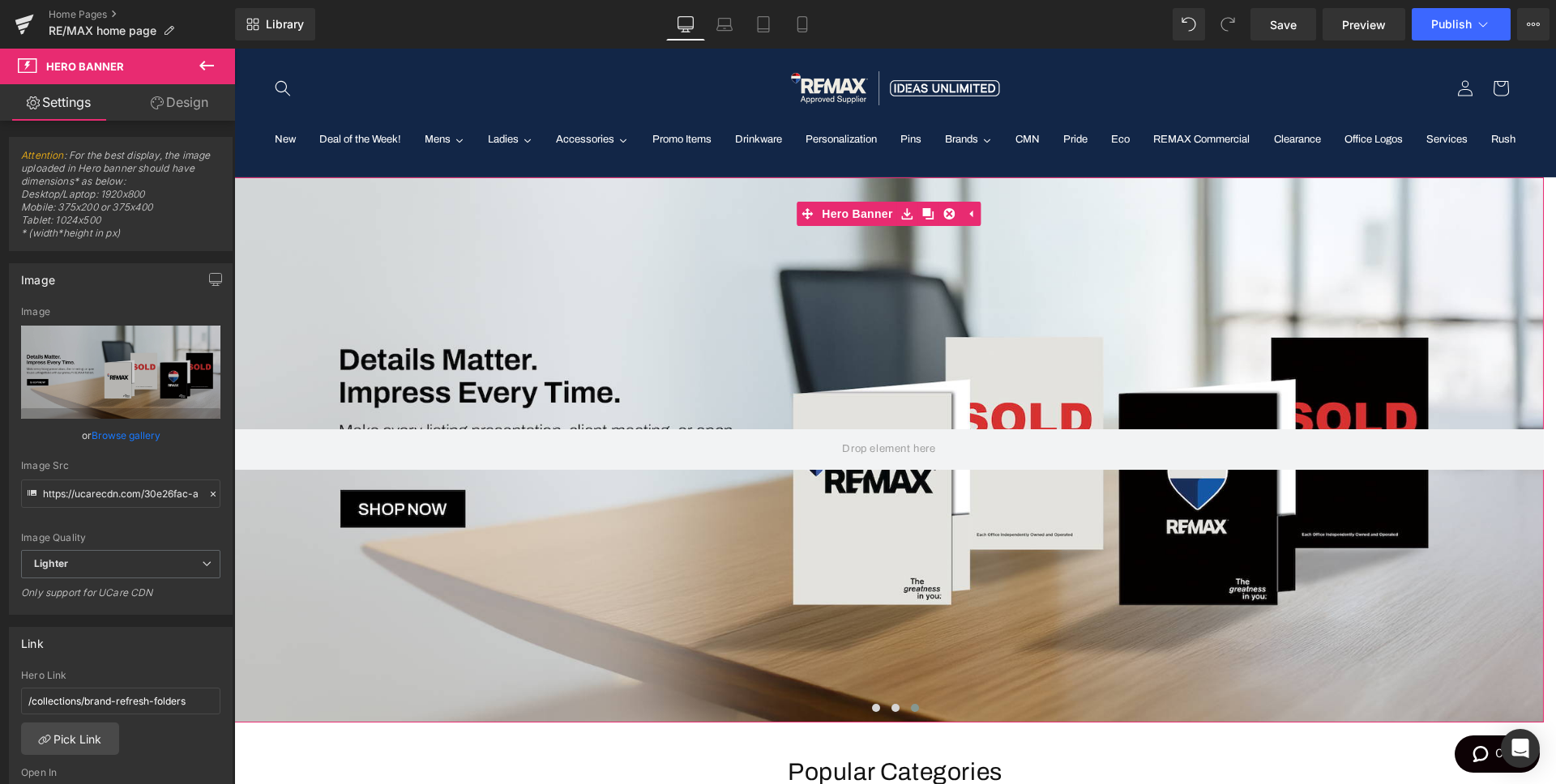click on "Design" at bounding box center (179, 102) 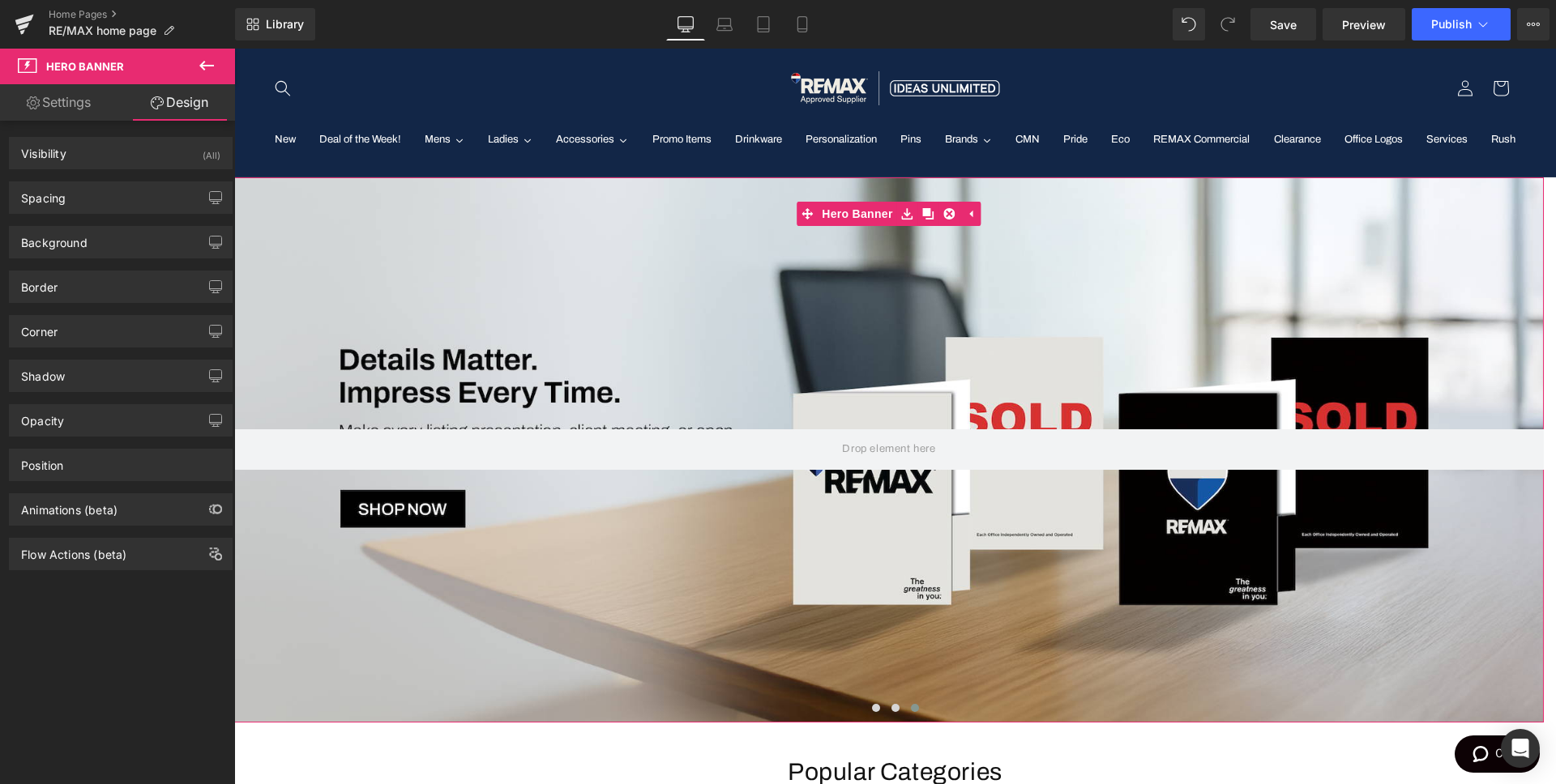 click on "Settings" at bounding box center [58, 102] 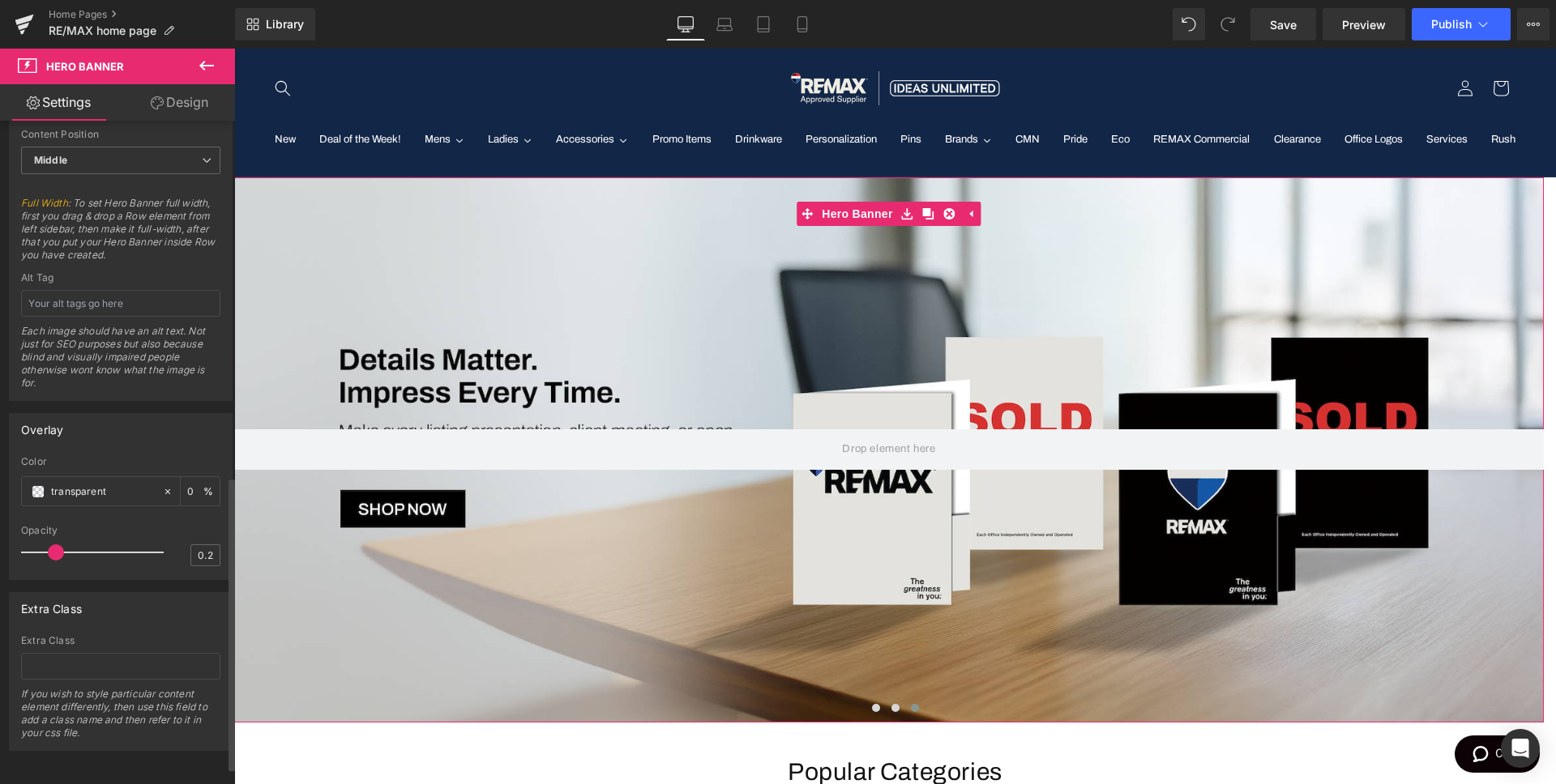 scroll, scrollTop: 842, scrollLeft: 0, axis: vertical 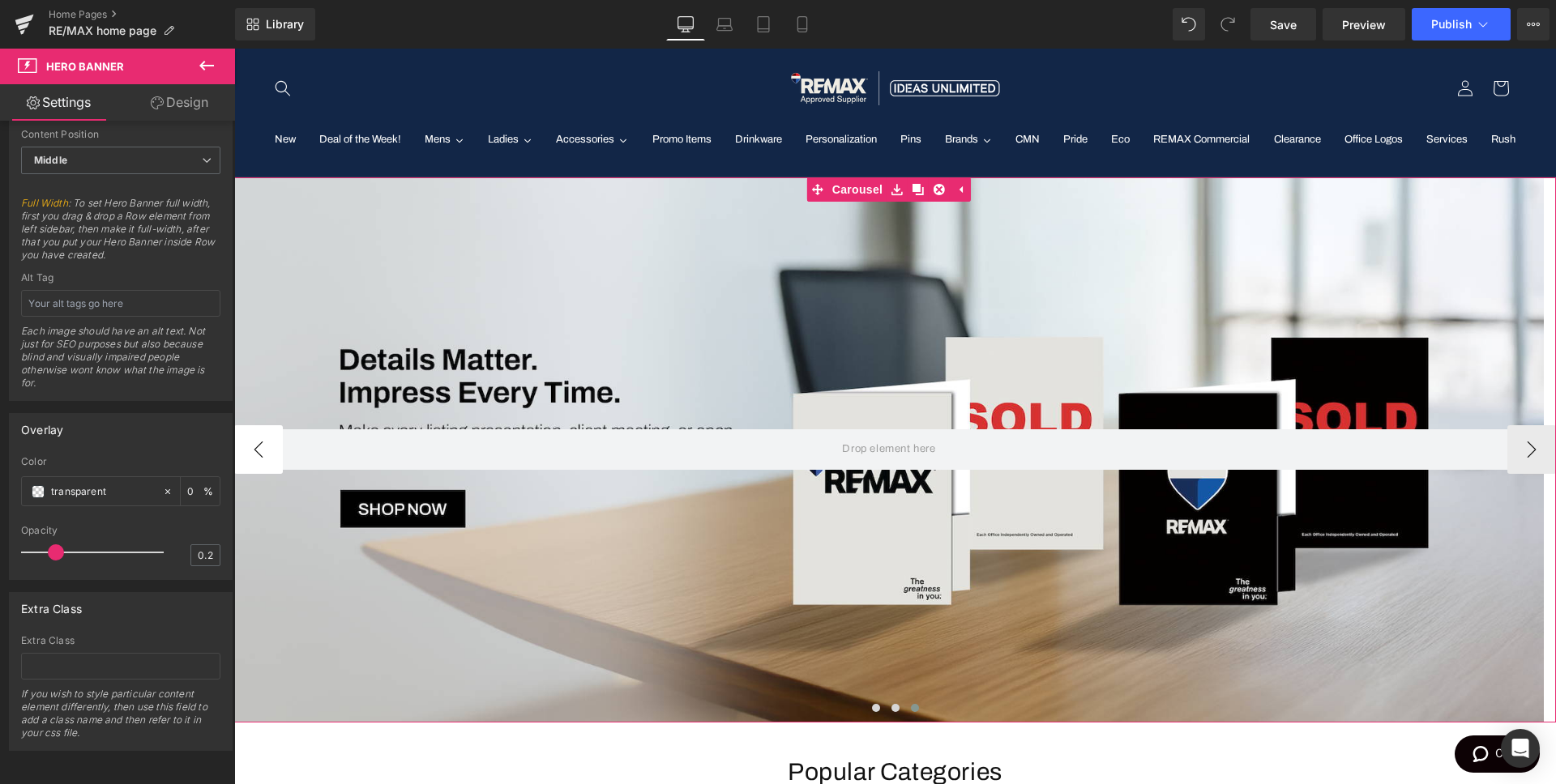 click on "‹" at bounding box center (259, 450) 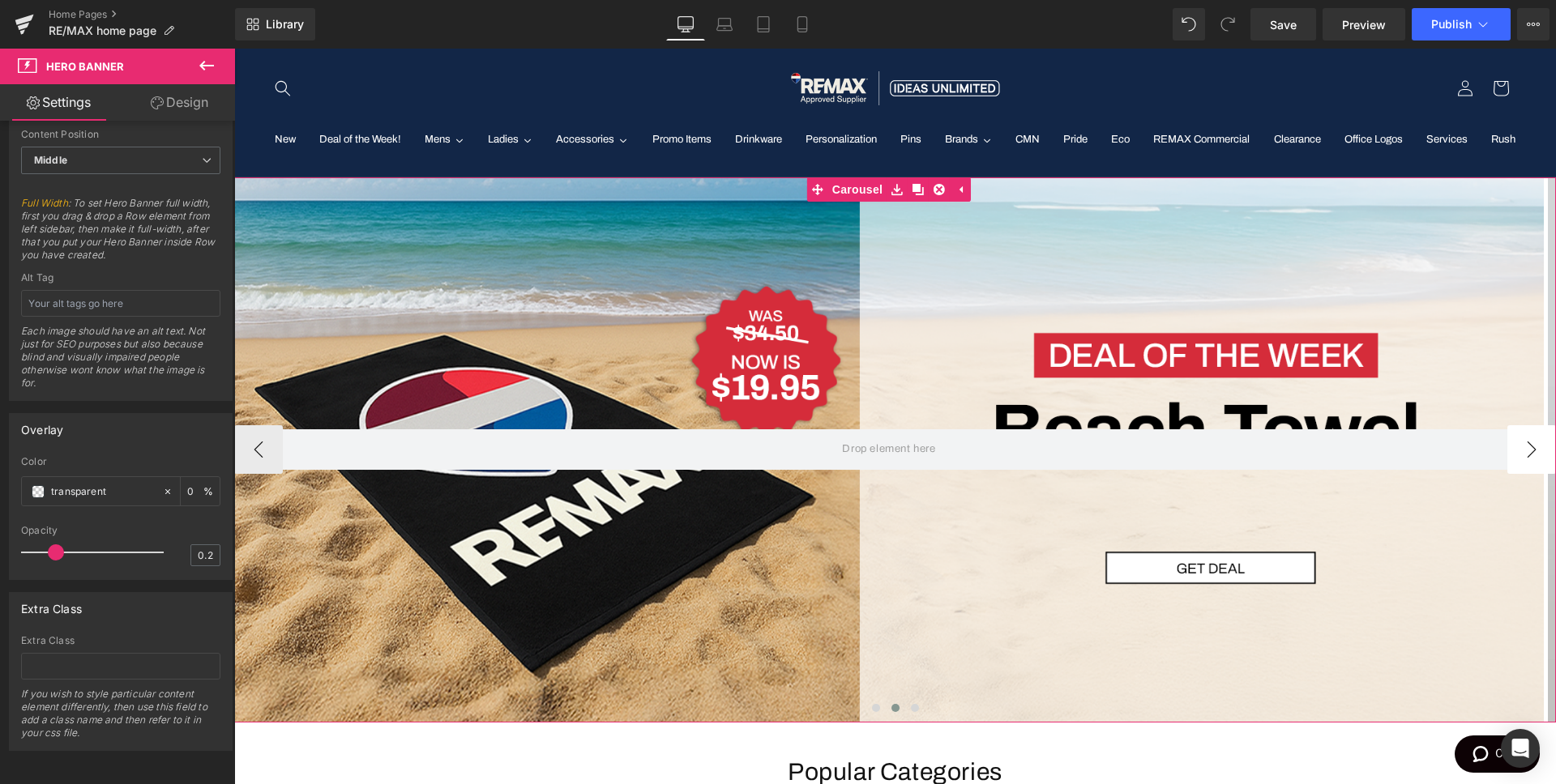 click on "›" at bounding box center [1532, 450] 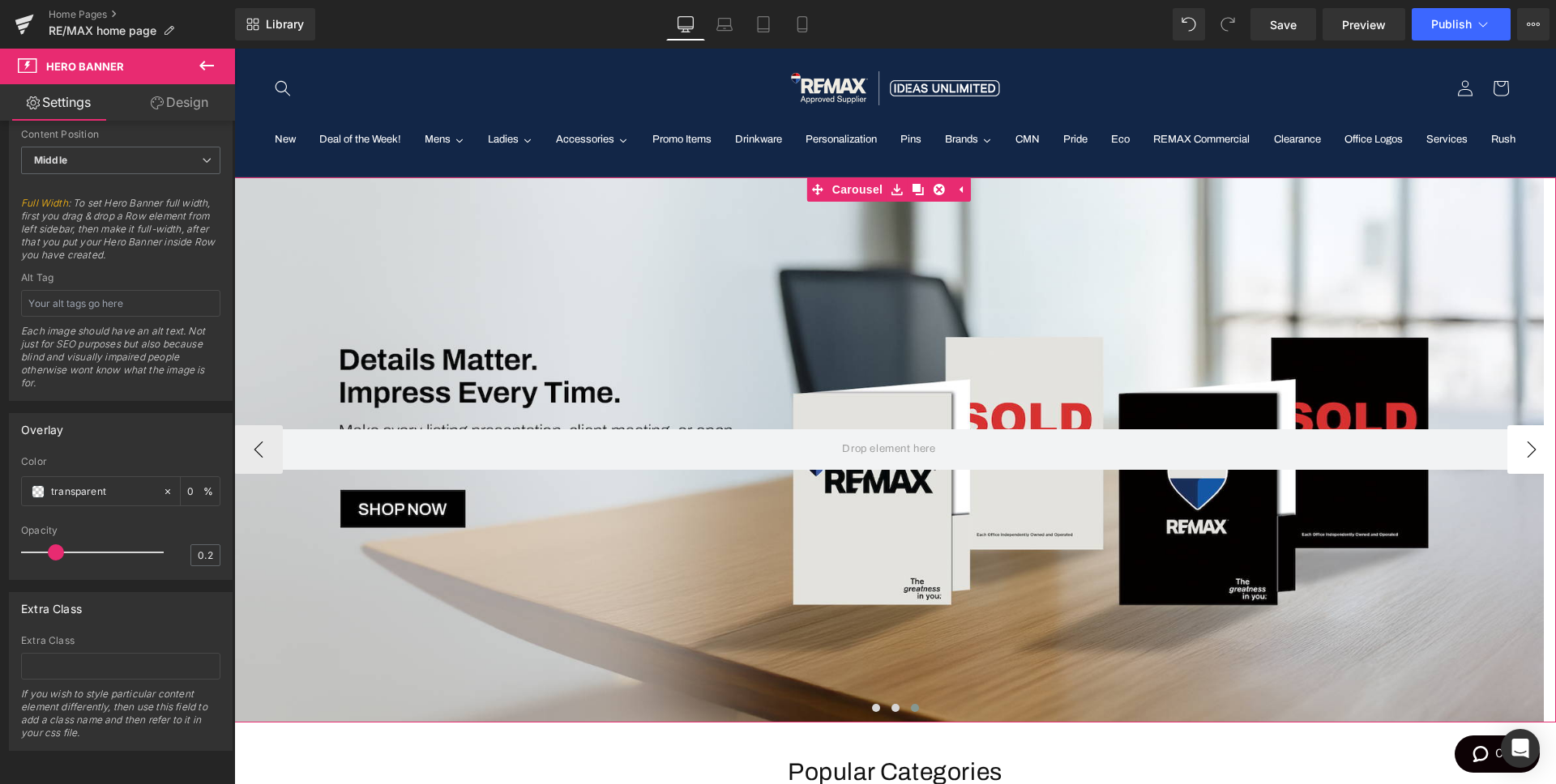 click on "›" at bounding box center (1532, 450) 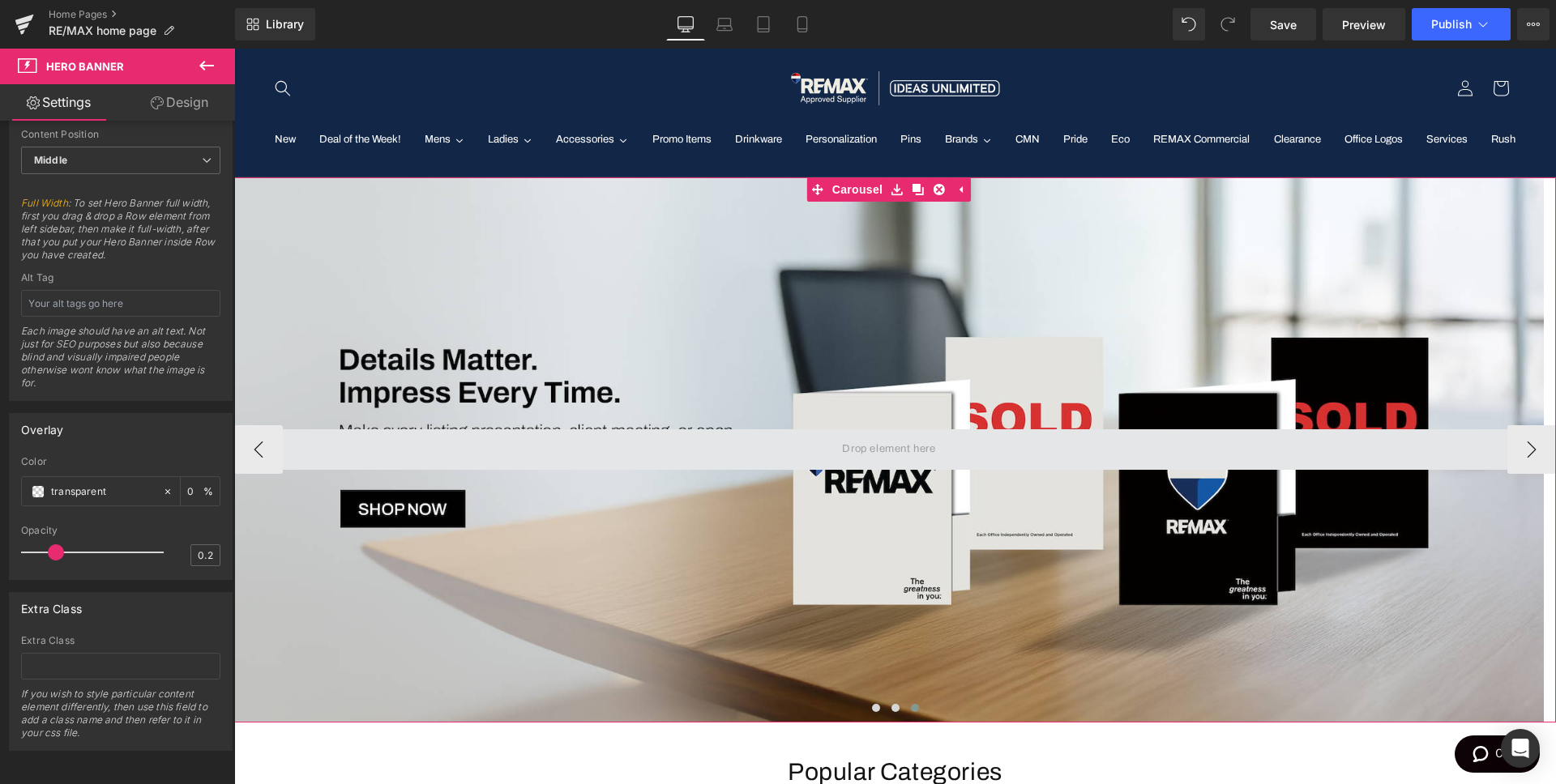 drag, startPoint x: 1521, startPoint y: 449, endPoint x: 1456, endPoint y: 445, distance: 65.122961 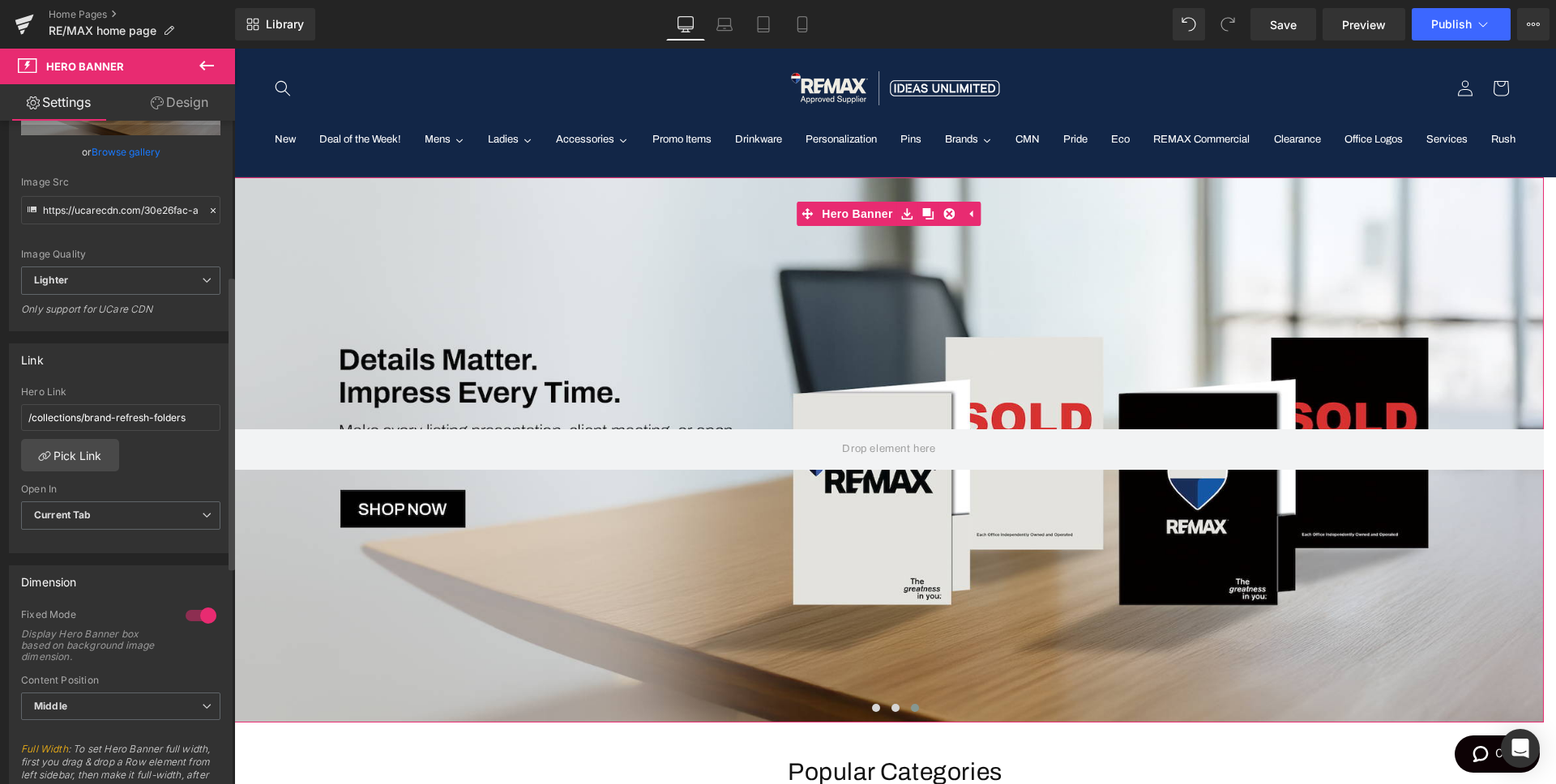 scroll, scrollTop: 207, scrollLeft: 0, axis: vertical 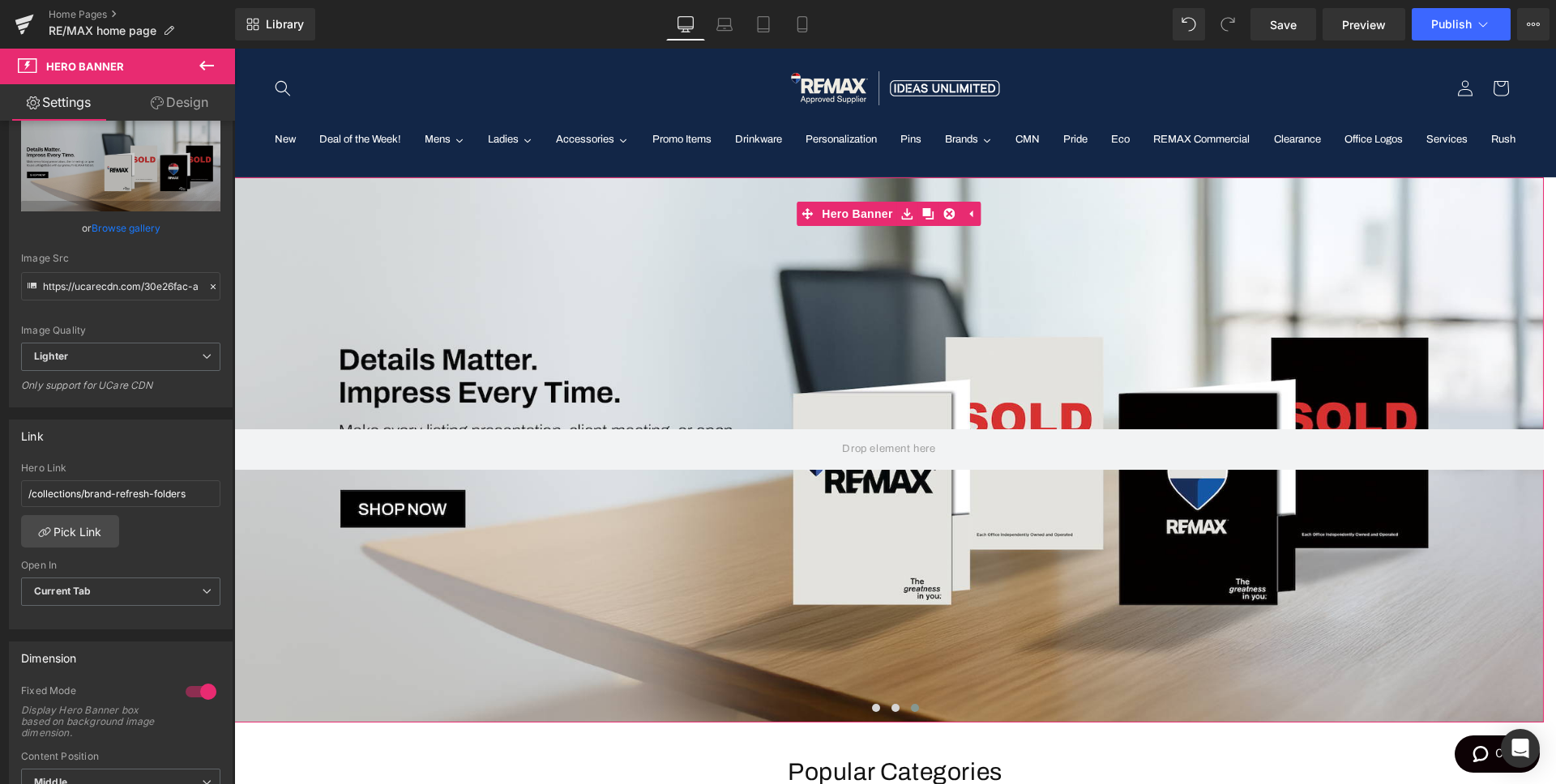 click on "Design" at bounding box center [179, 102] 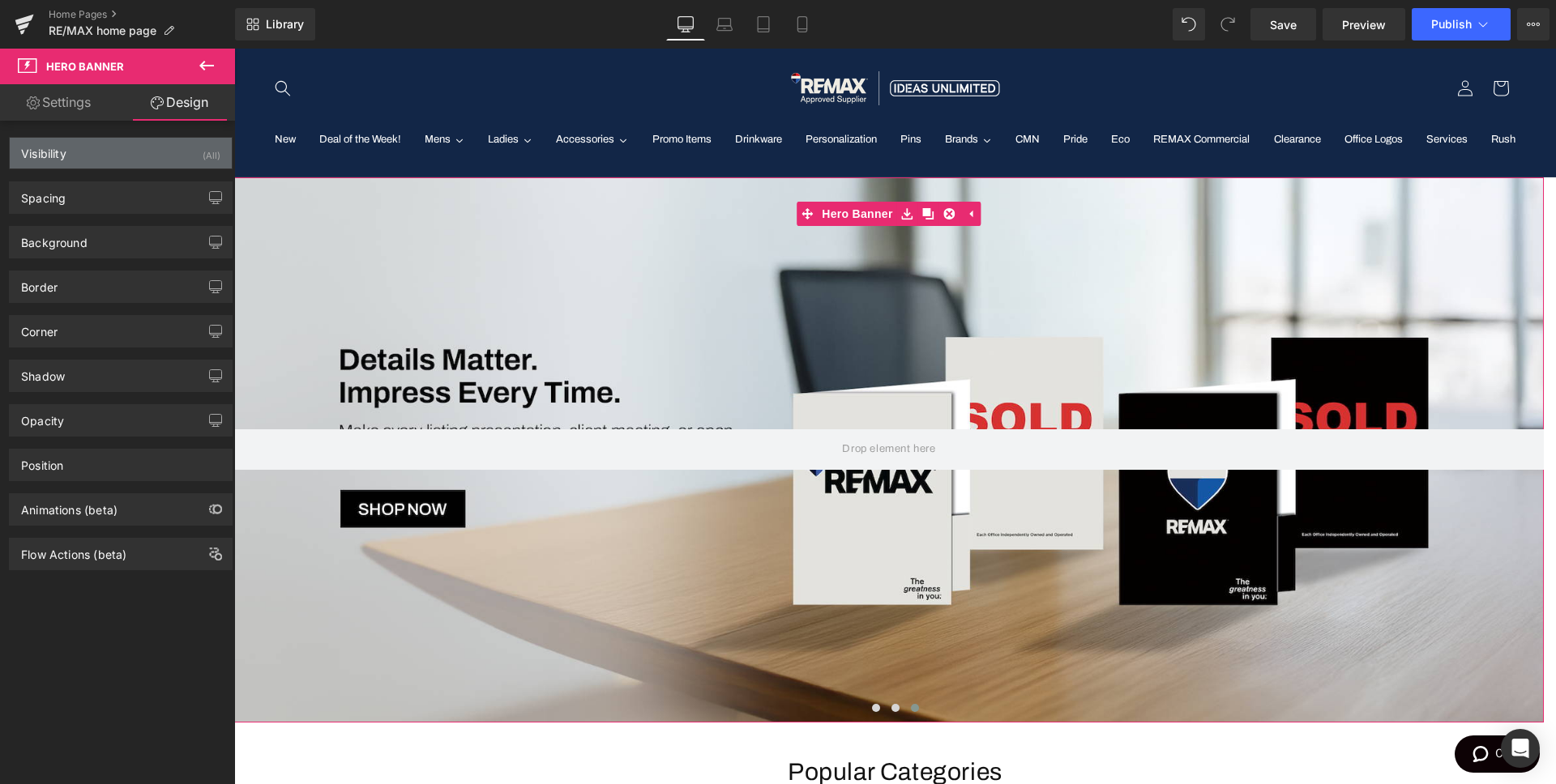 click on "Visibility
(All)" at bounding box center (121, 153) 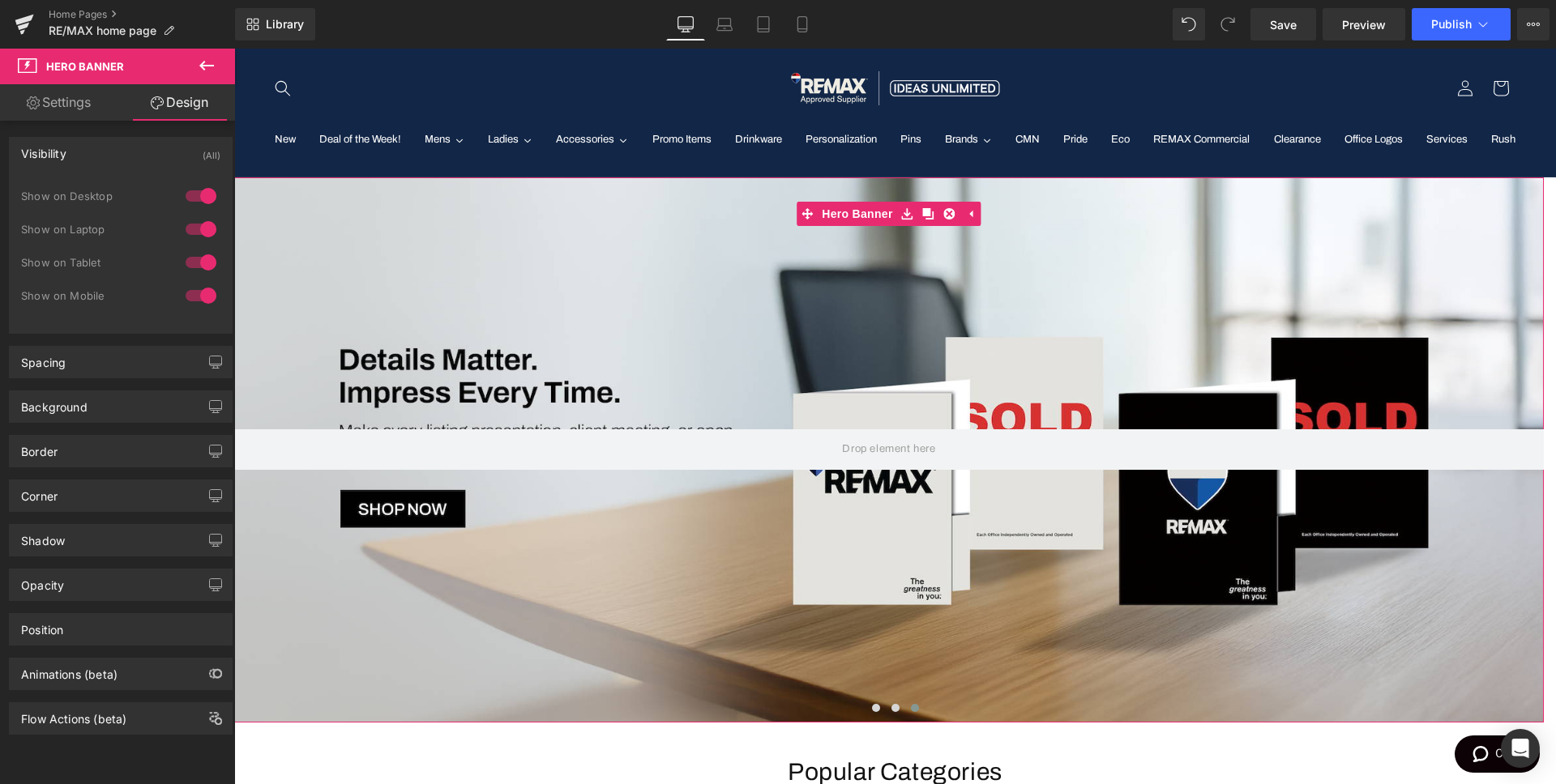 click on "Visibility
(All)" at bounding box center (121, 153) 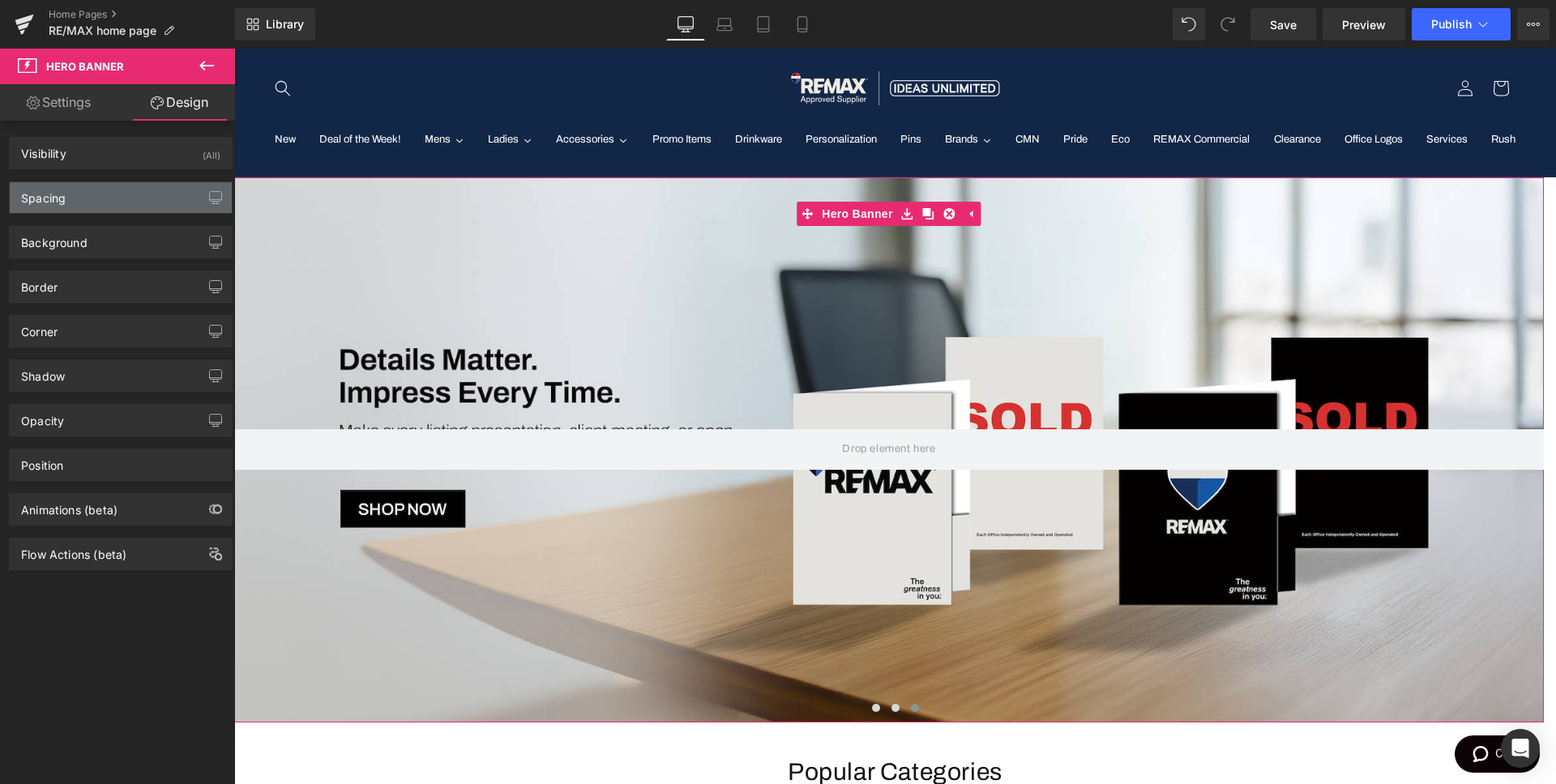 click on "Spacing" at bounding box center (121, 198) 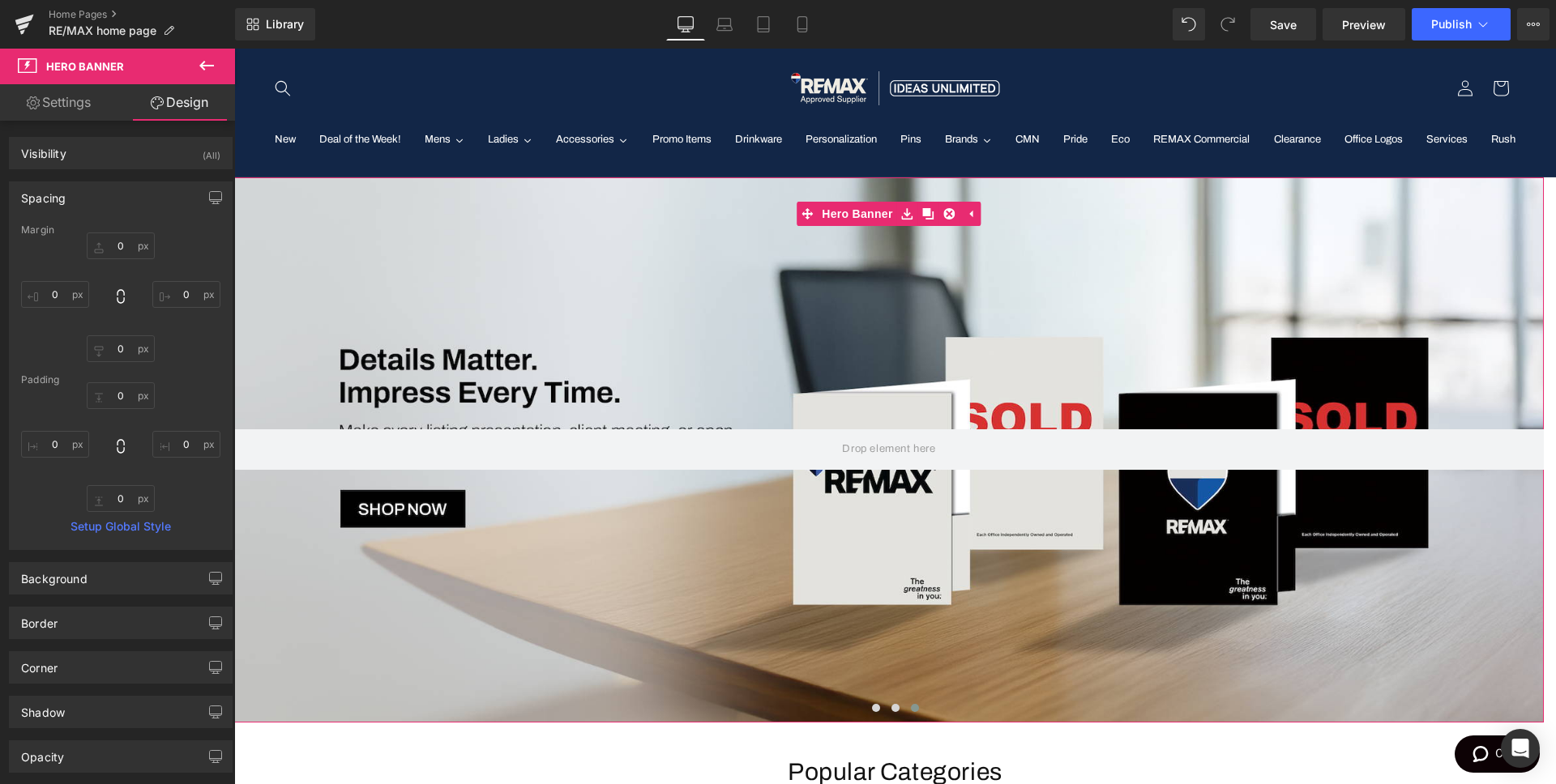 click on "Spacing" at bounding box center [121, 198] 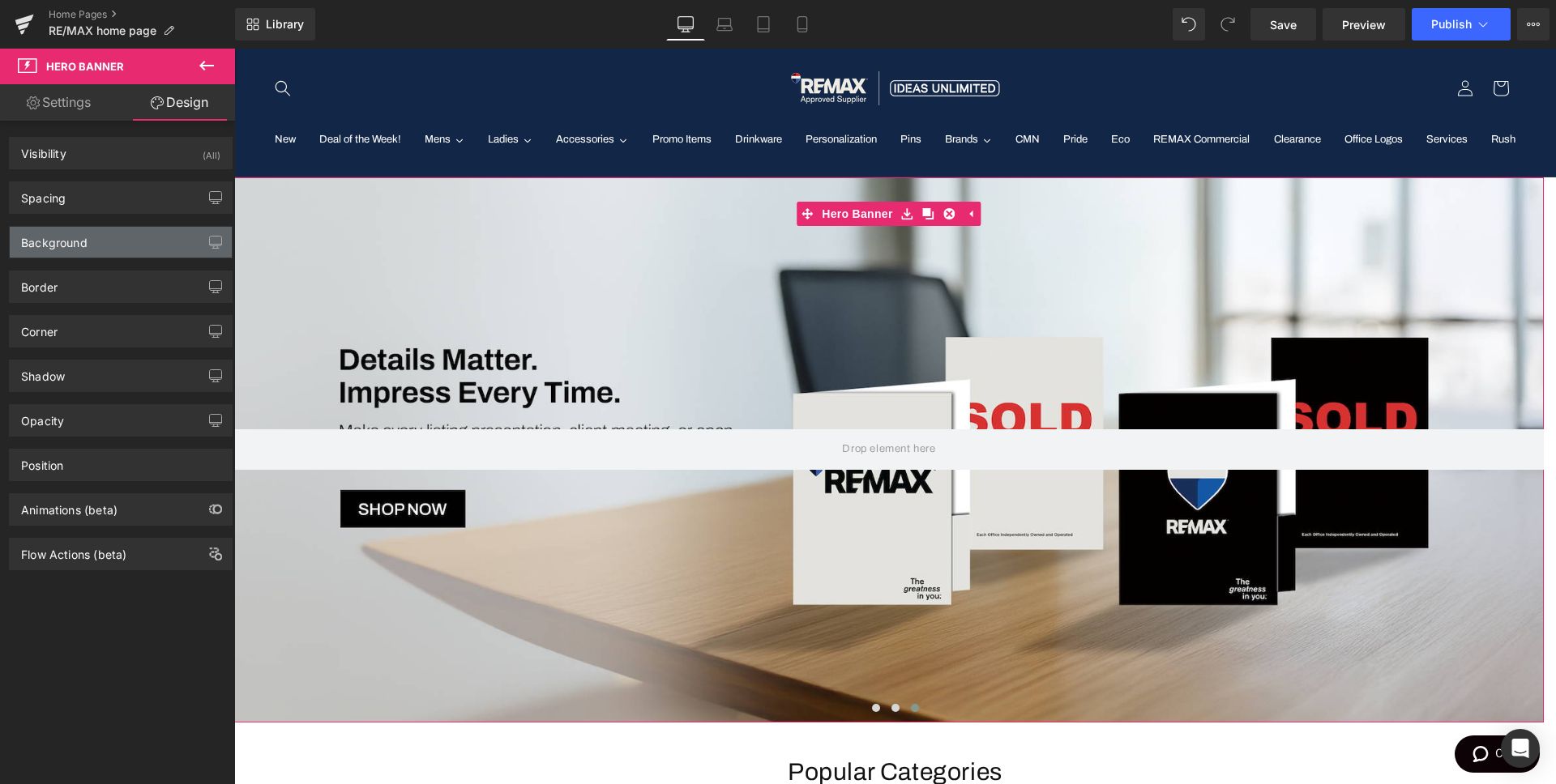 click on "Background" at bounding box center [121, 242] 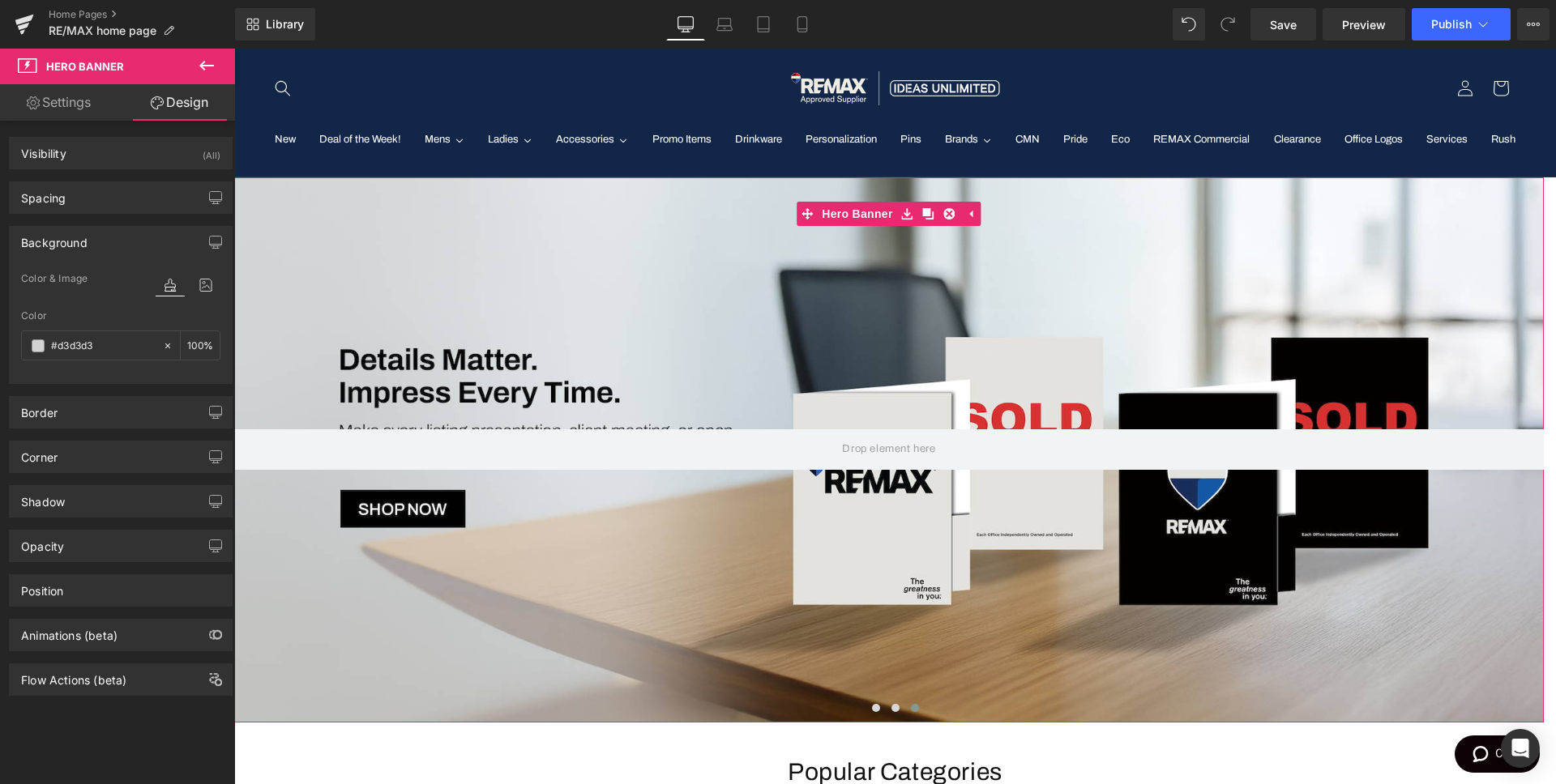 click on "Background" at bounding box center [121, 242] 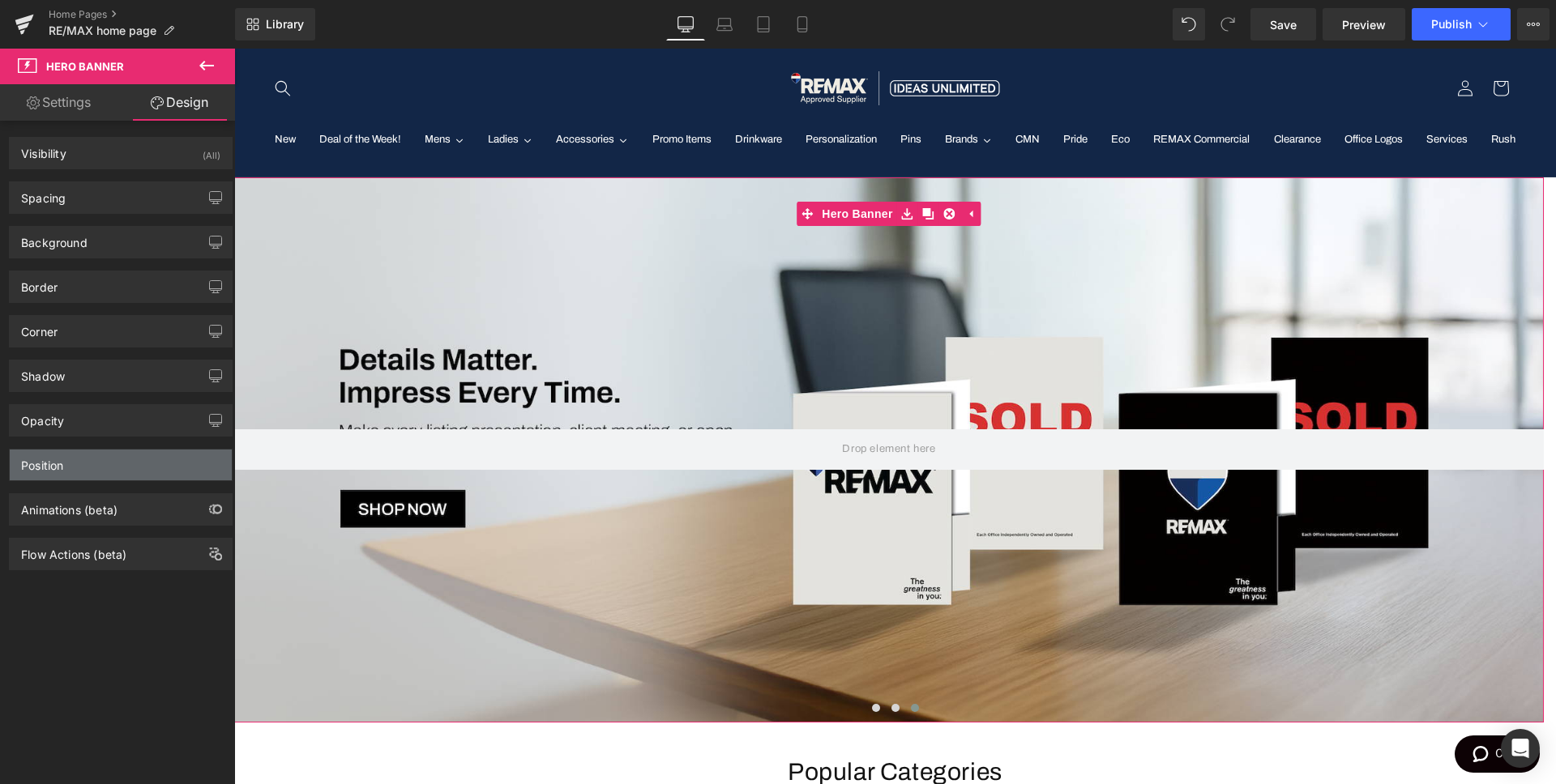 click on "Position" at bounding box center [121, 465] 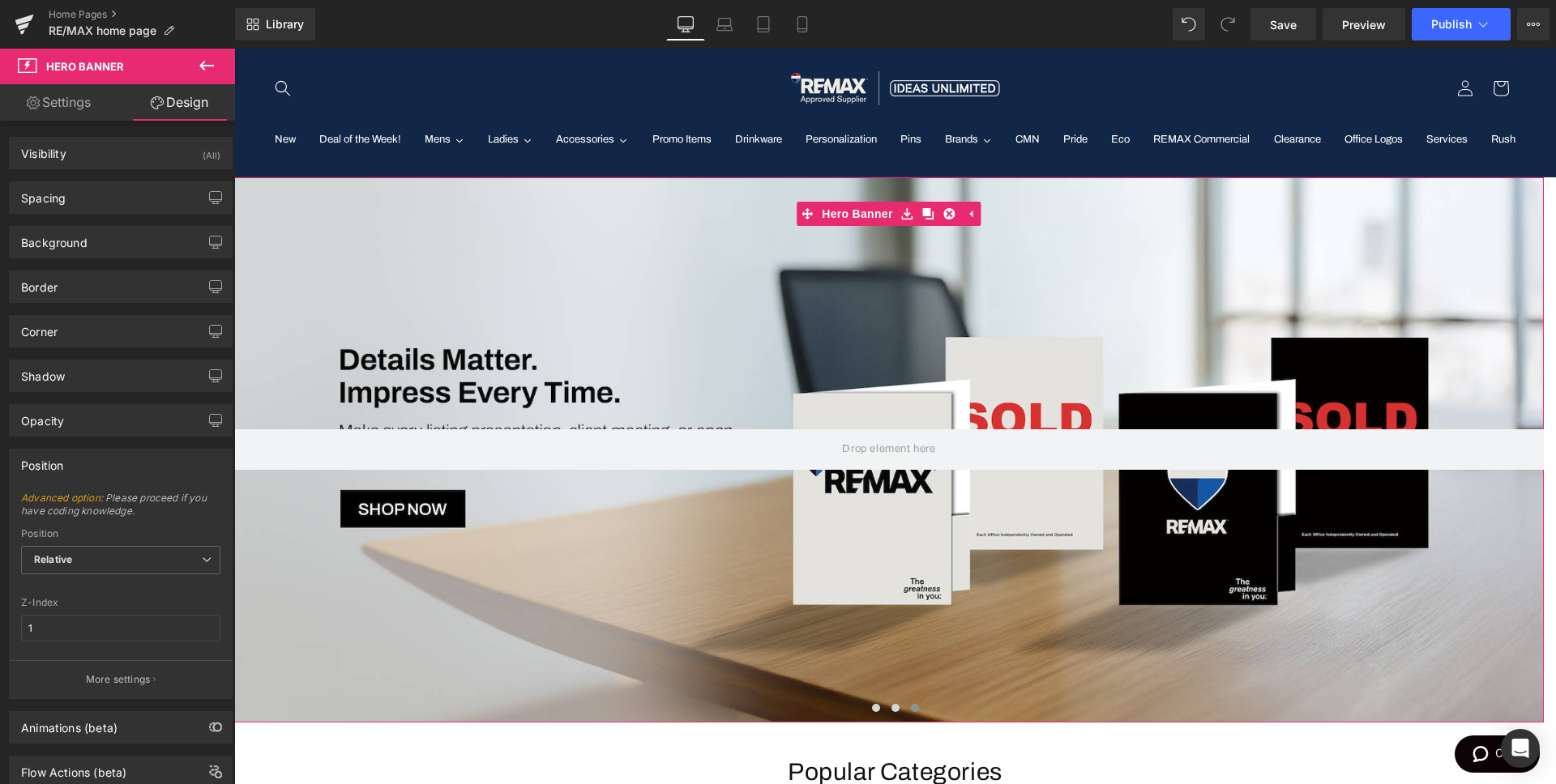 click on "Position" at bounding box center [121, 465] 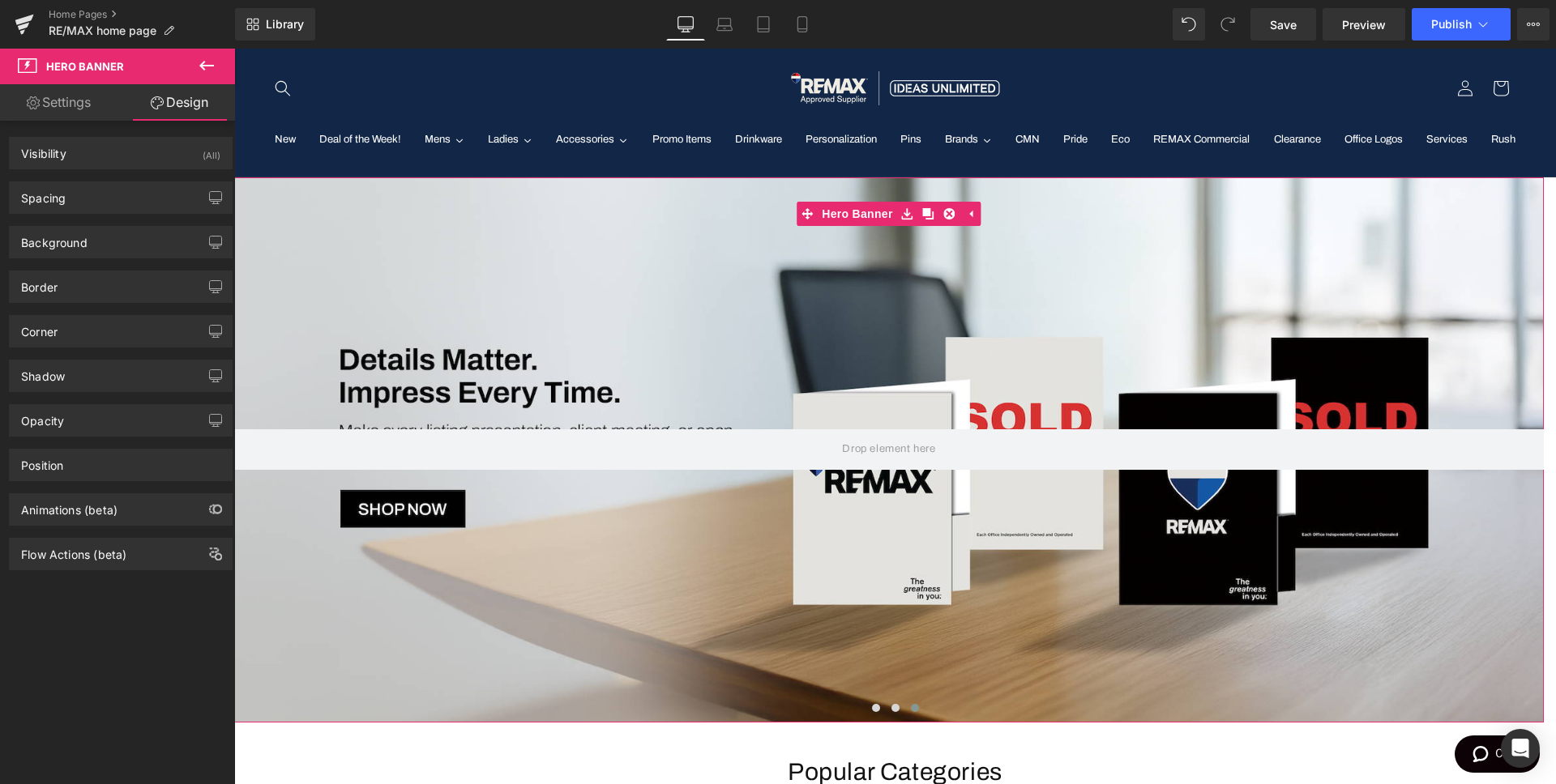 click on "Settings" at bounding box center (58, 102) 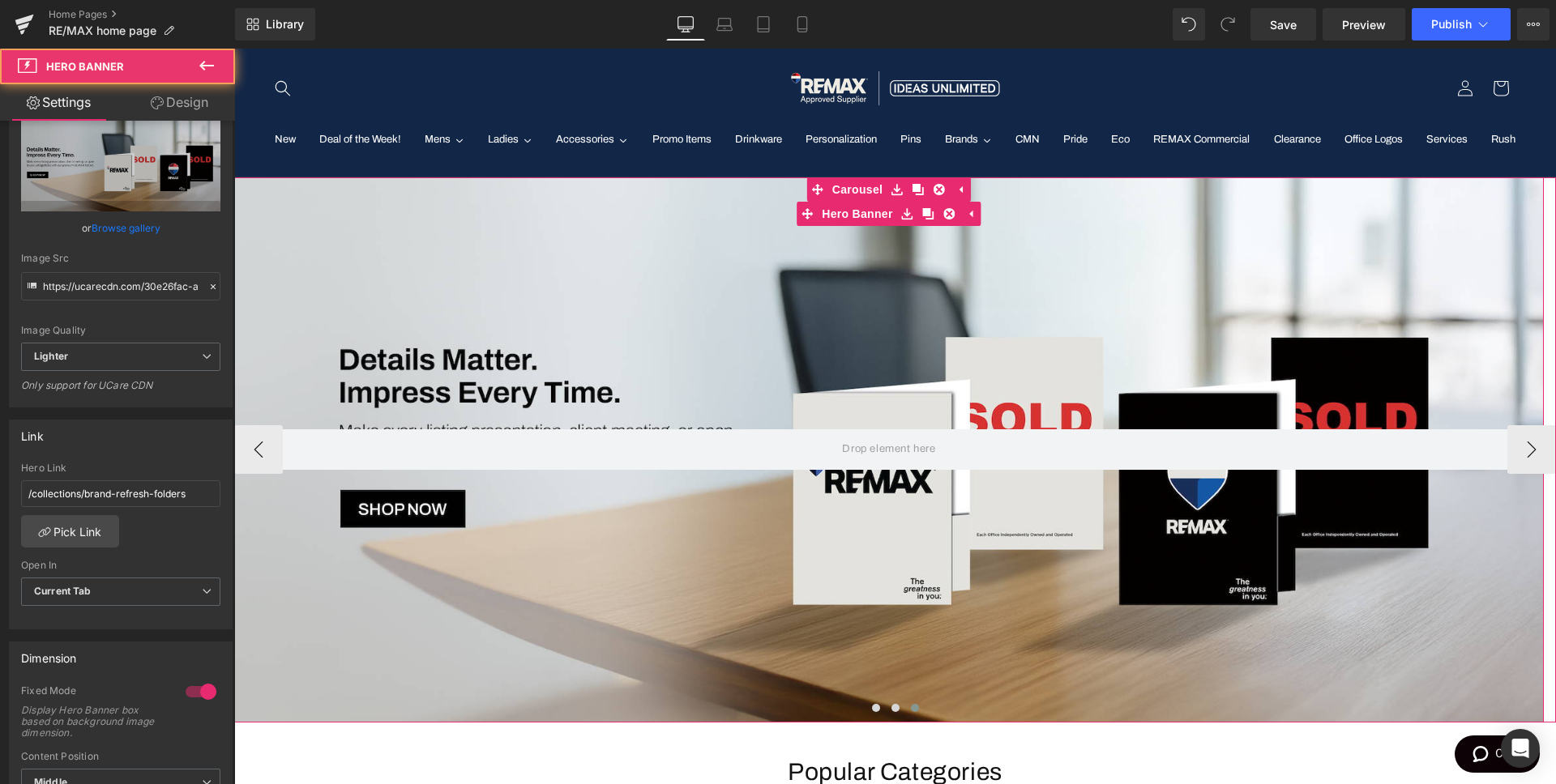 click at bounding box center (889, 450) 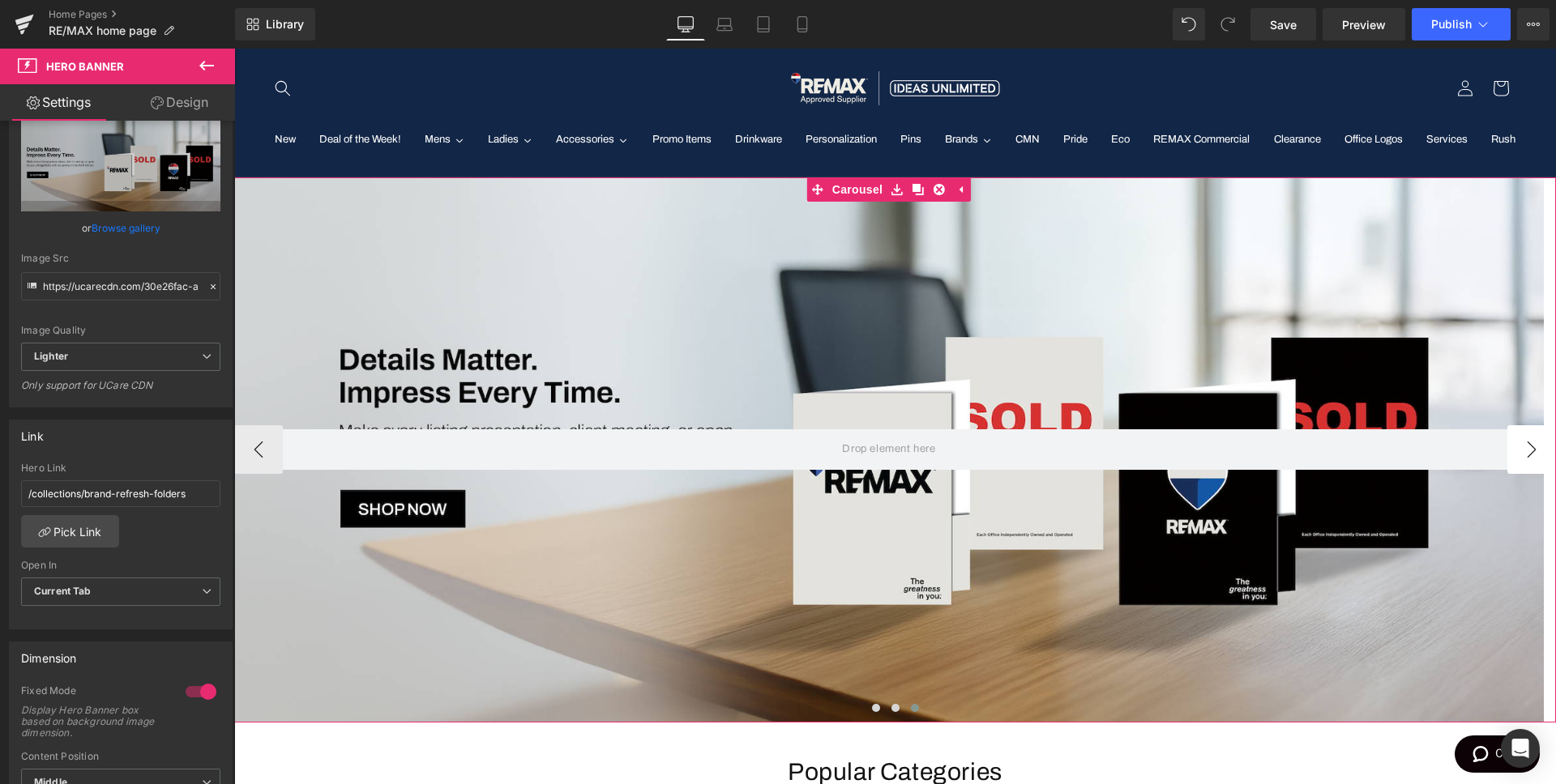 click on "›" at bounding box center (1532, 450) 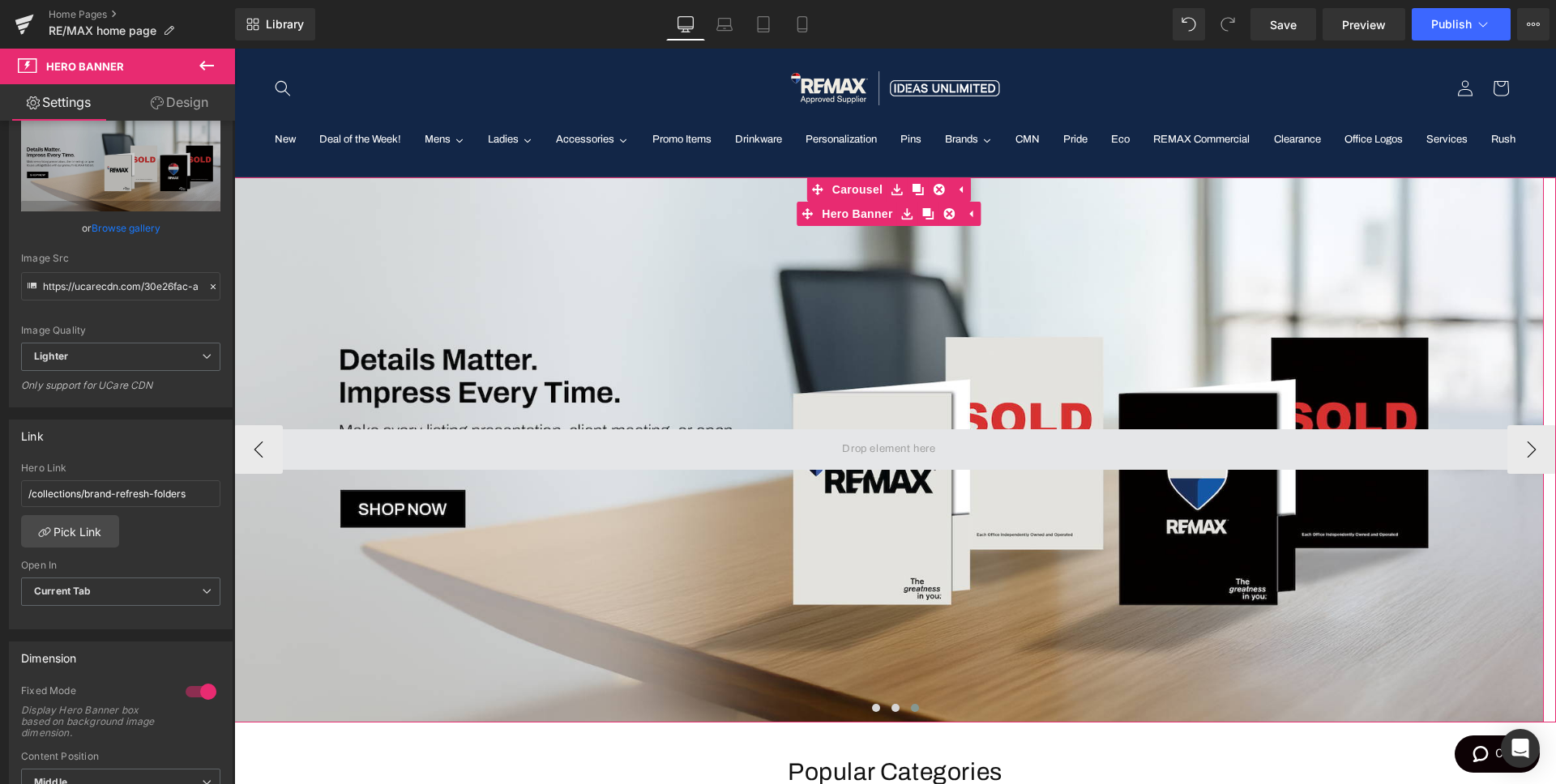 click at bounding box center [888, 449] 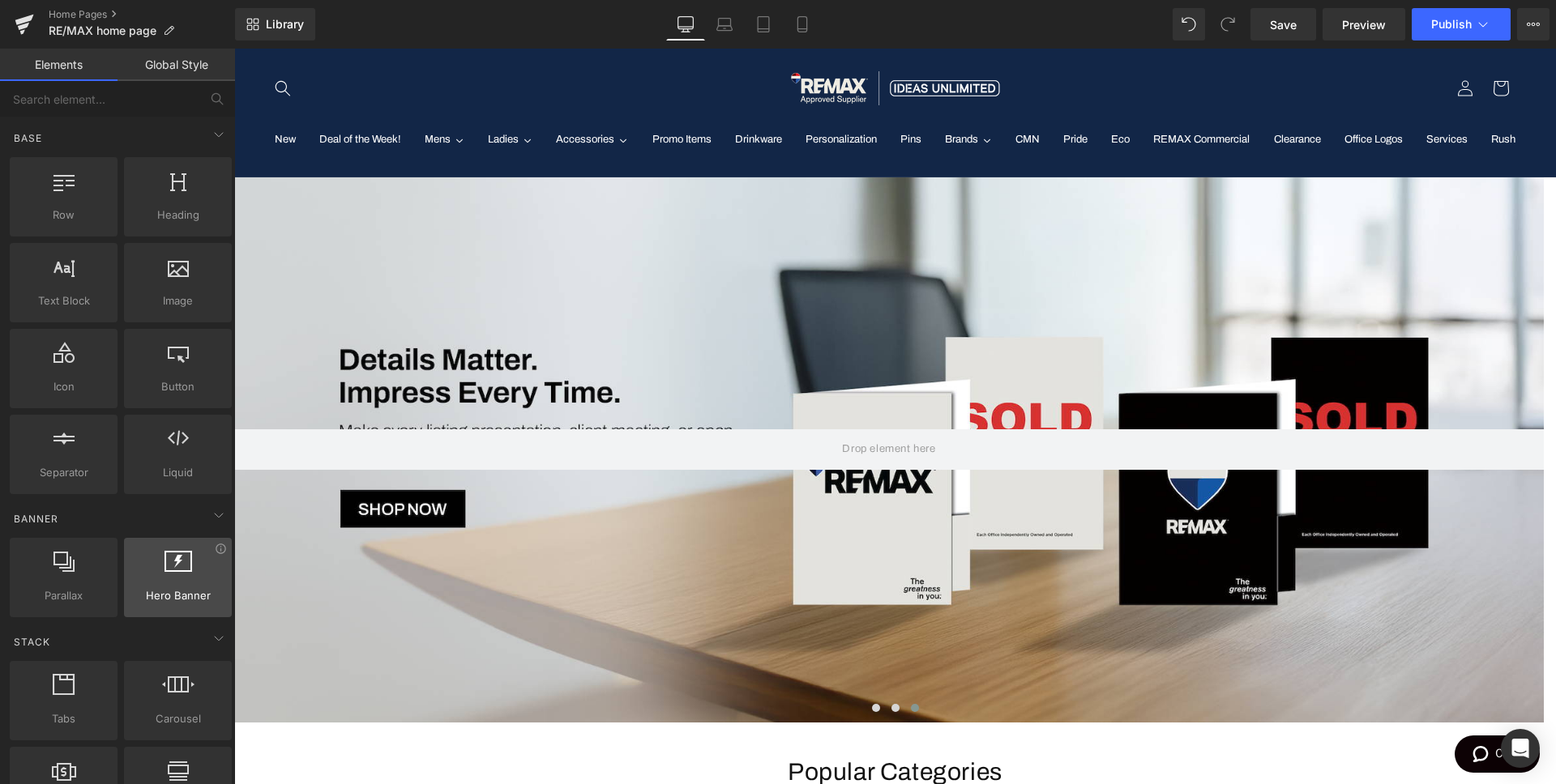 click at bounding box center [177, 569] 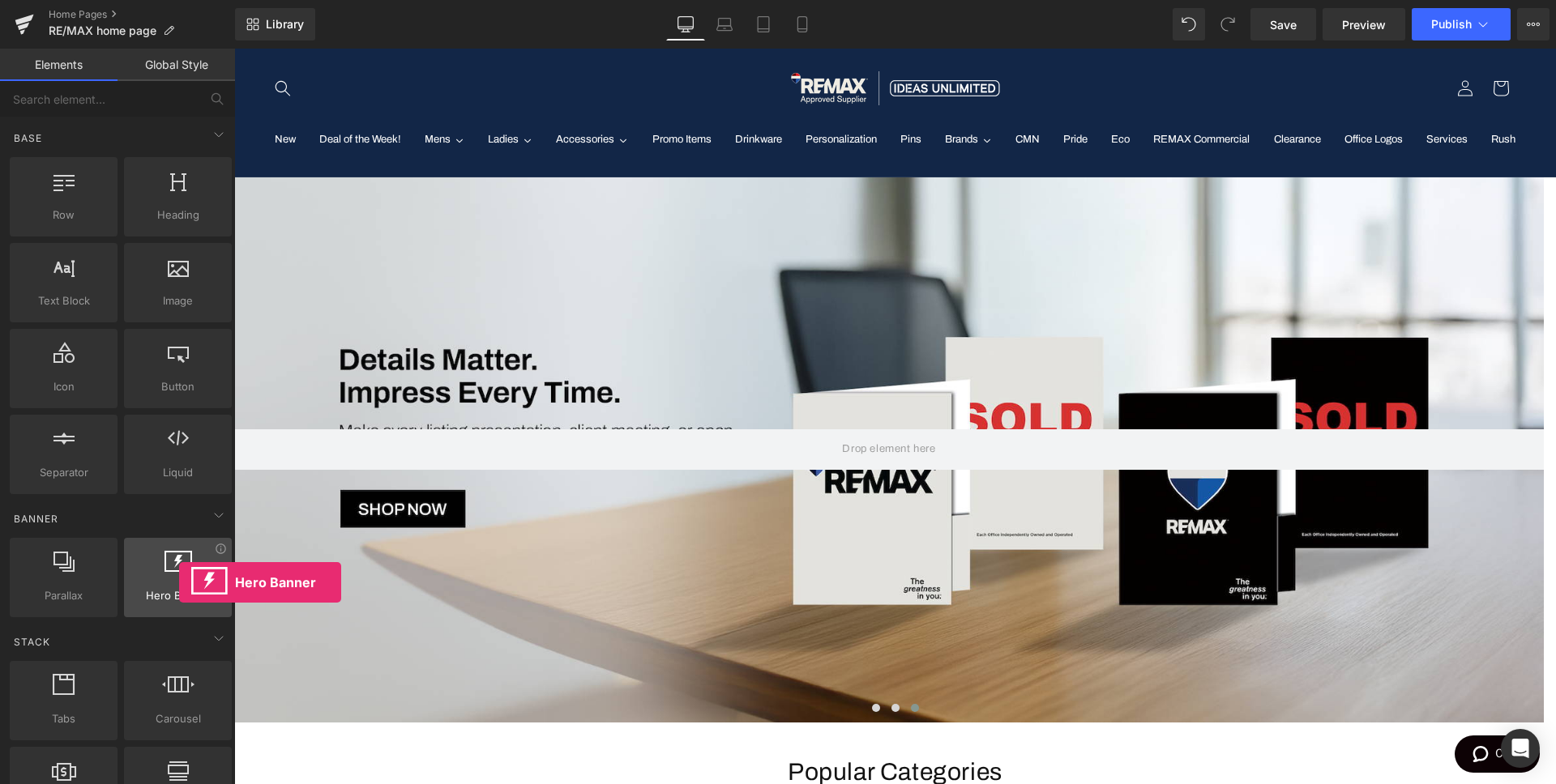 click at bounding box center [177, 569] 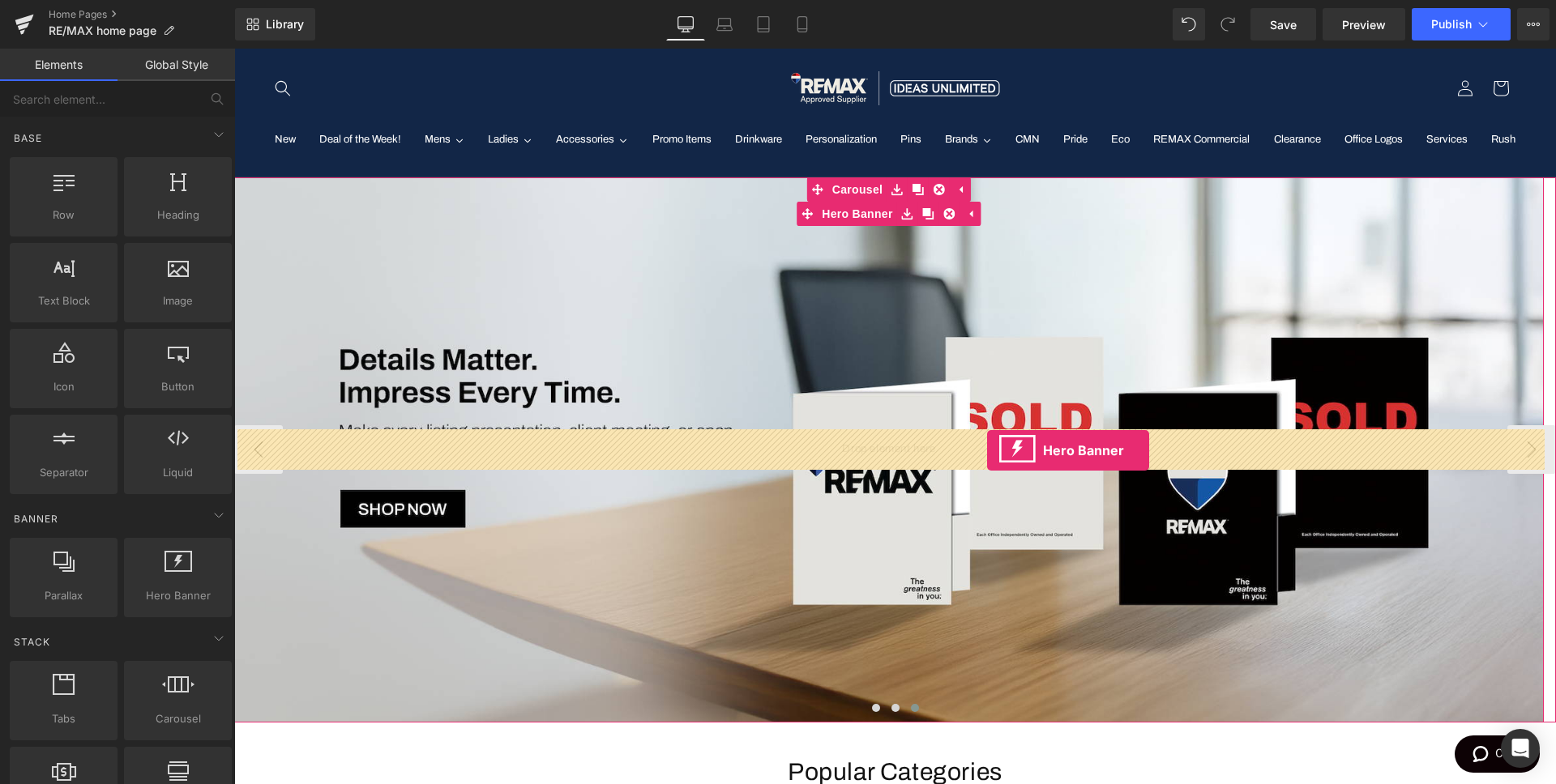 drag, startPoint x: 413, startPoint y: 631, endPoint x: 987, endPoint y: 450, distance: 601.861 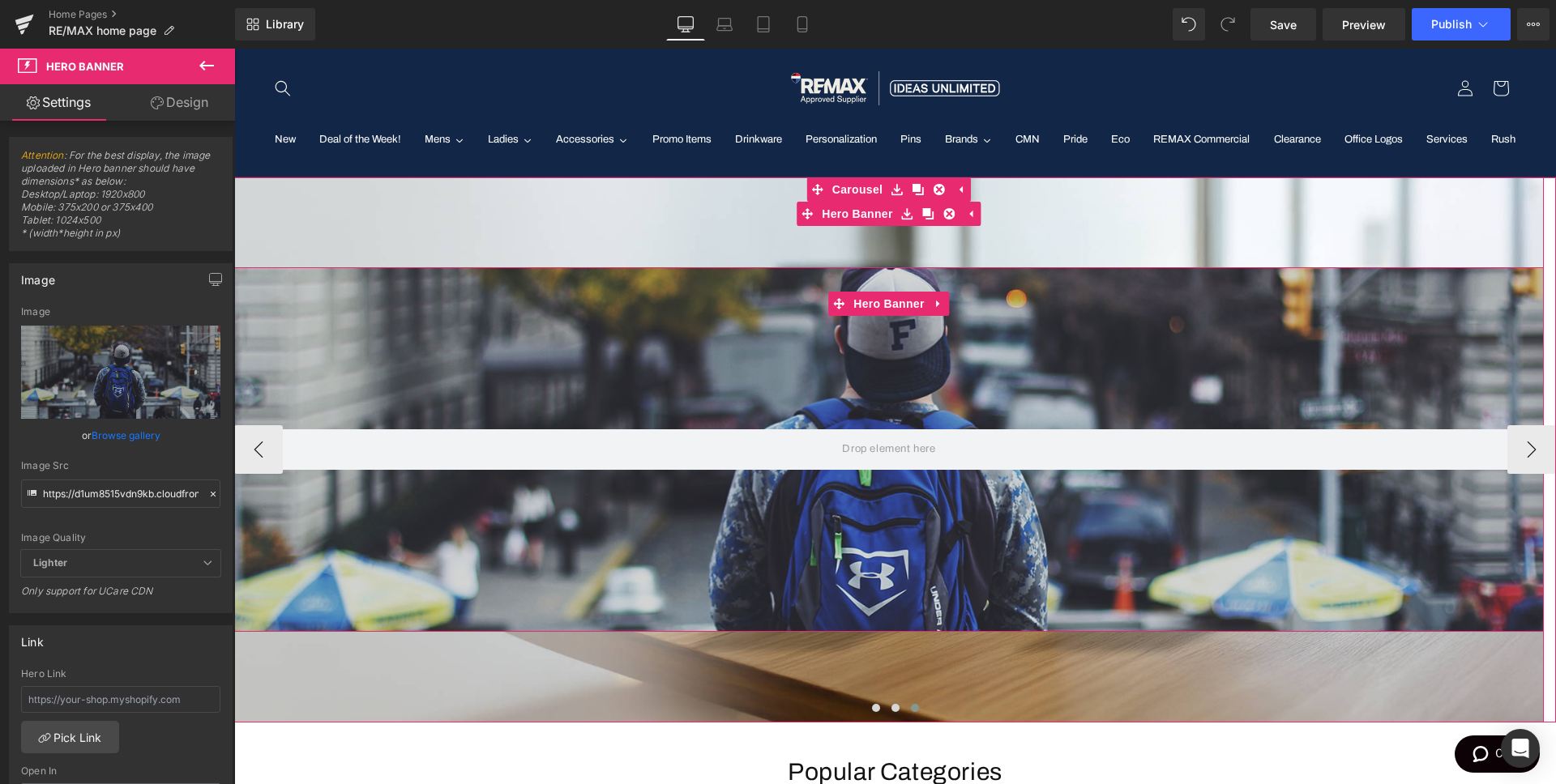 click at bounding box center [889, 450] 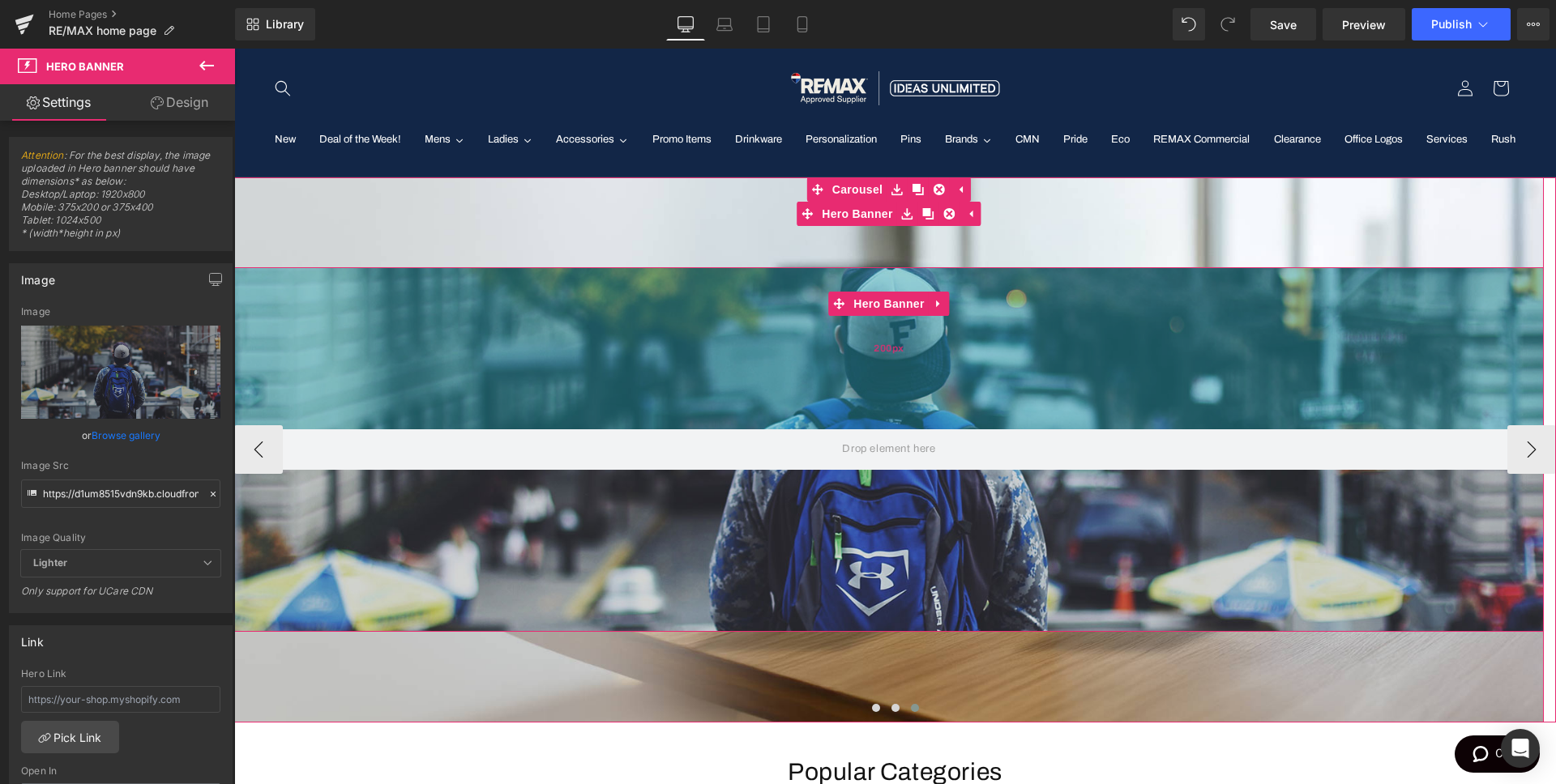 click on "200px" at bounding box center [889, 348] 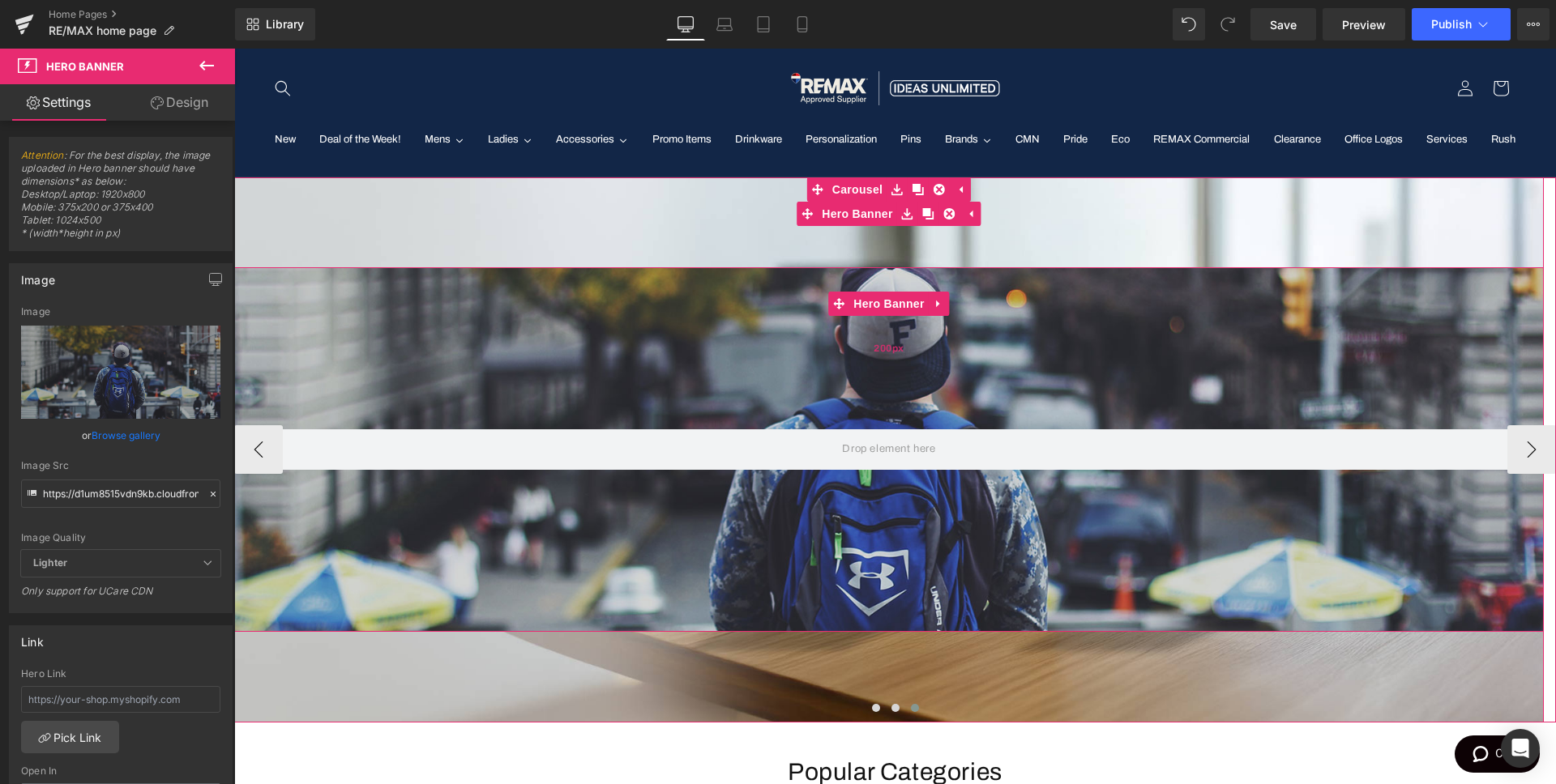 click on "200px" at bounding box center (889, 348) 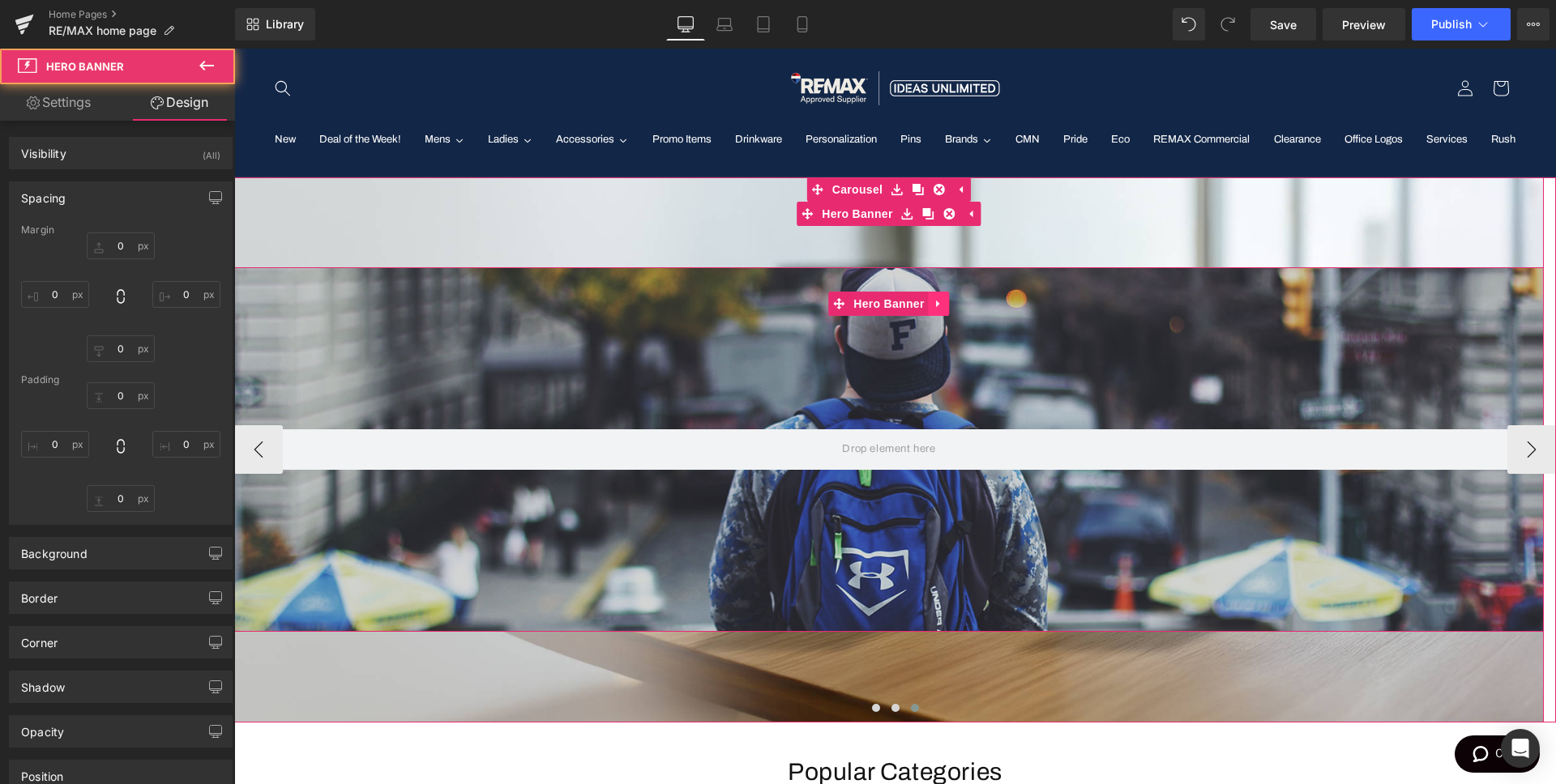 type on "0" 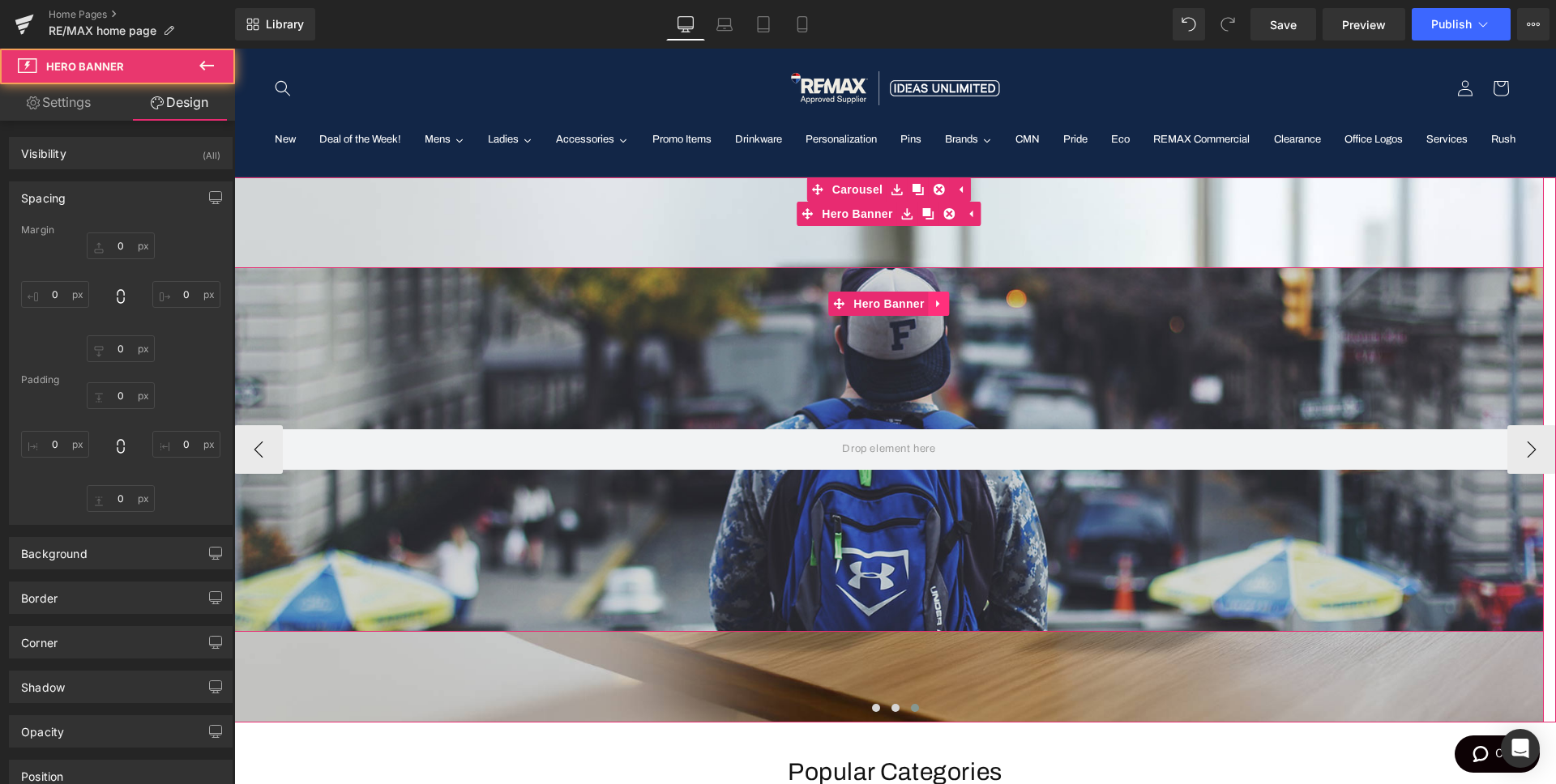 type on "0" 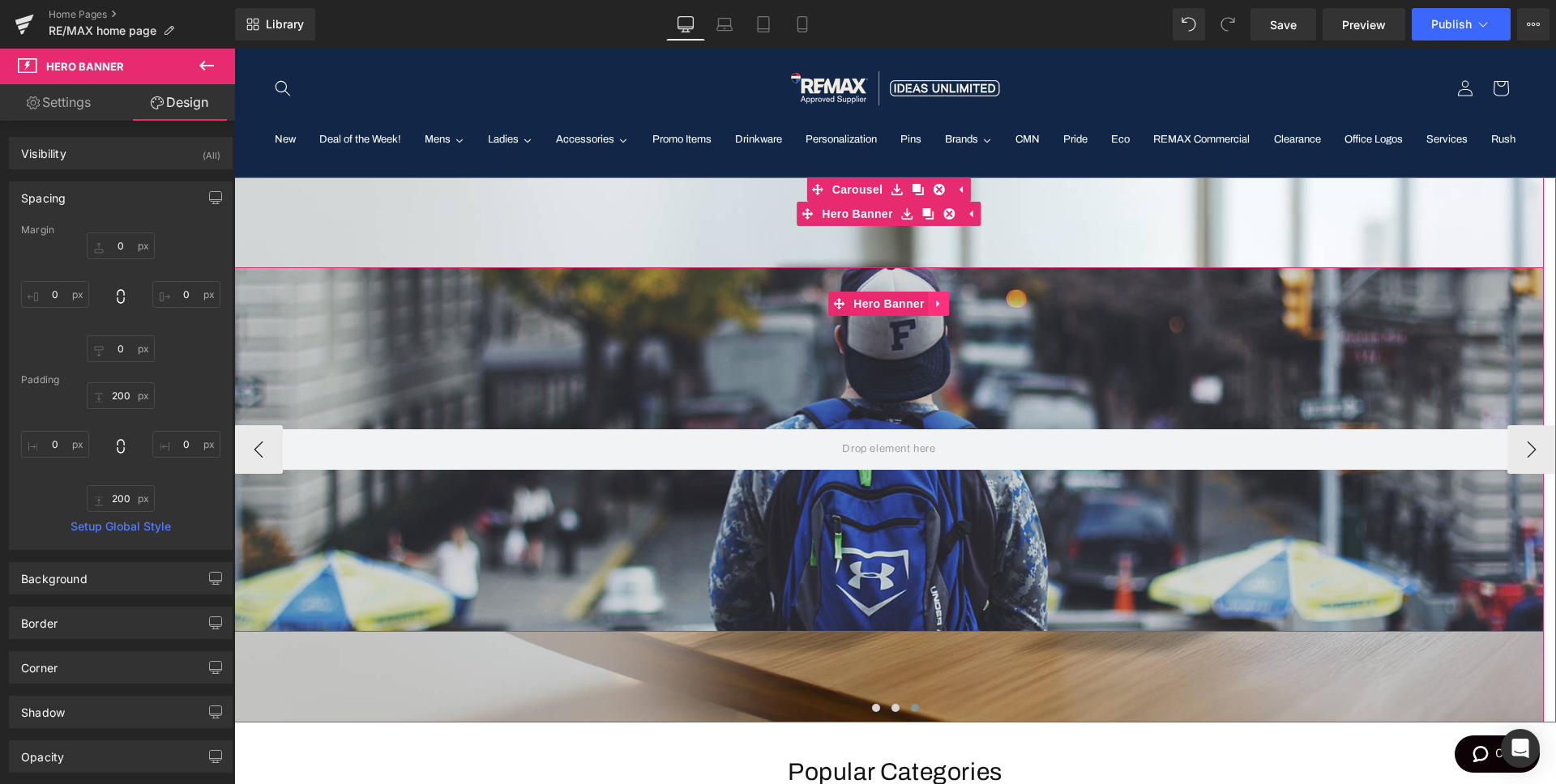 click 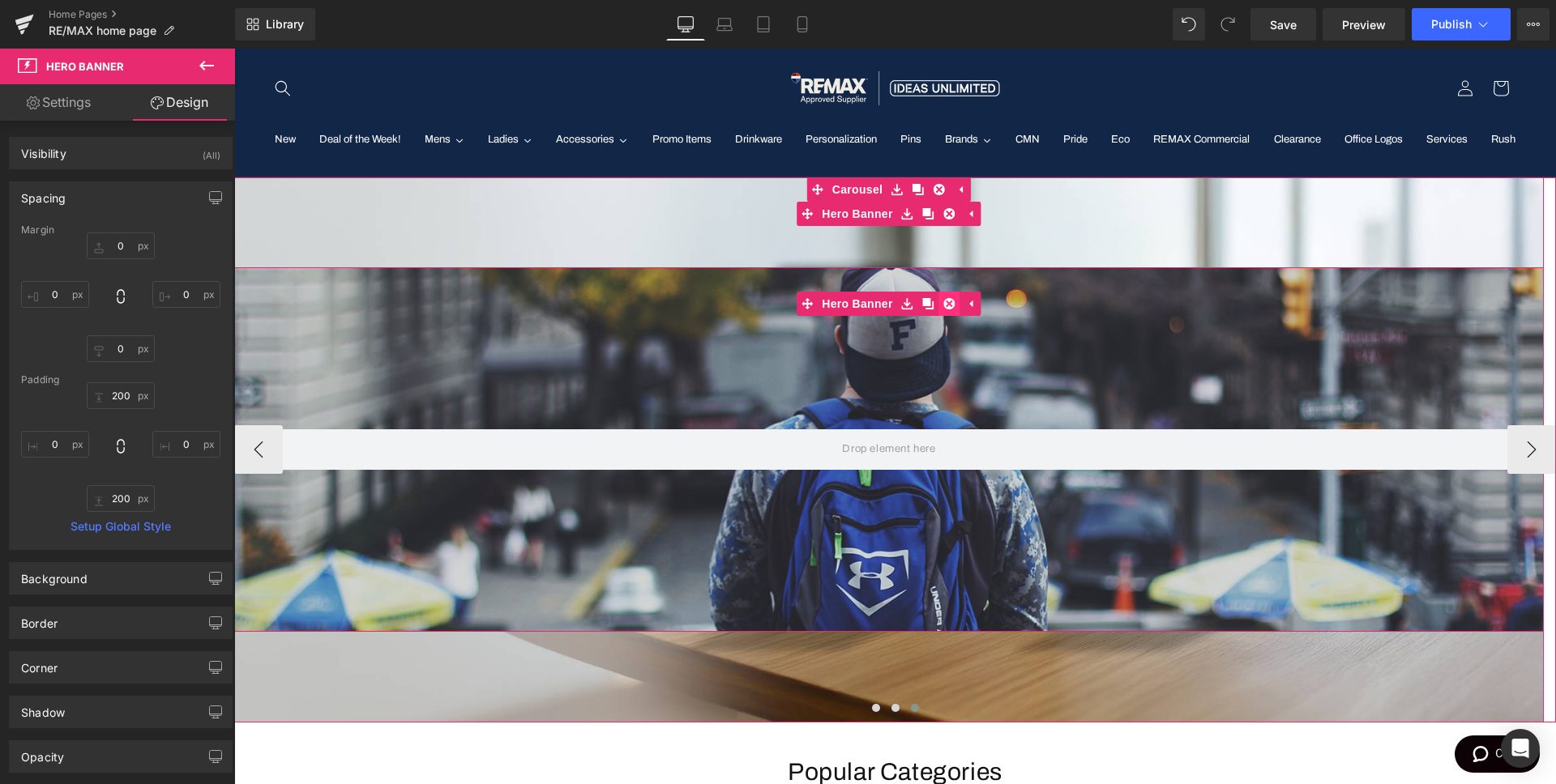 click 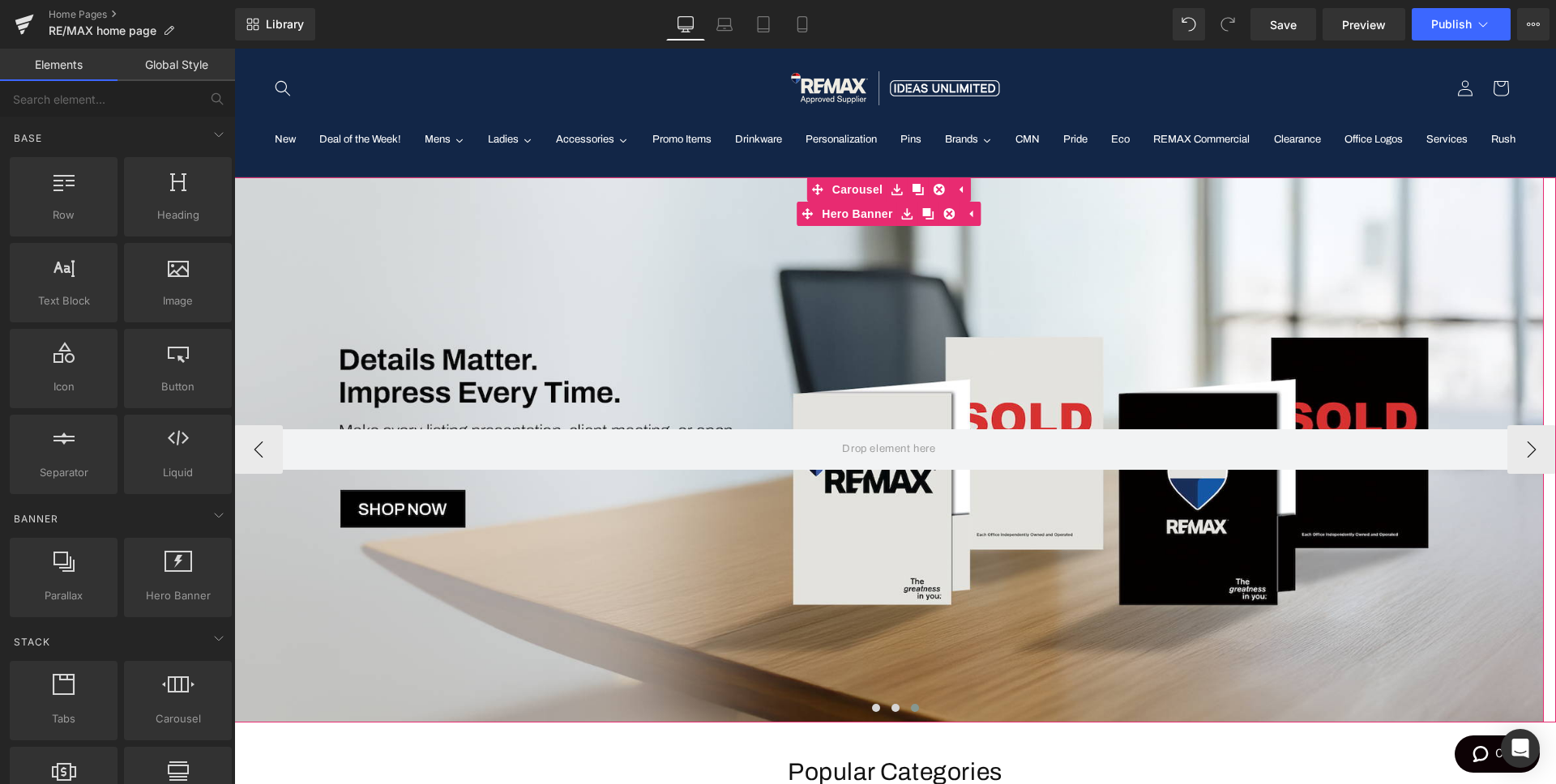 click at bounding box center [889, 450] 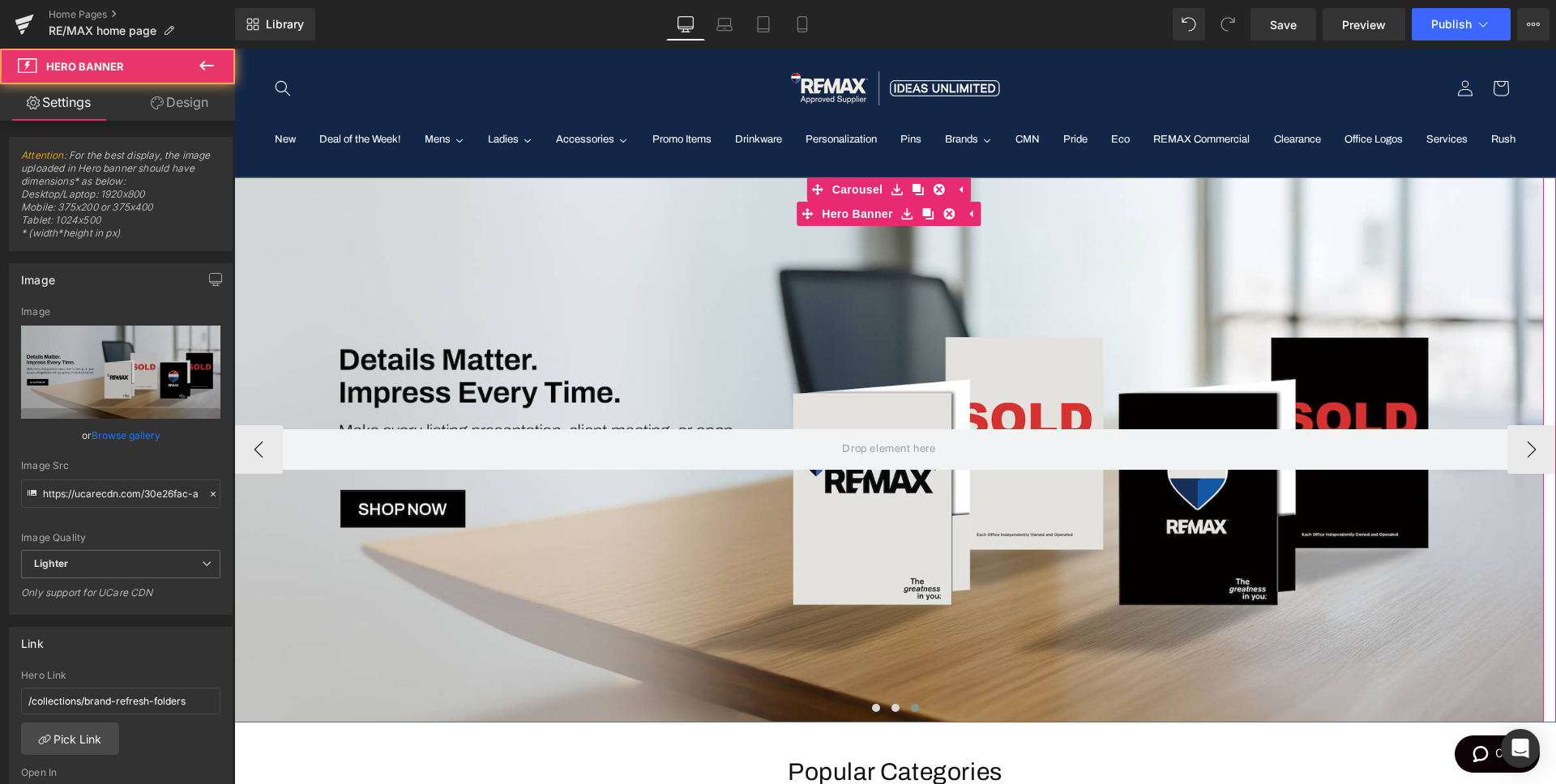 click at bounding box center [889, 450] 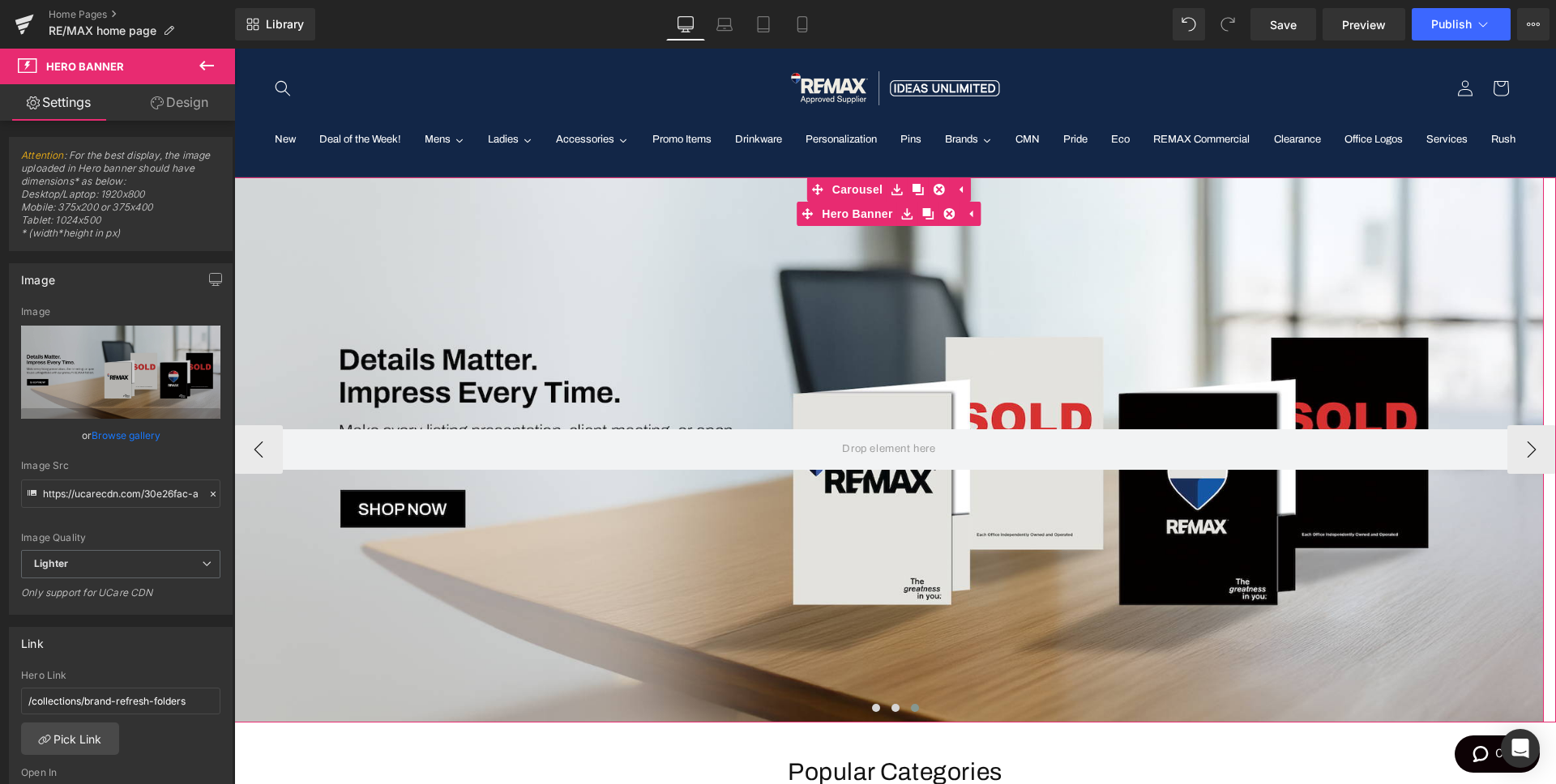 click at bounding box center (889, 450) 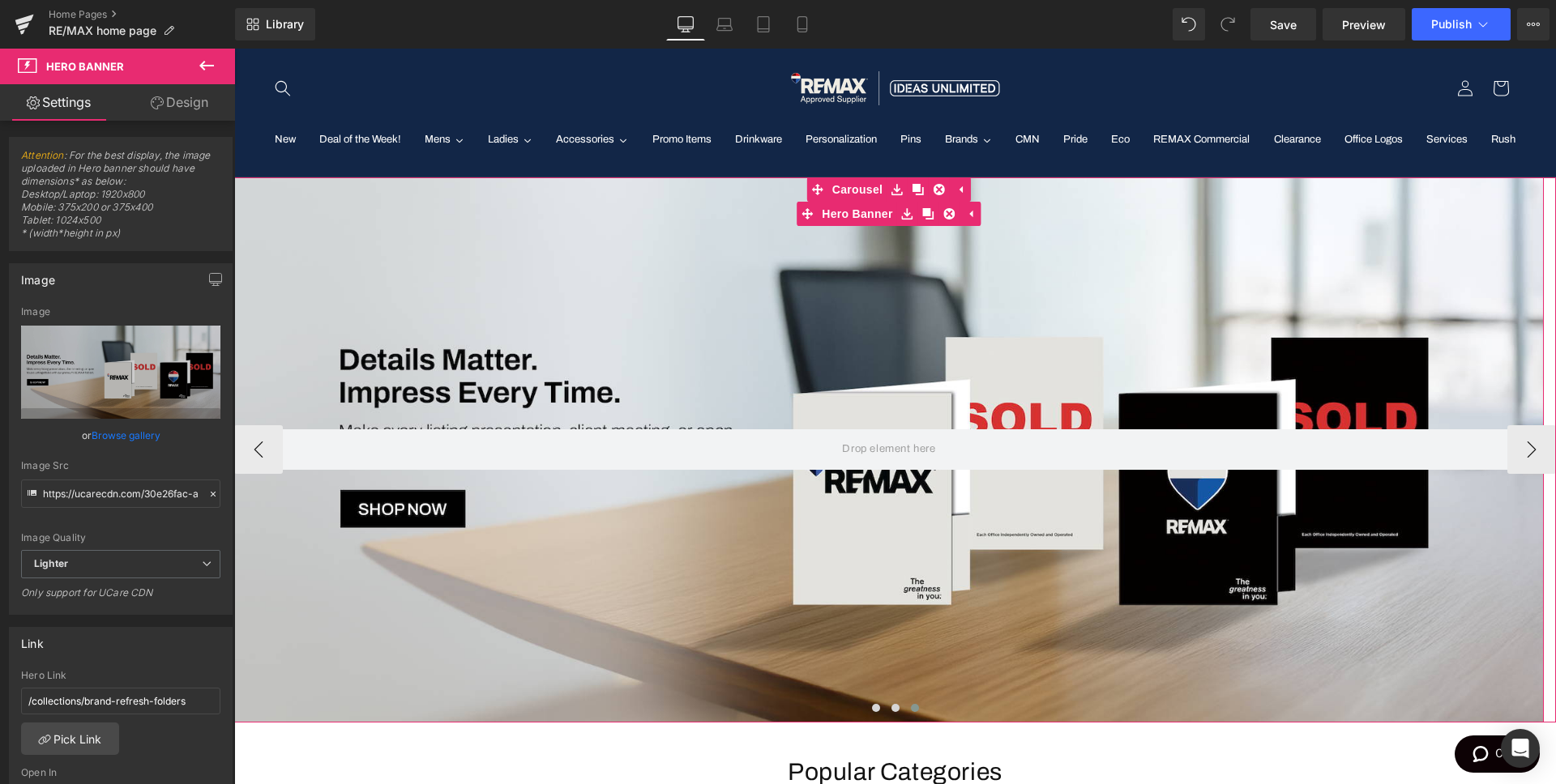 click at bounding box center (889, 450) 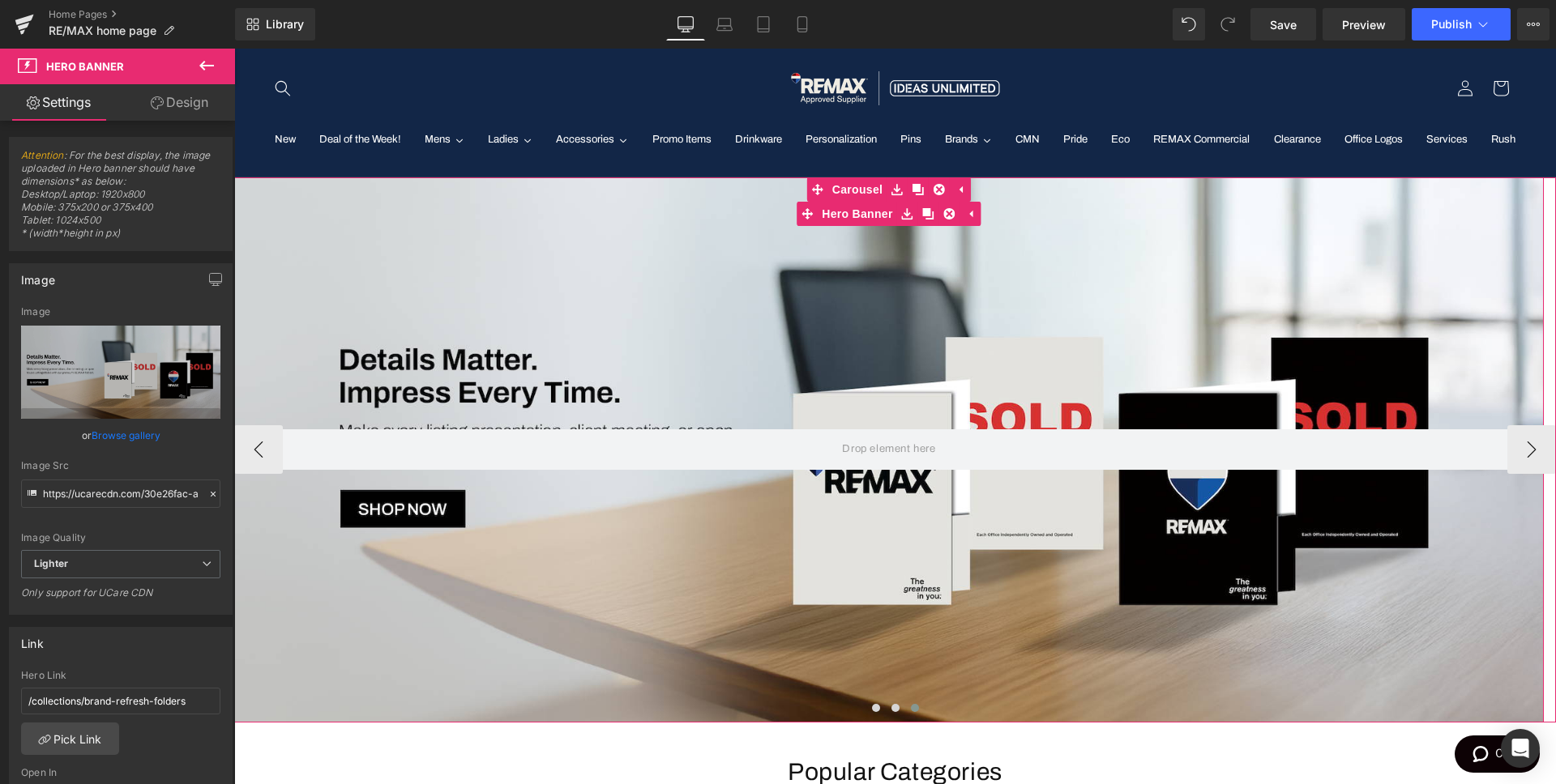 drag, startPoint x: 877, startPoint y: 345, endPoint x: 938, endPoint y: 330, distance: 62.817195 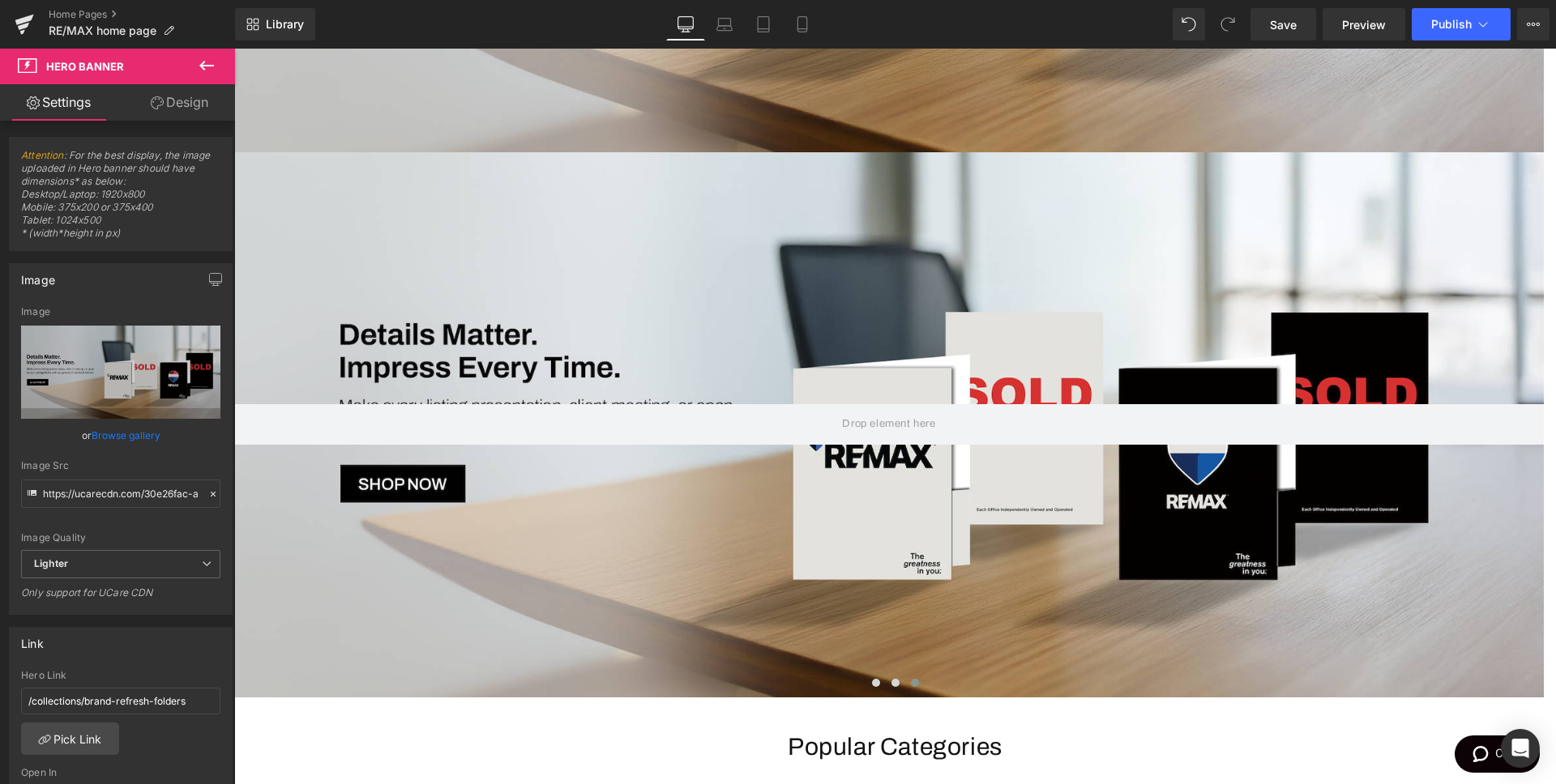 scroll, scrollTop: 609, scrollLeft: 0, axis: vertical 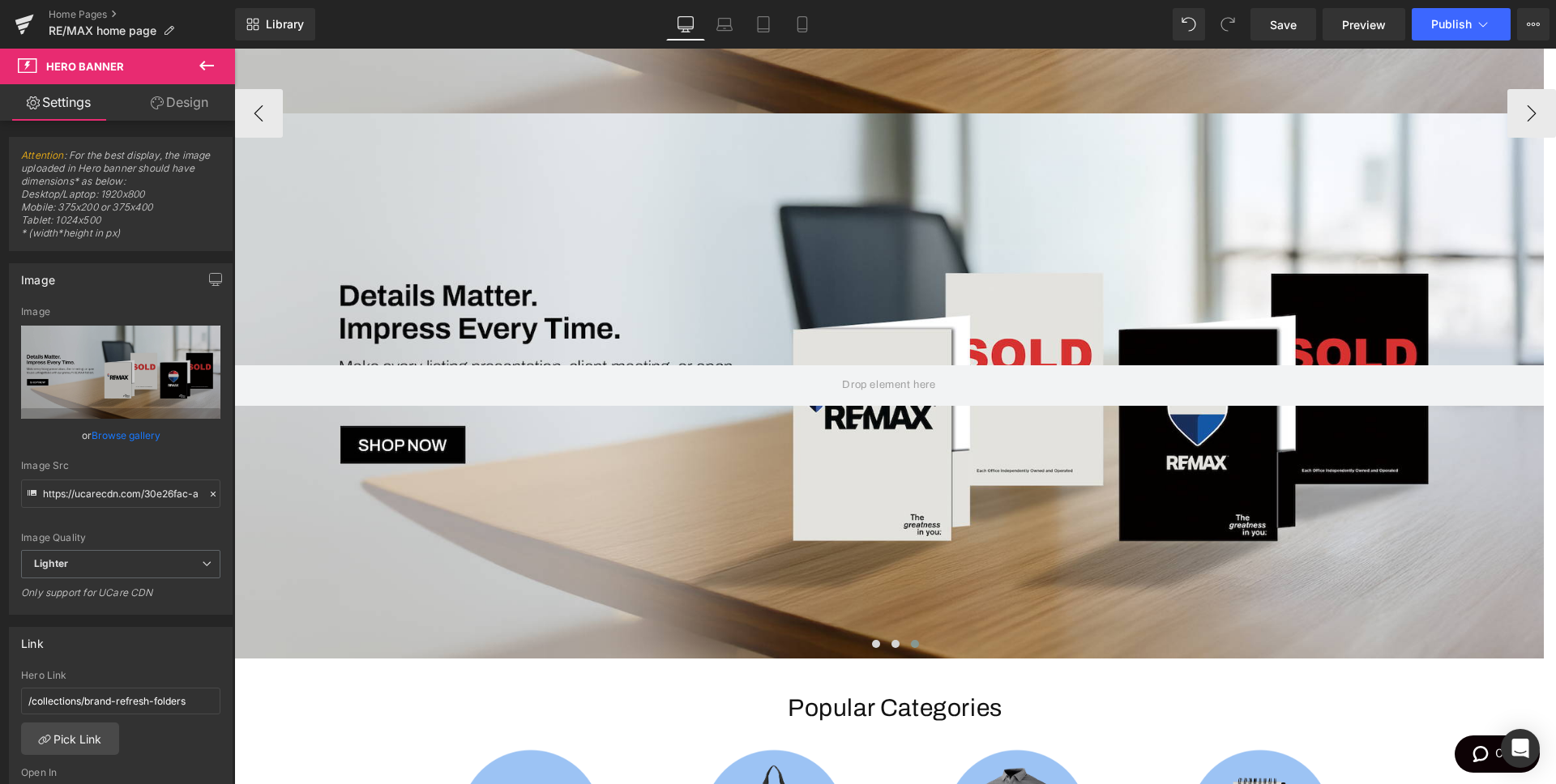 click at bounding box center (889, 386) 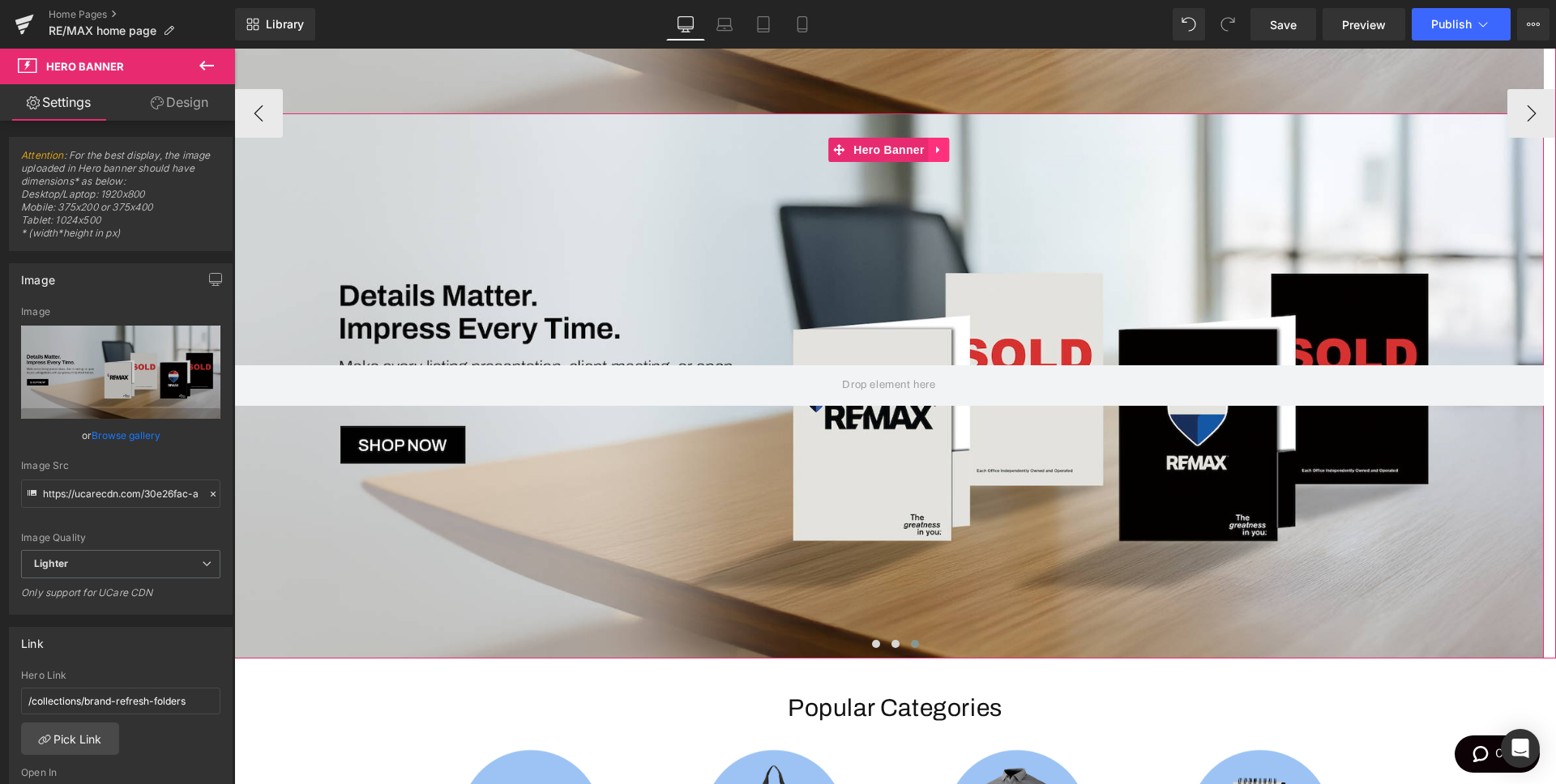 click 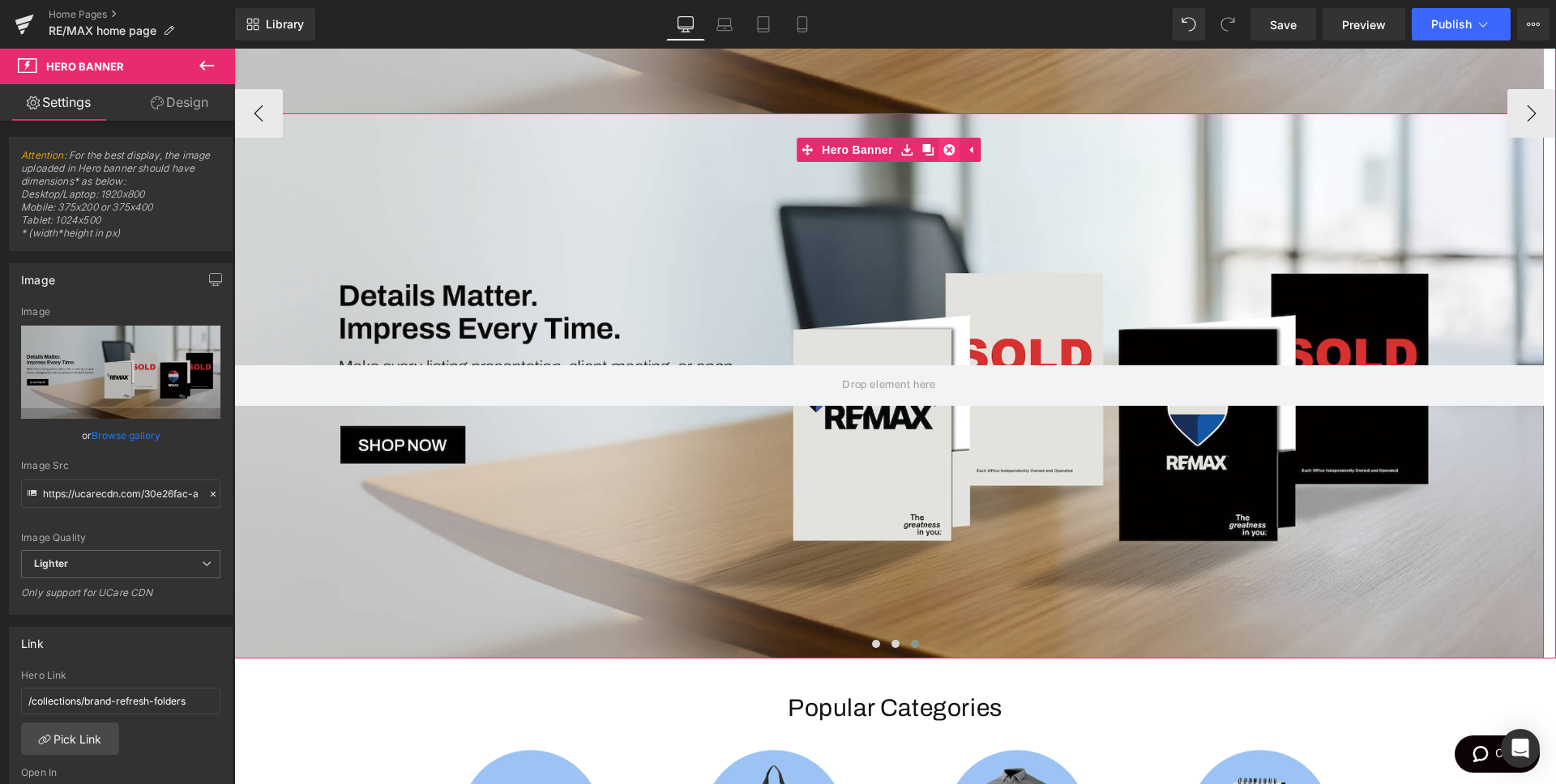 click 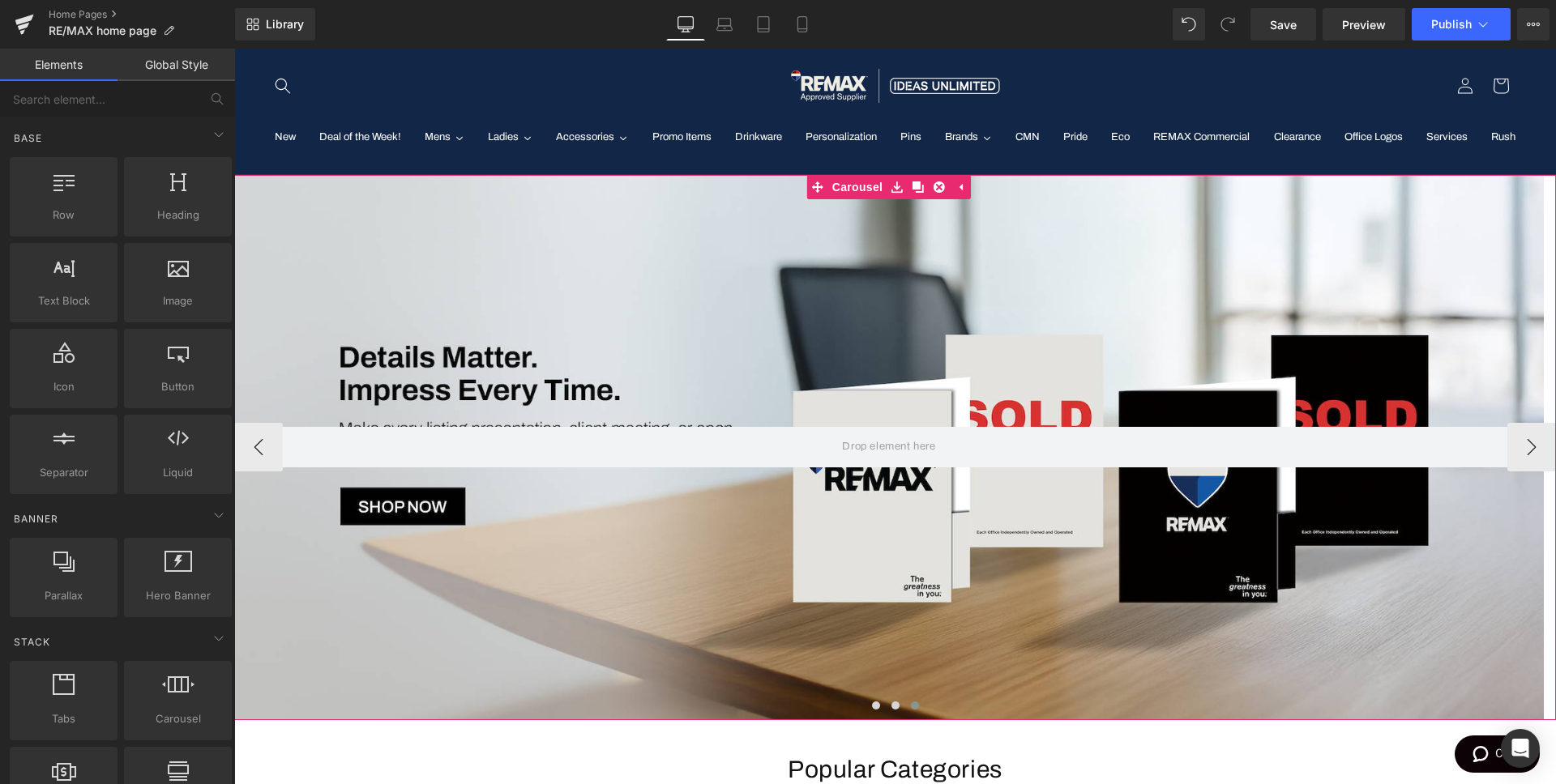 scroll, scrollTop: 0, scrollLeft: 0, axis: both 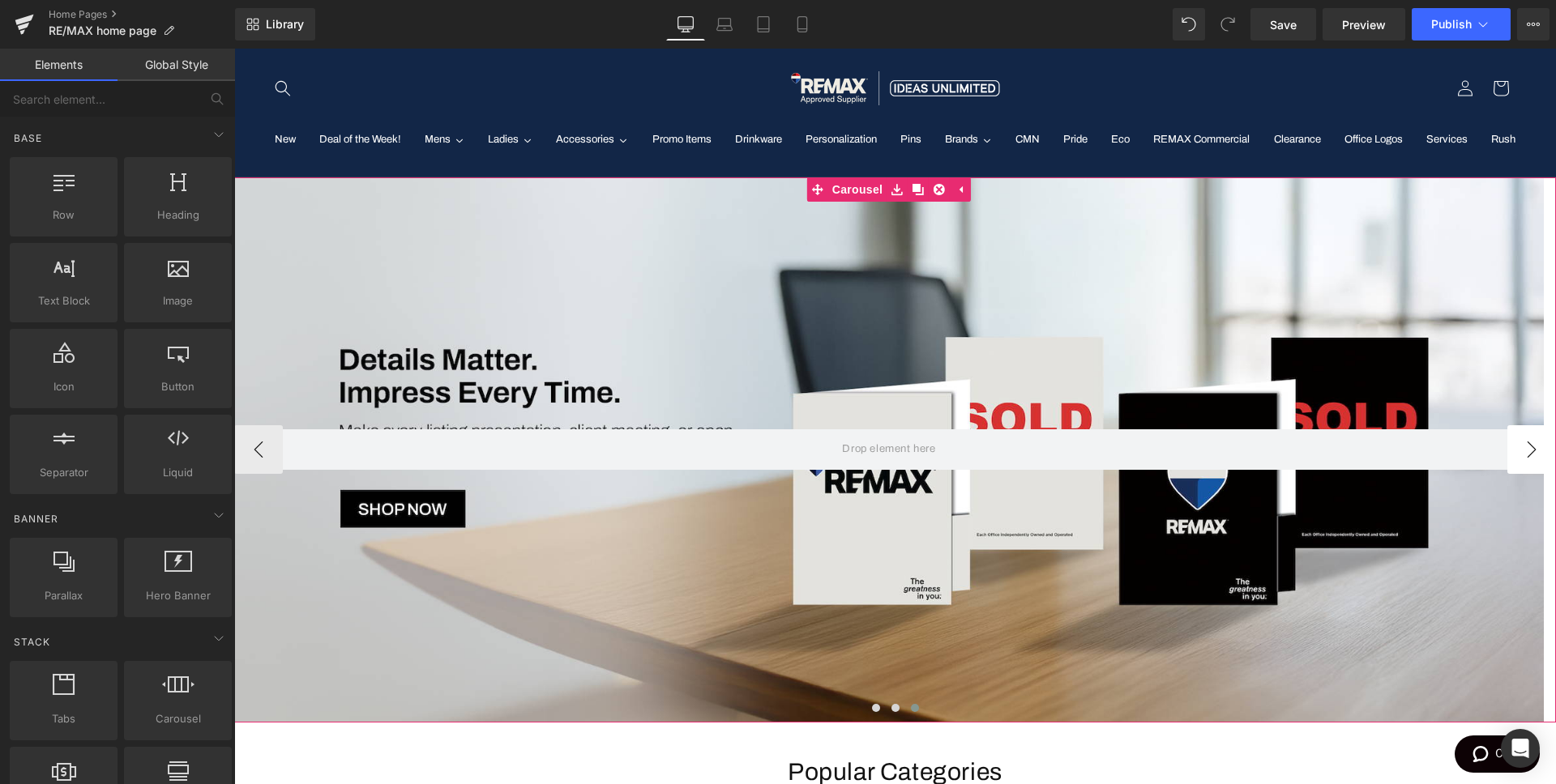 click on "›" at bounding box center [1532, 450] 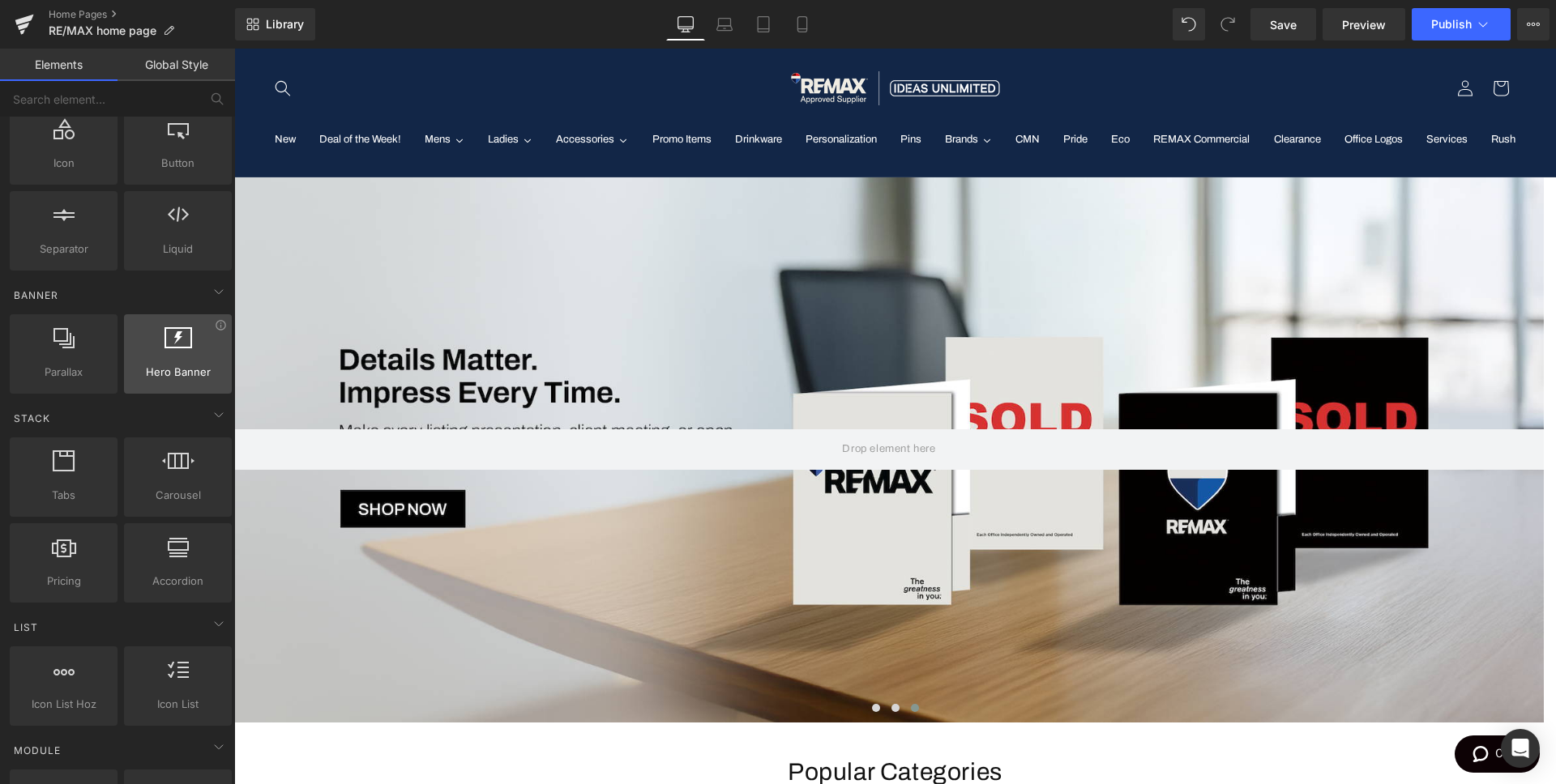 scroll, scrollTop: 245, scrollLeft: 0, axis: vertical 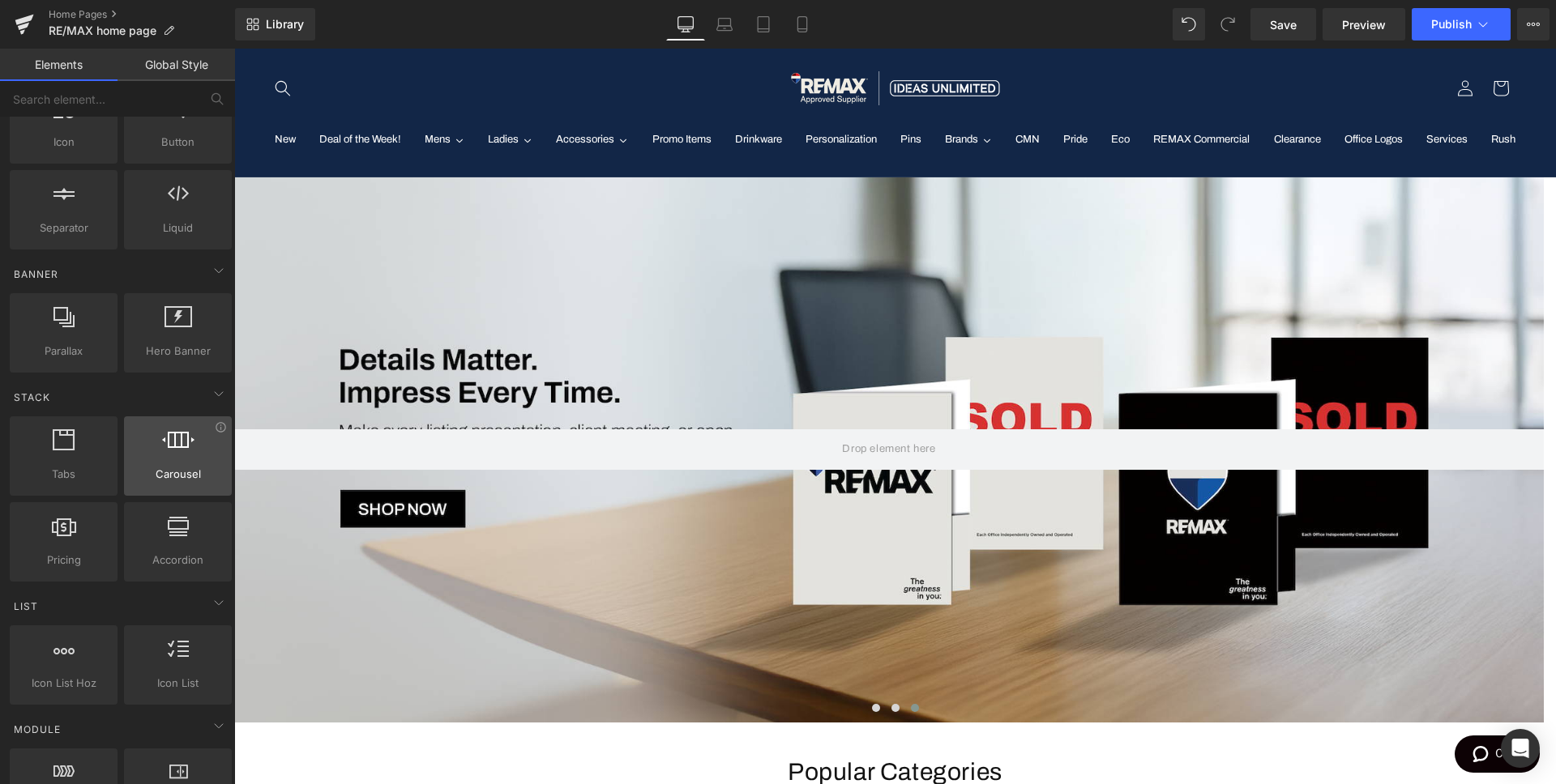 click at bounding box center [177, 447] 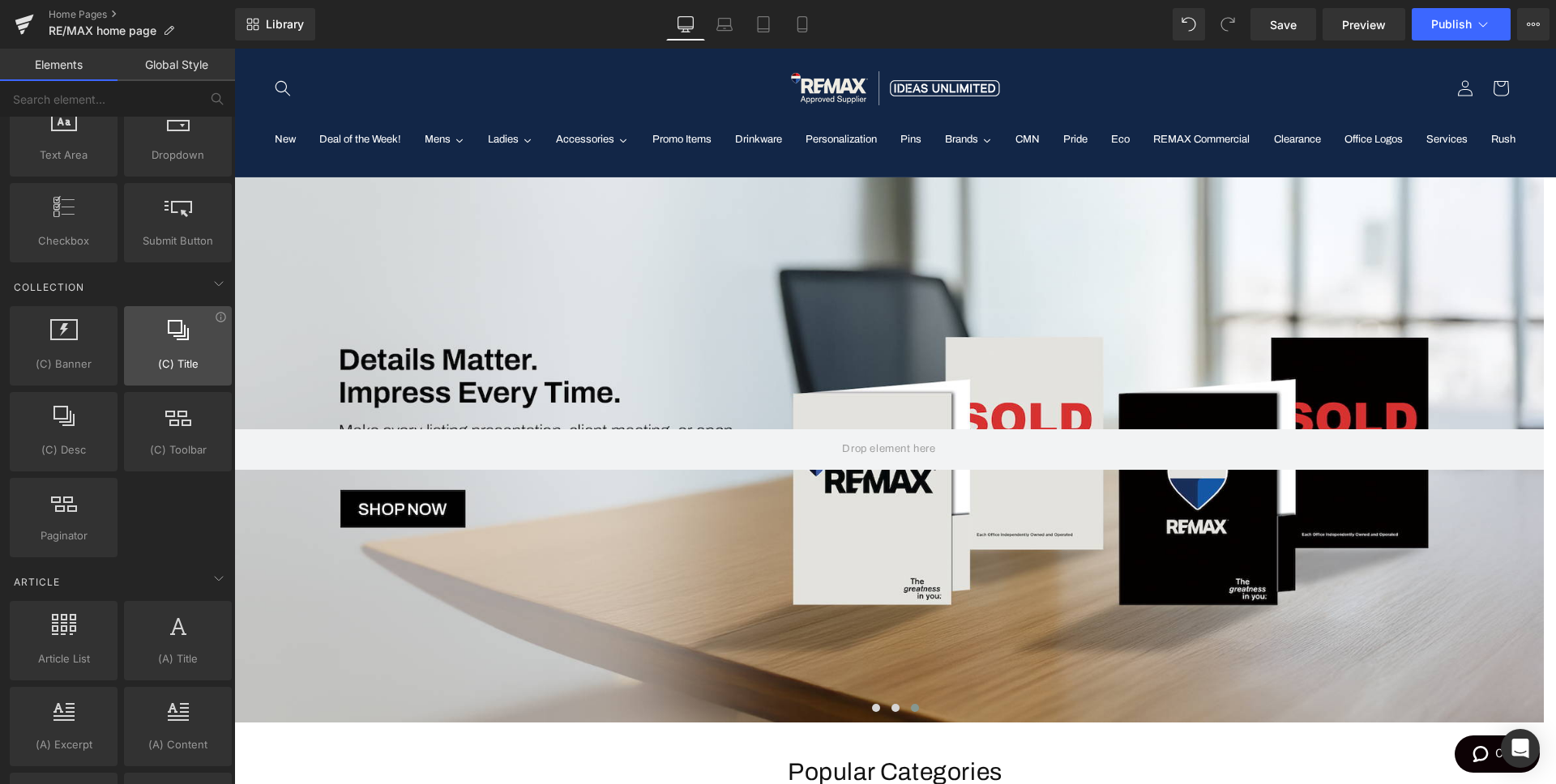 scroll, scrollTop: 2644, scrollLeft: 0, axis: vertical 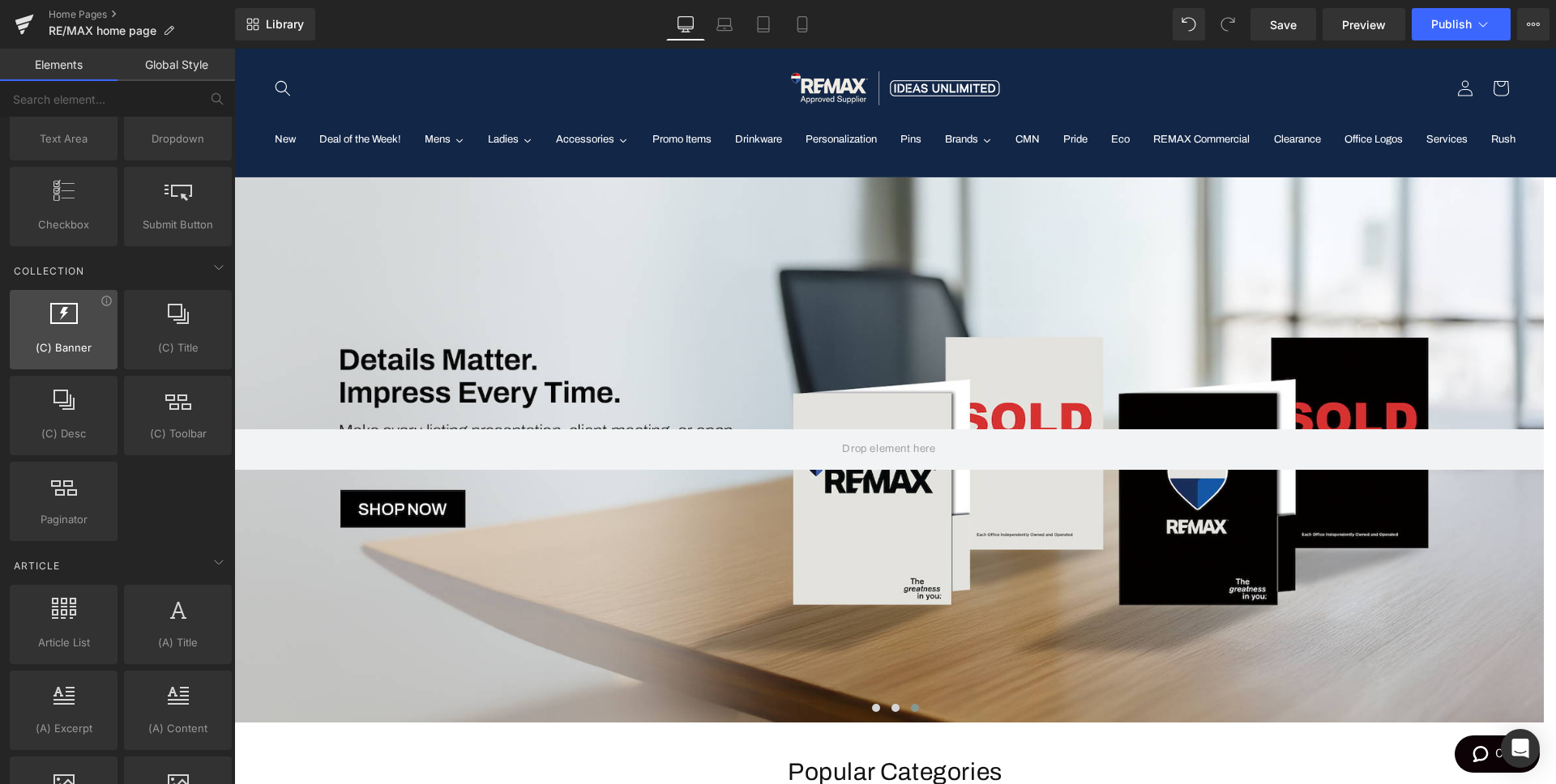 click at bounding box center [63, 321] 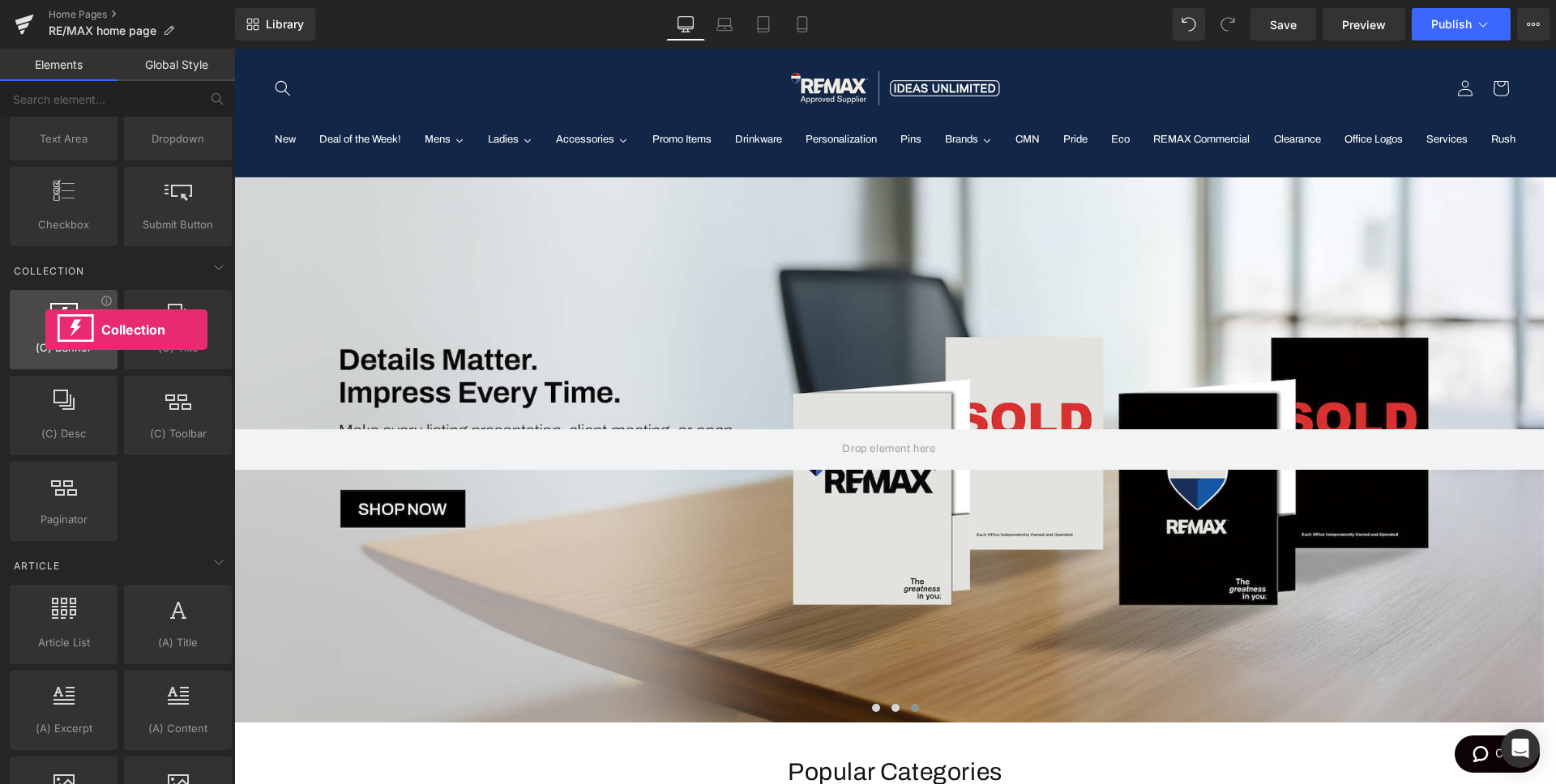 click at bounding box center (63, 321) 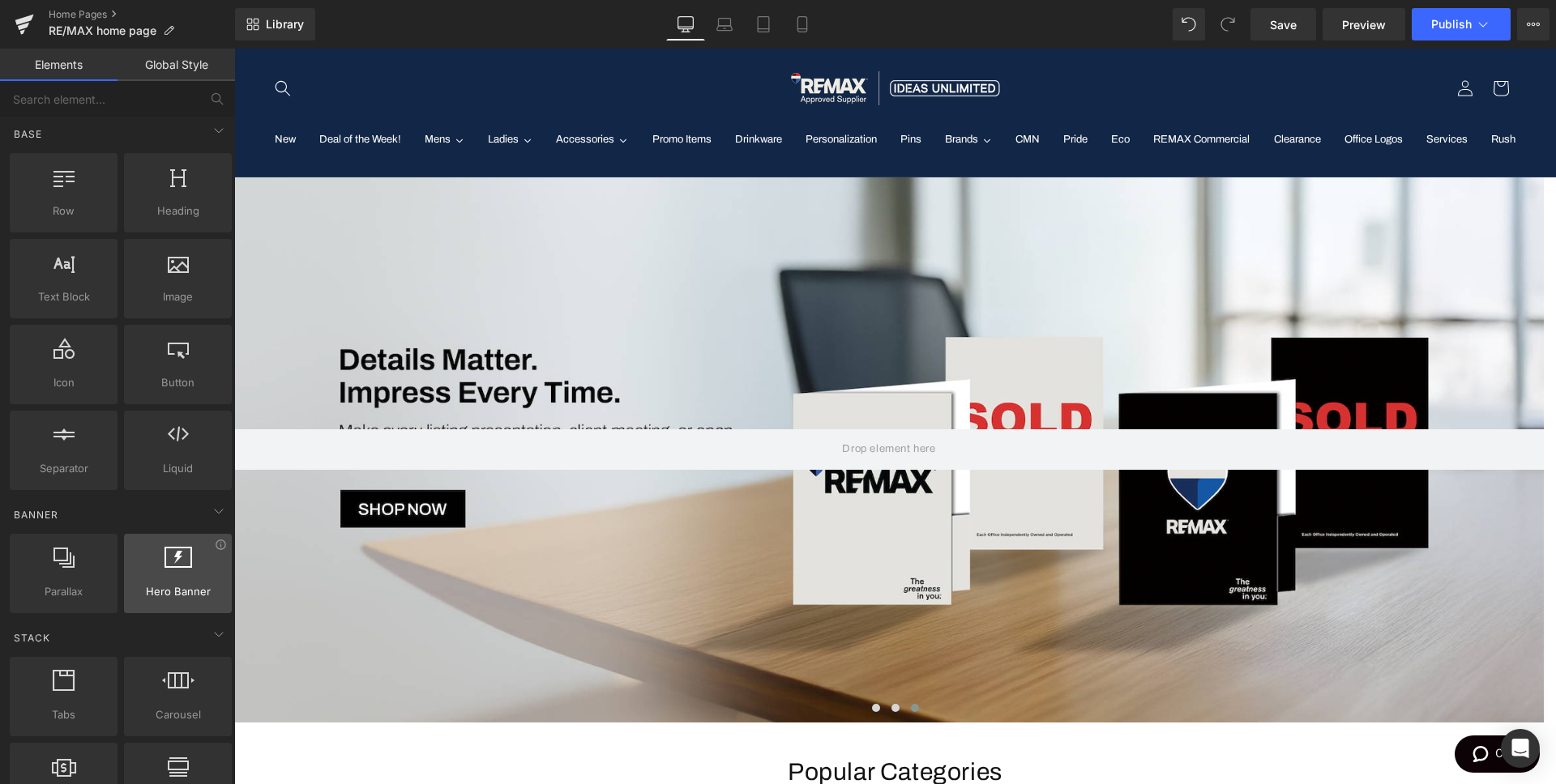 scroll, scrollTop: 0, scrollLeft: 0, axis: both 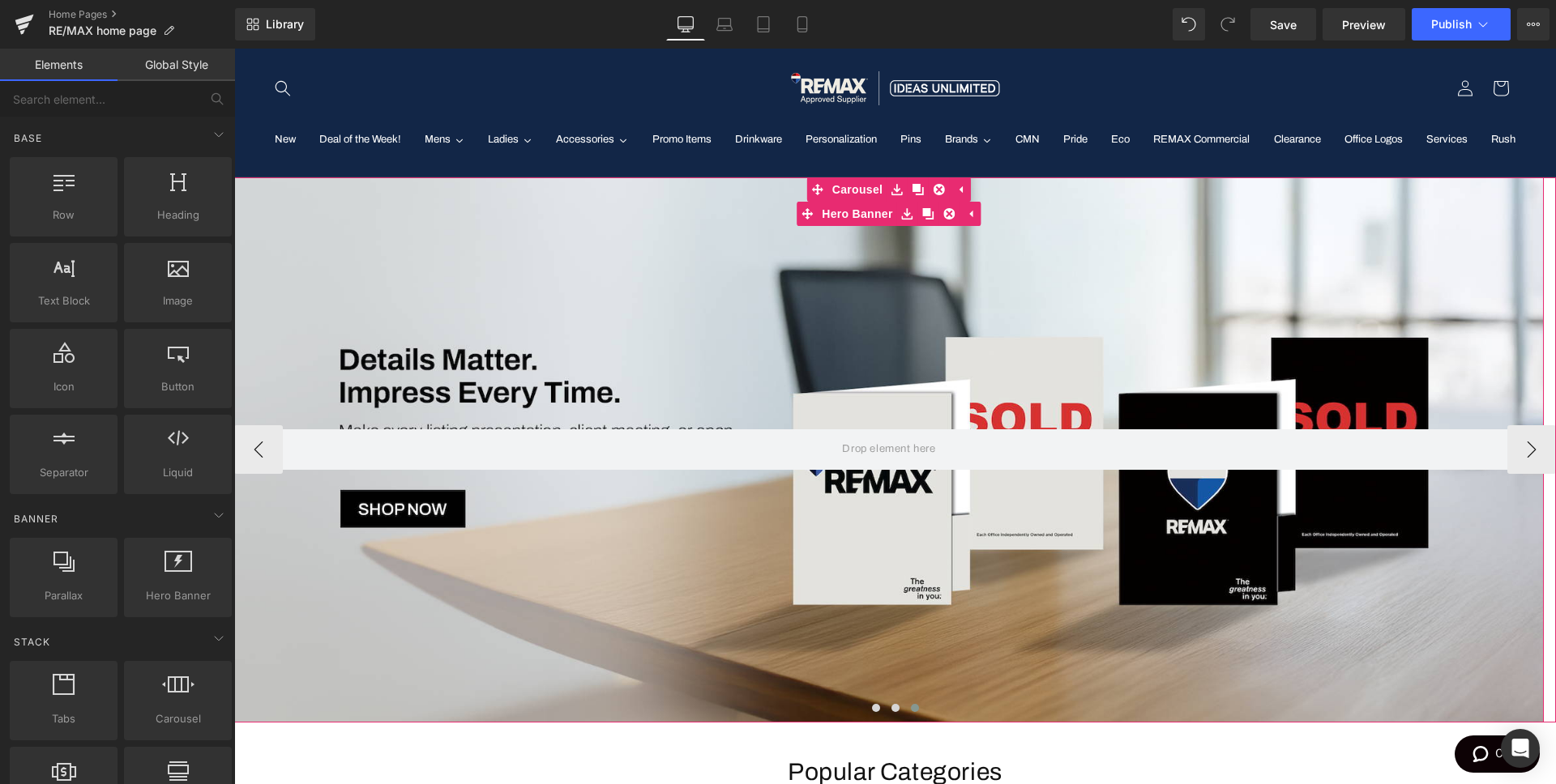 click at bounding box center (889, 450) 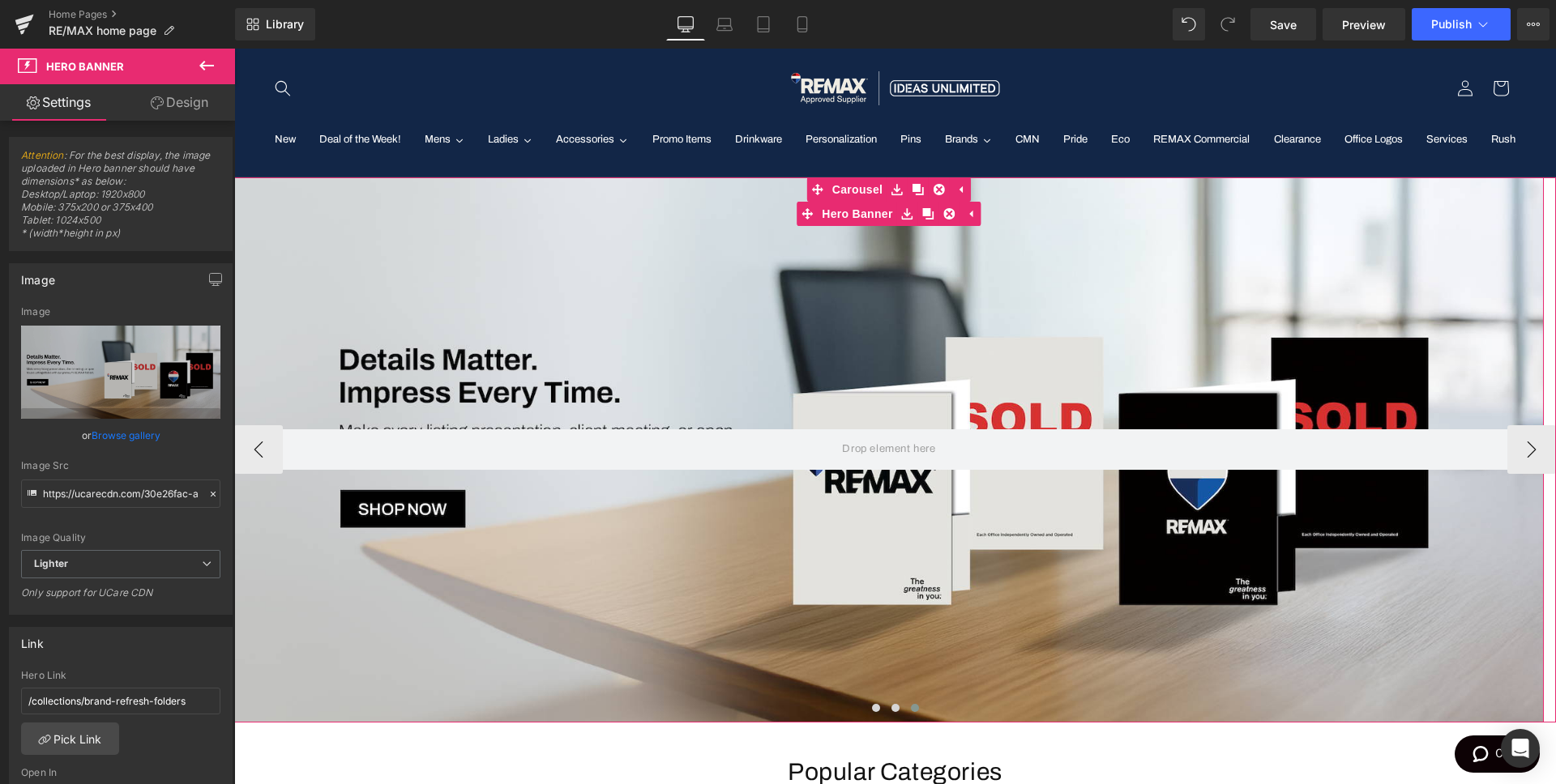 click at bounding box center [889, 450] 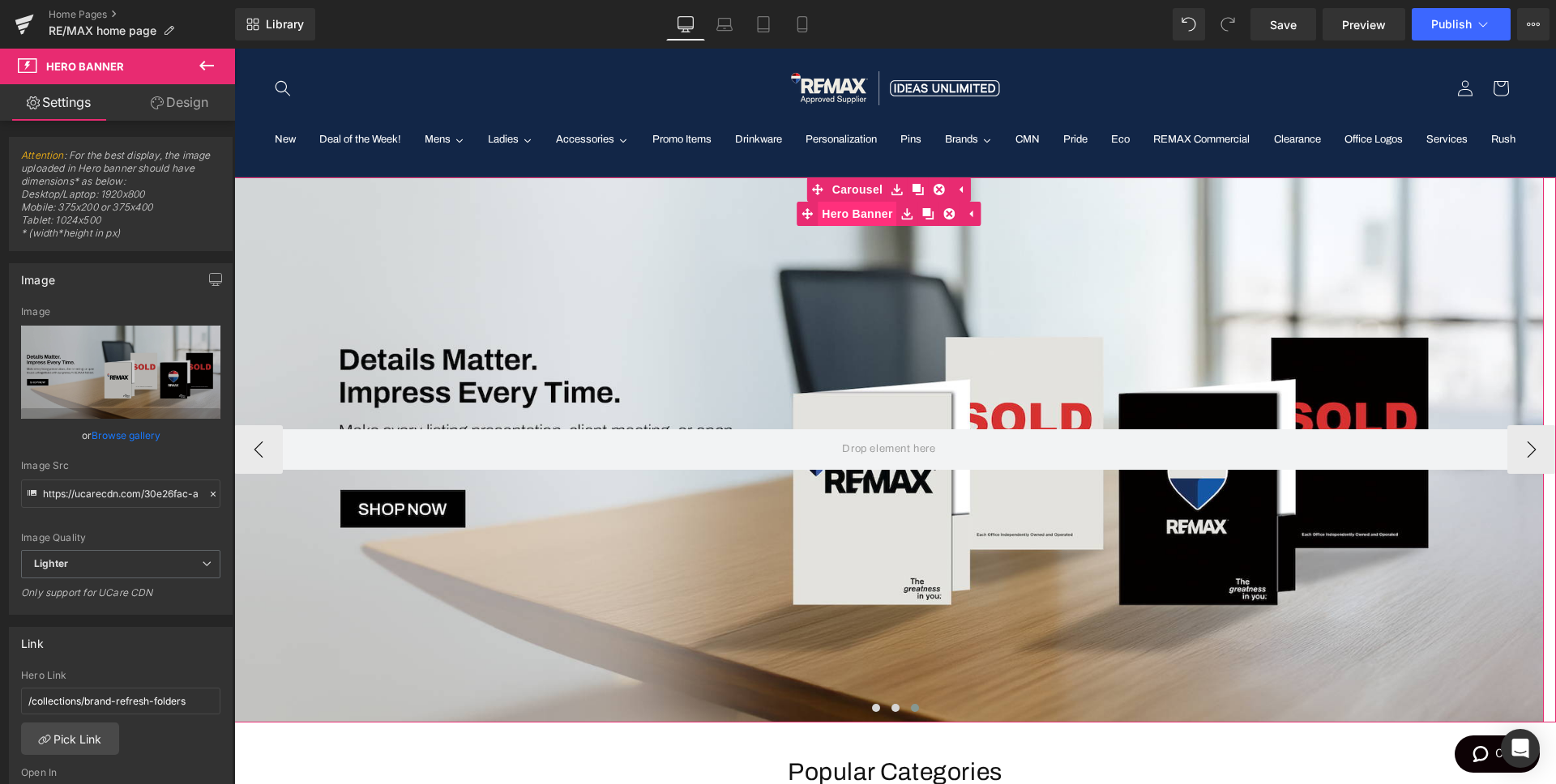 click on "Hero Banner" at bounding box center [846, 214] 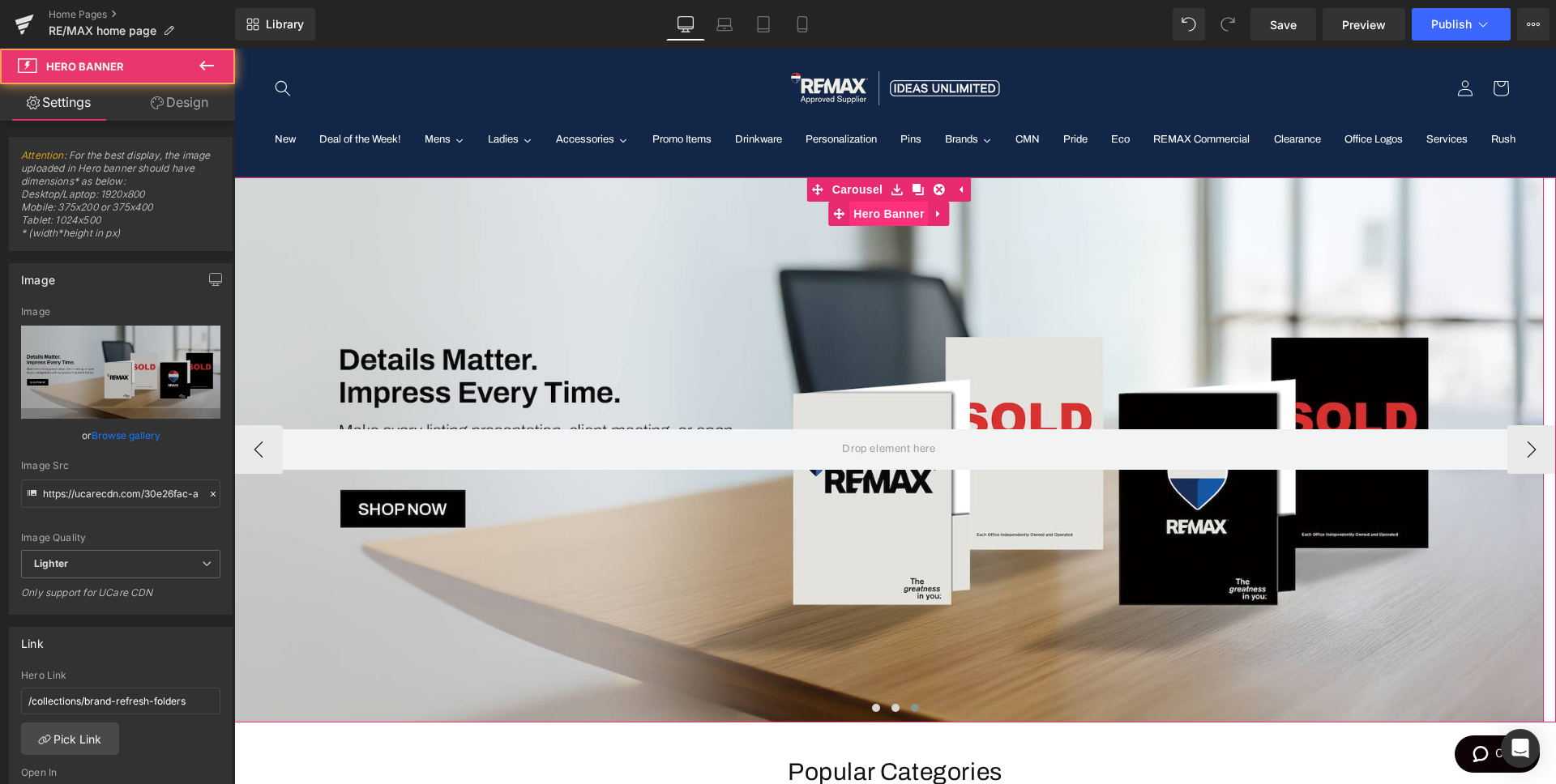 click 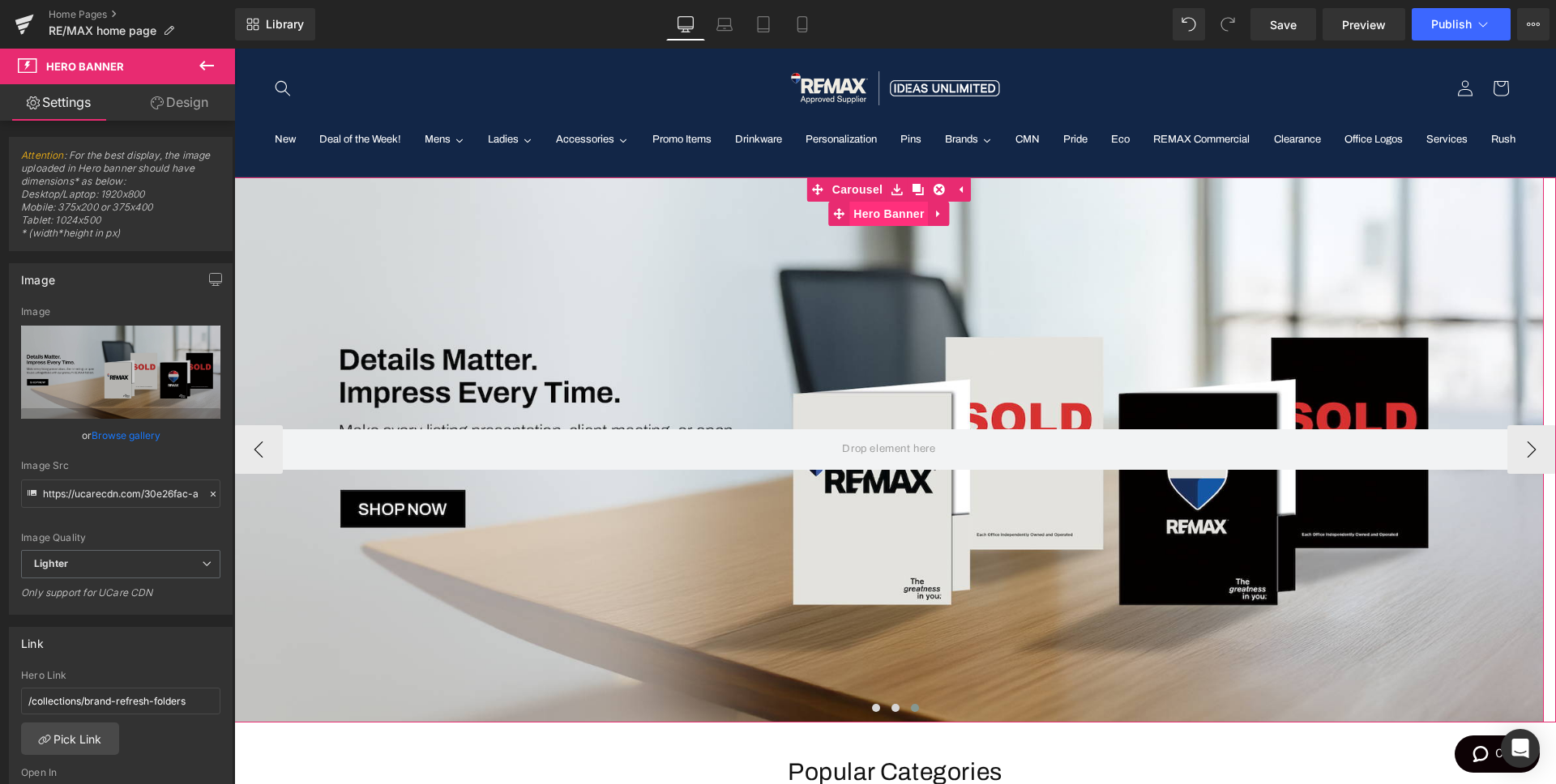 click on "Hero Banner" at bounding box center [888, 214] 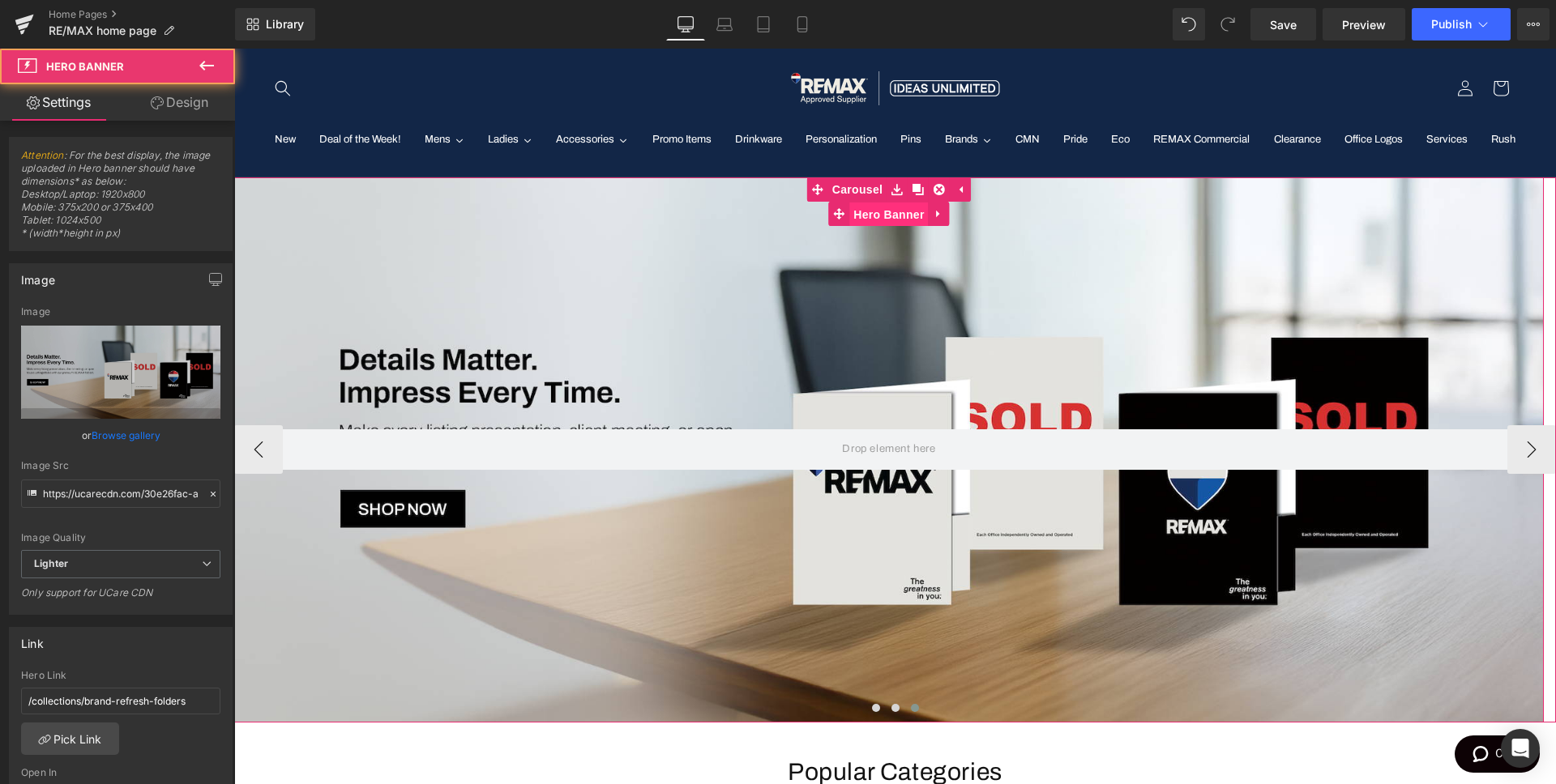 click on "Hero Banner" at bounding box center (888, 215) 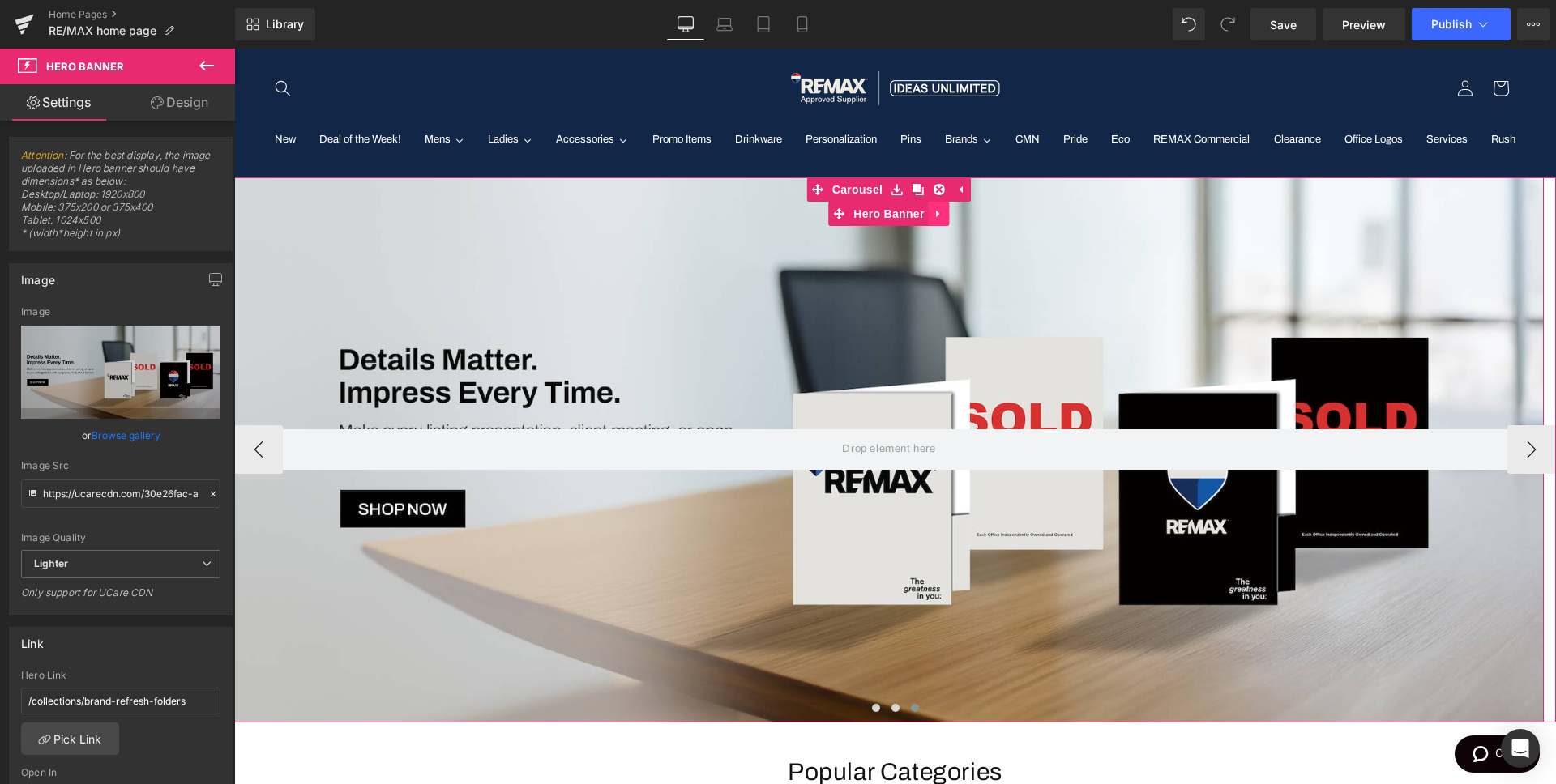 click 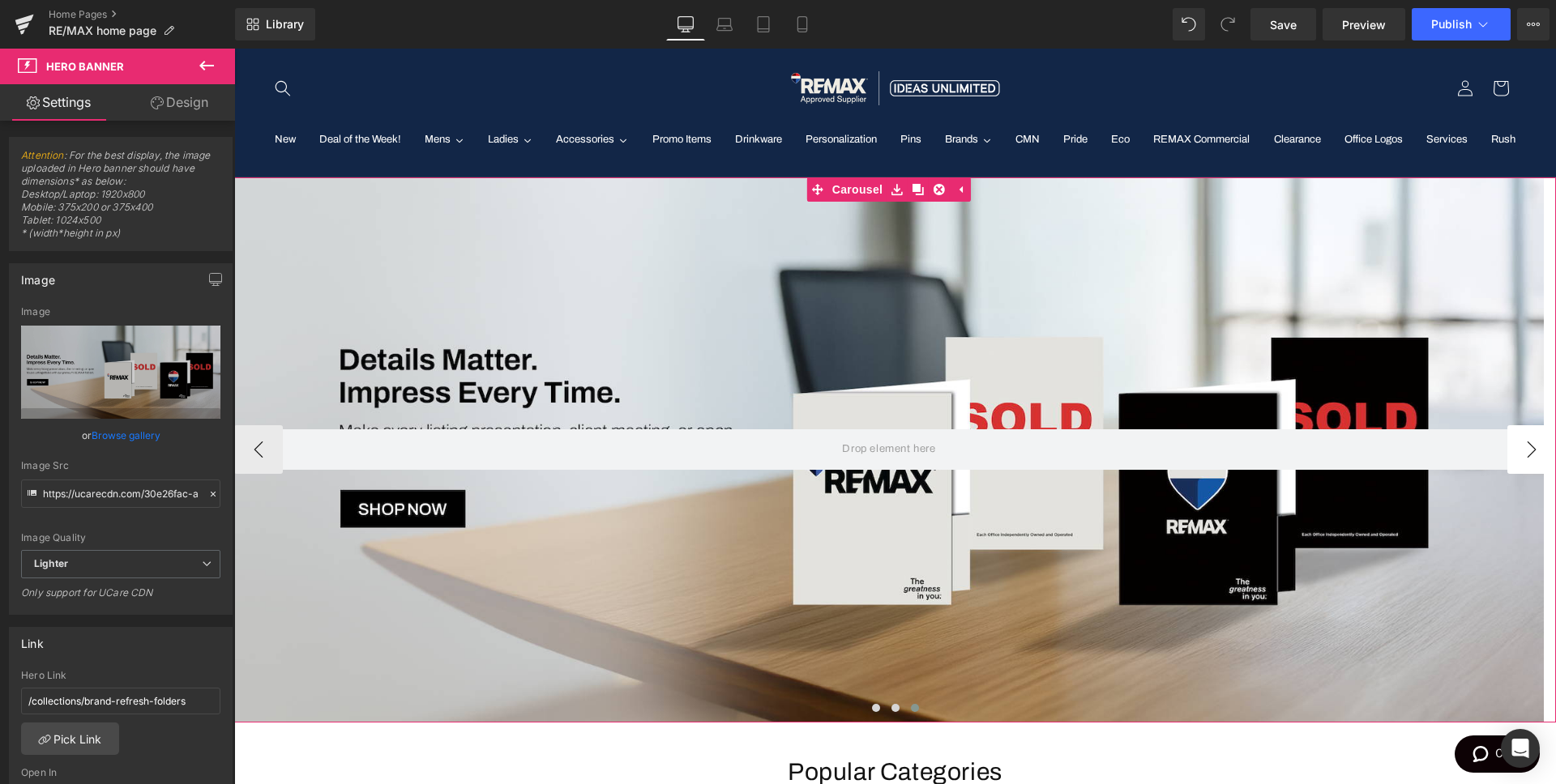 click on "›" at bounding box center (1532, 450) 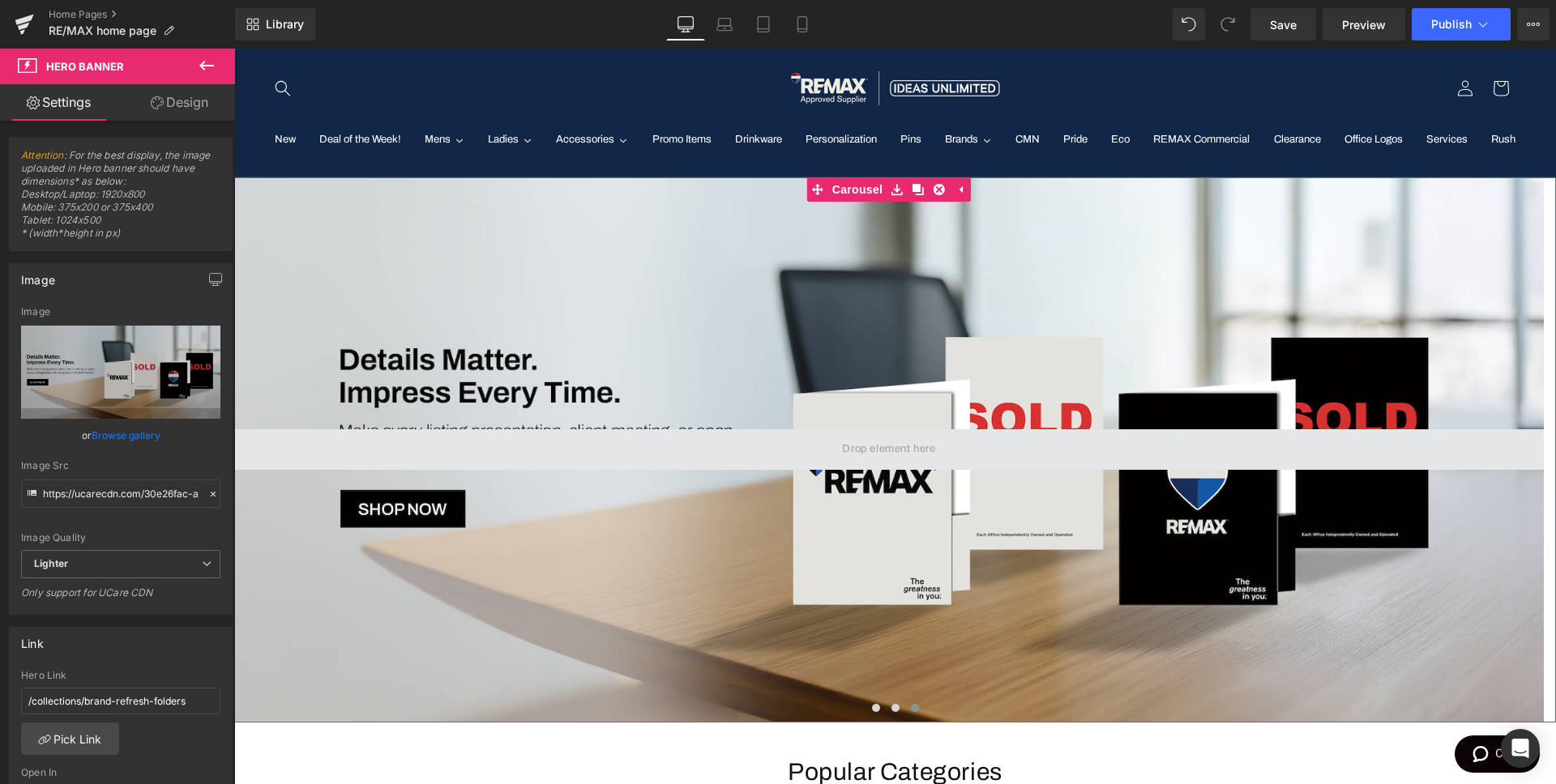 drag, startPoint x: 1524, startPoint y: 447, endPoint x: 1468, endPoint y: 450, distance: 56.0803 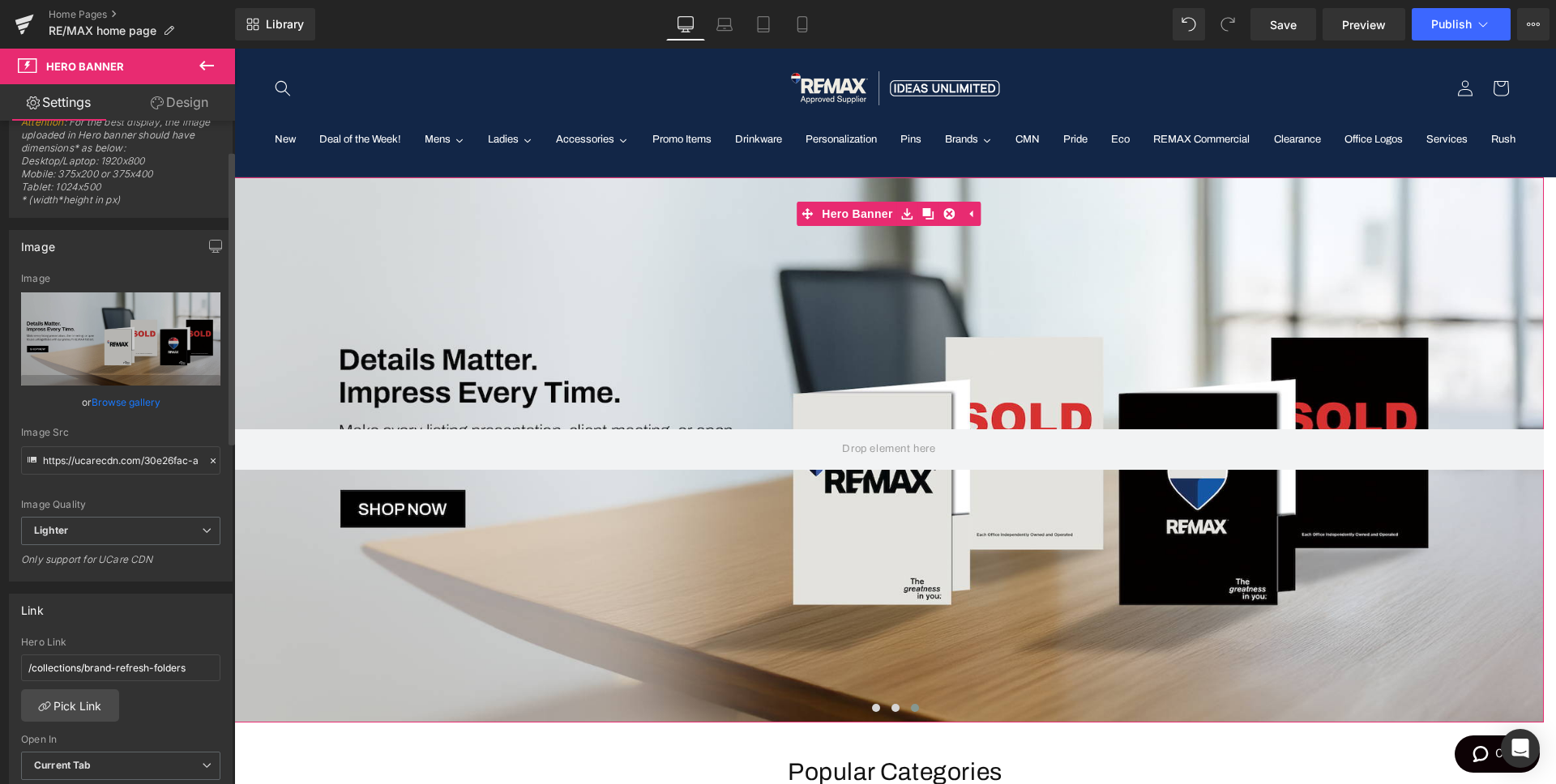 scroll, scrollTop: 0, scrollLeft: 0, axis: both 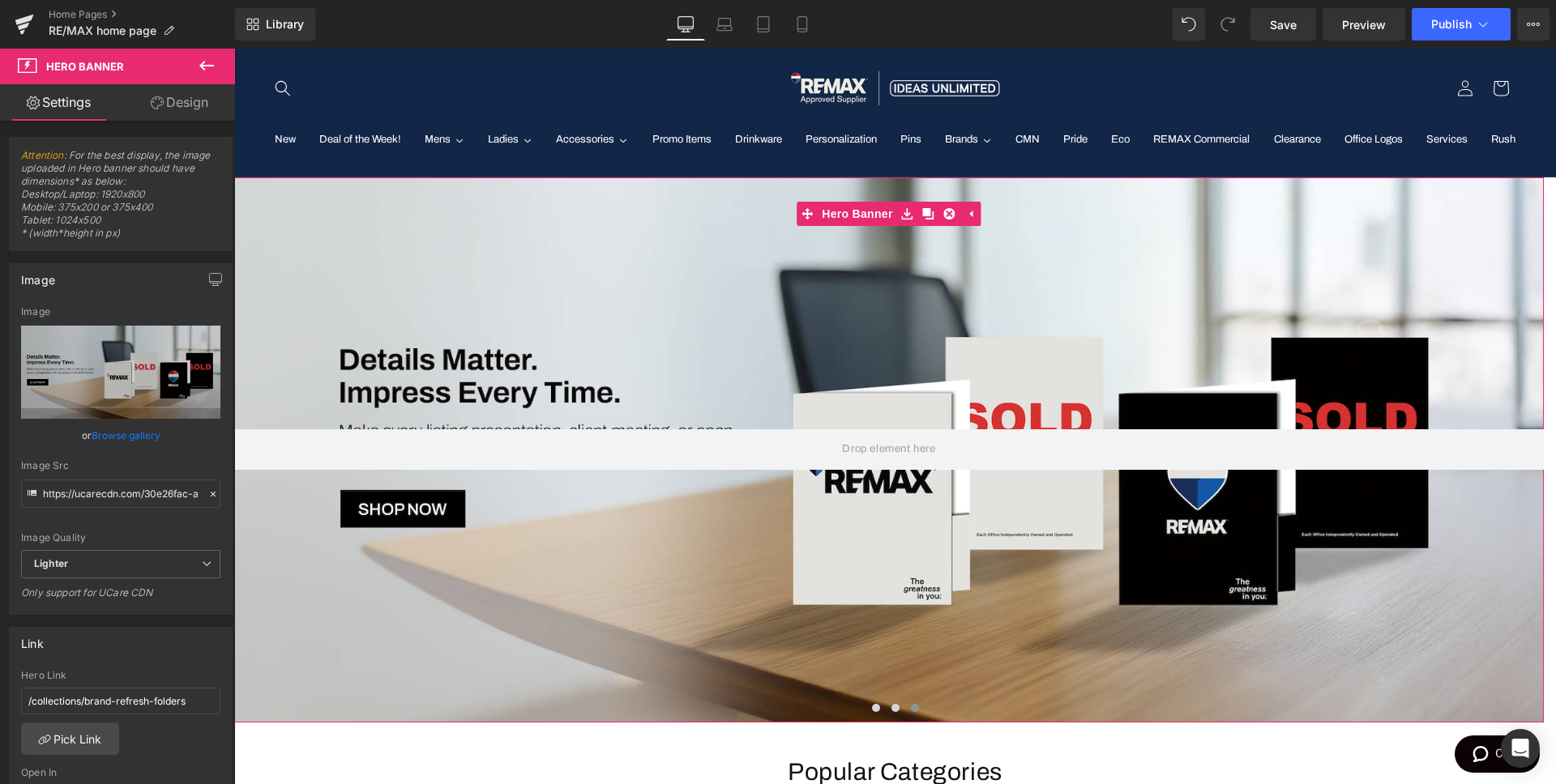 click on "Design" at bounding box center (179, 102) 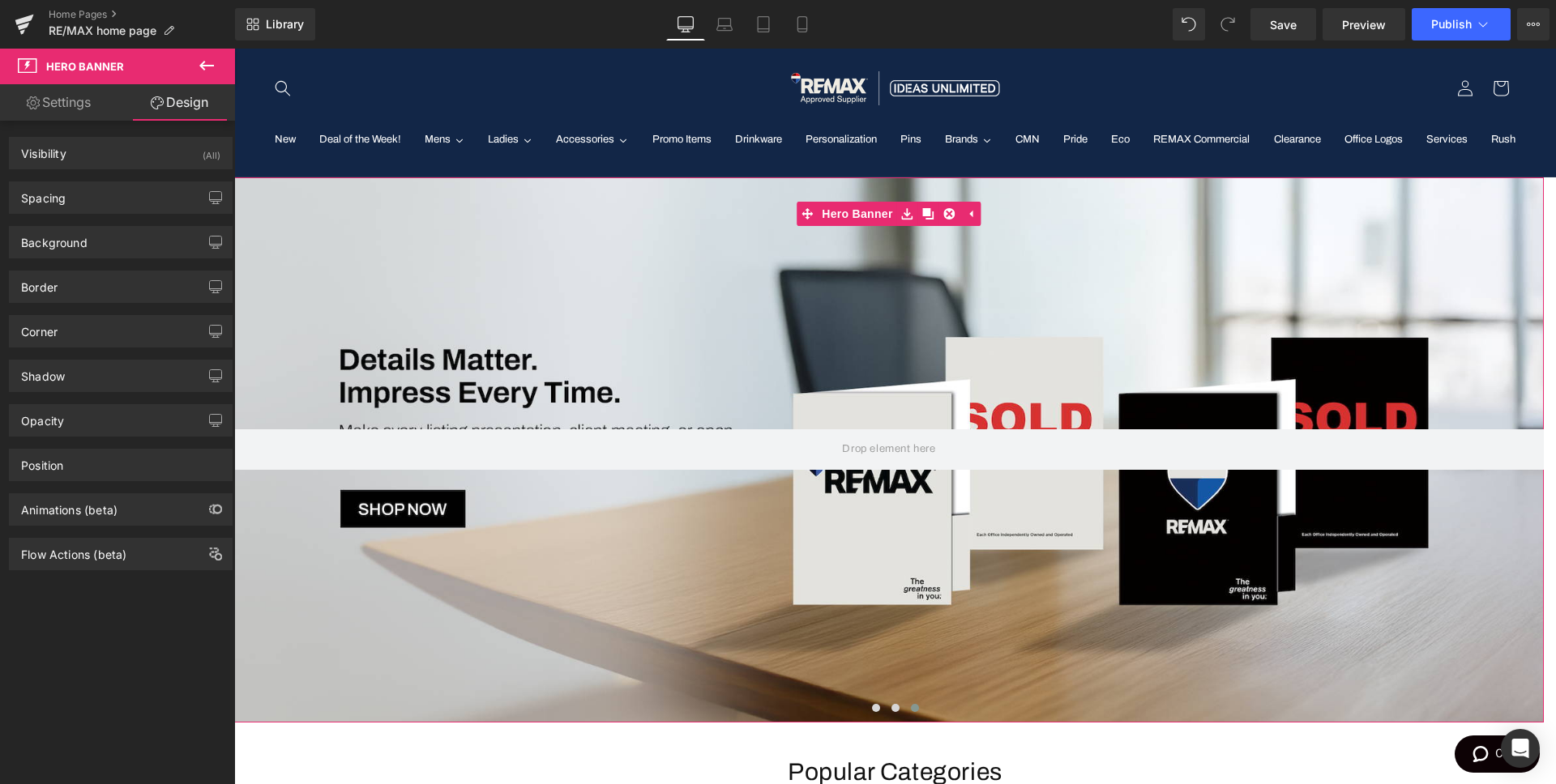 click on "Settings" at bounding box center [58, 102] 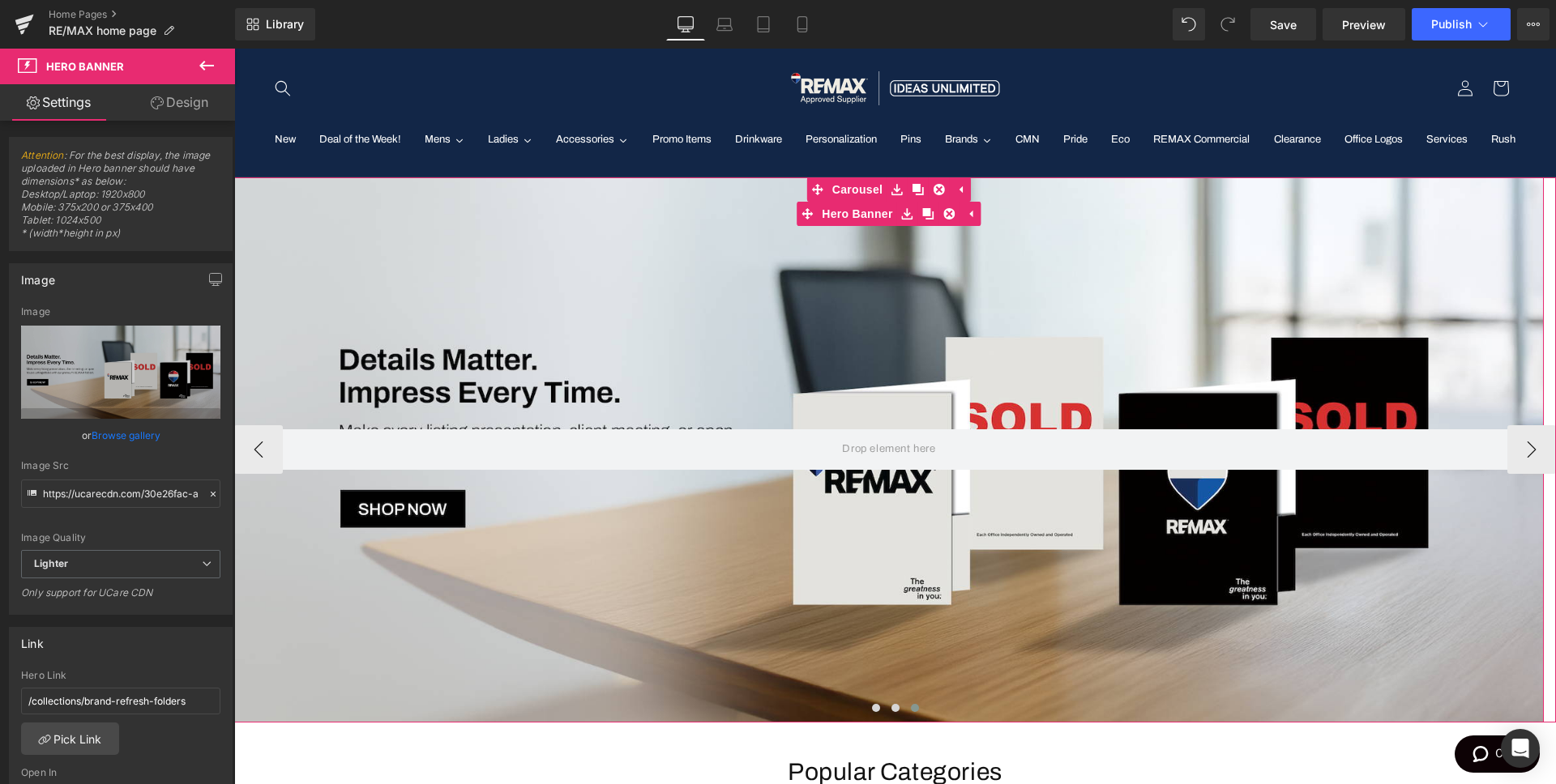 drag, startPoint x: 763, startPoint y: 381, endPoint x: 761, endPoint y: 390, distance: 9.219544 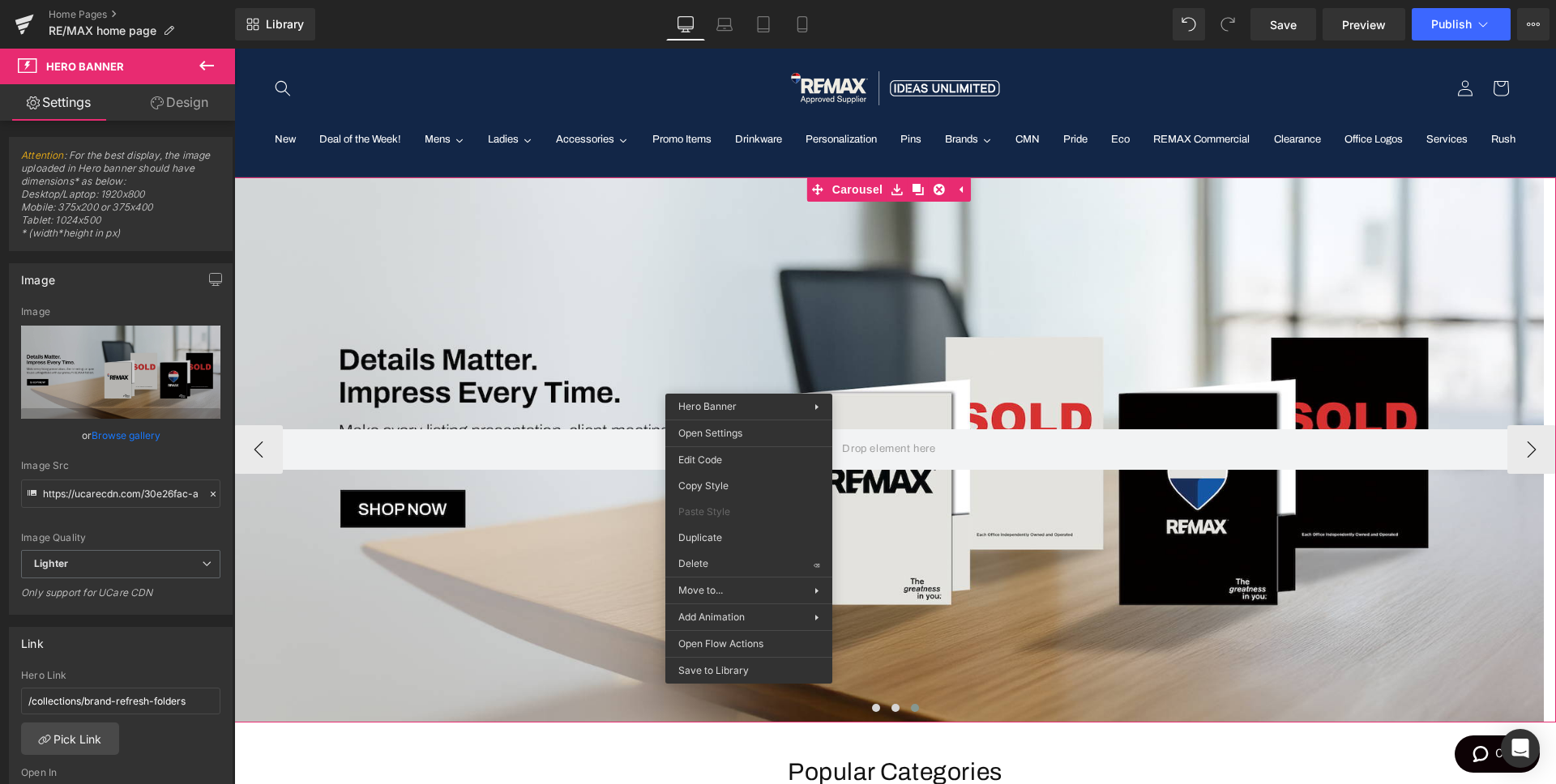 click at bounding box center [889, 450] 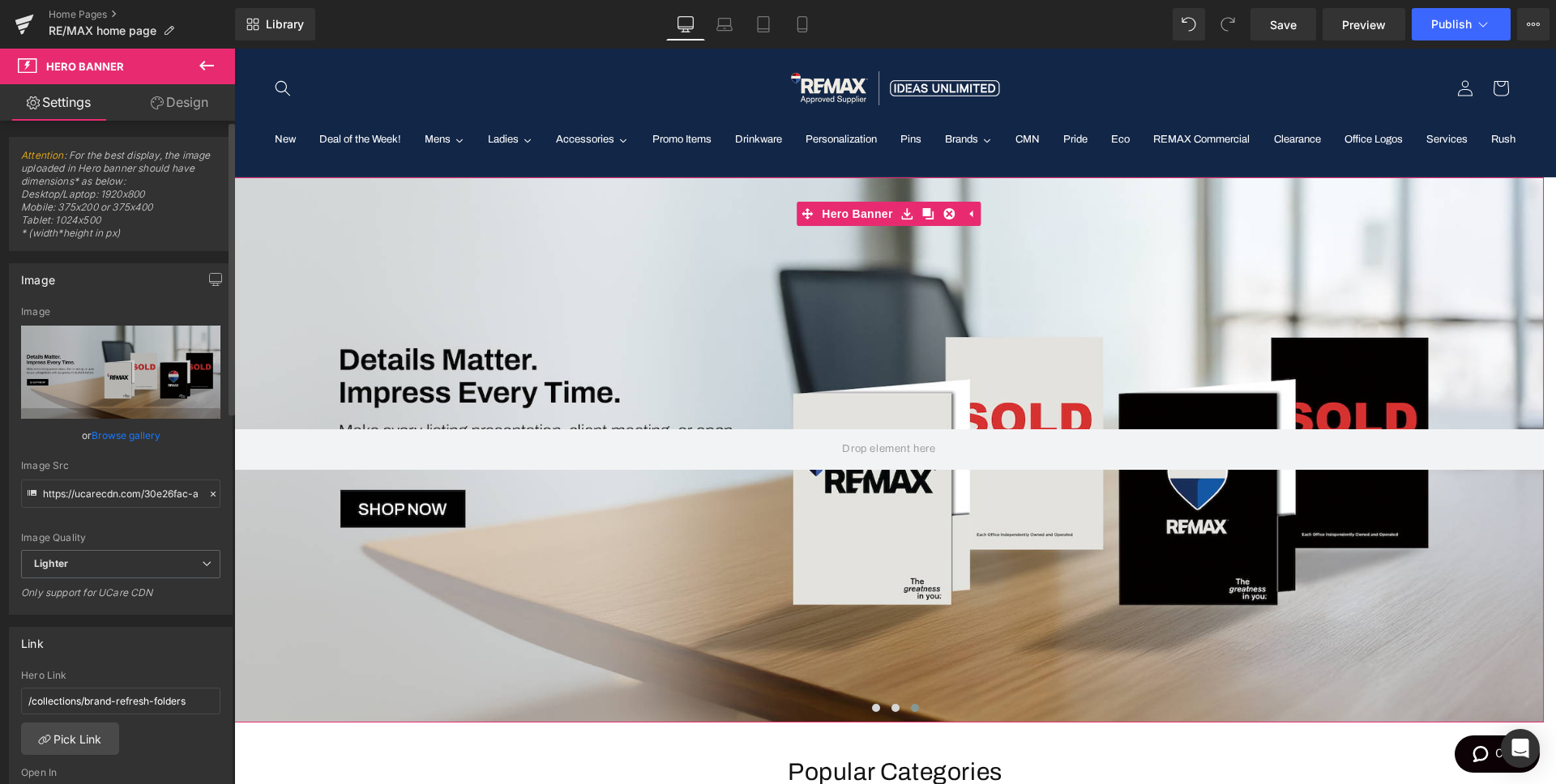 click on "Browse gallery" at bounding box center [126, 435] 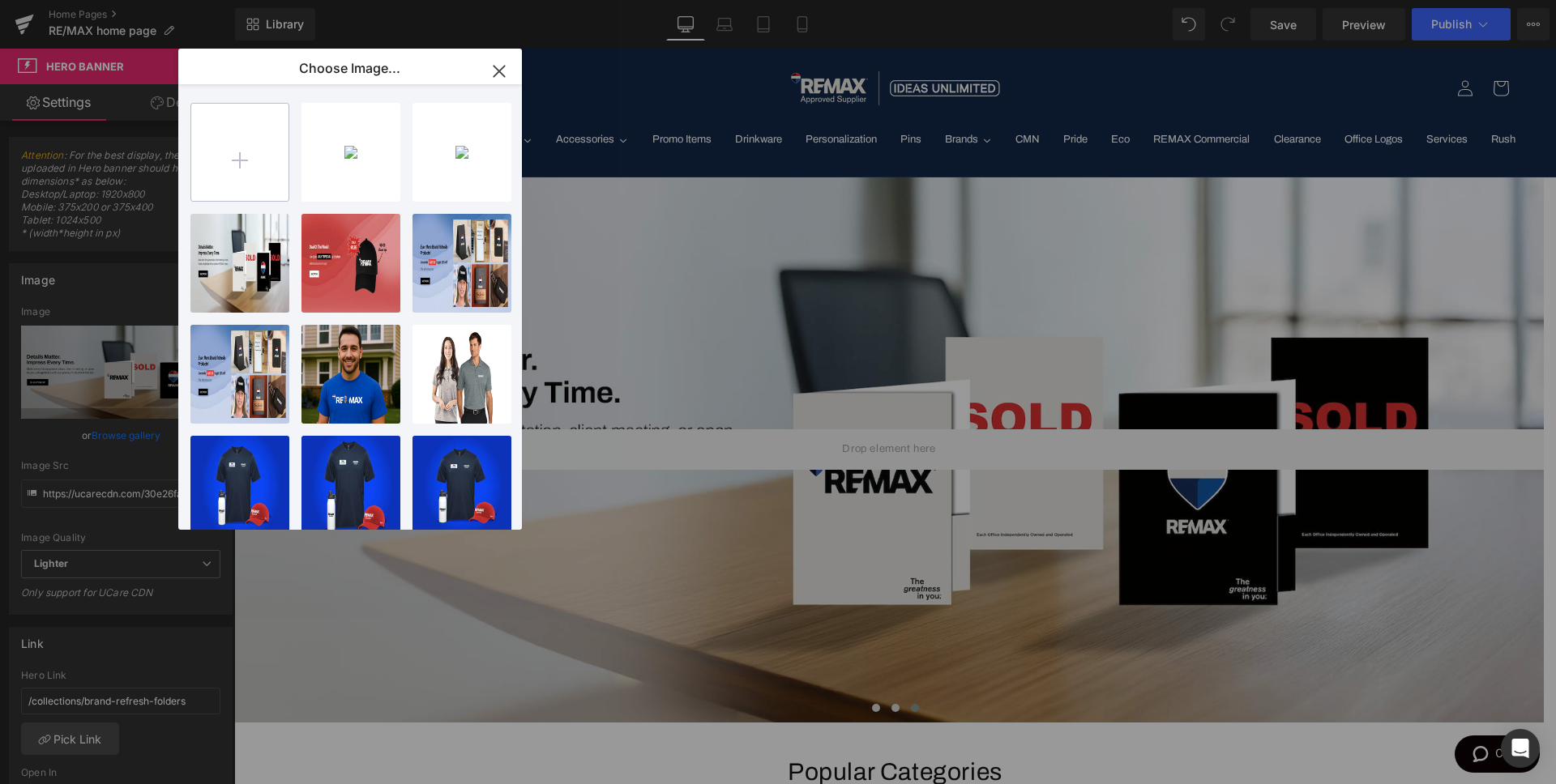 click at bounding box center (240, 152) 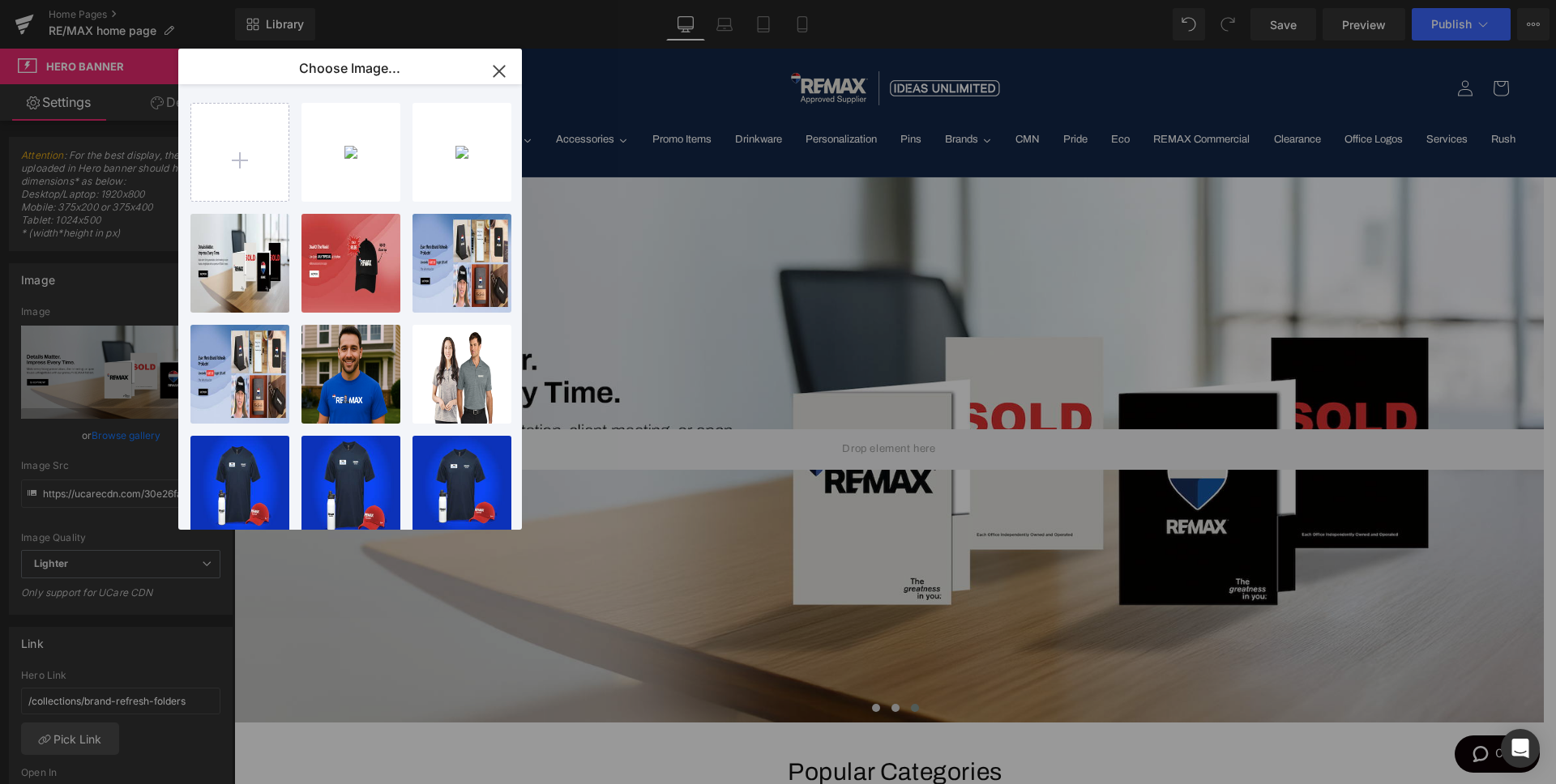 type on "C:\fakepath\dealoftheweek_web banners 02.png" 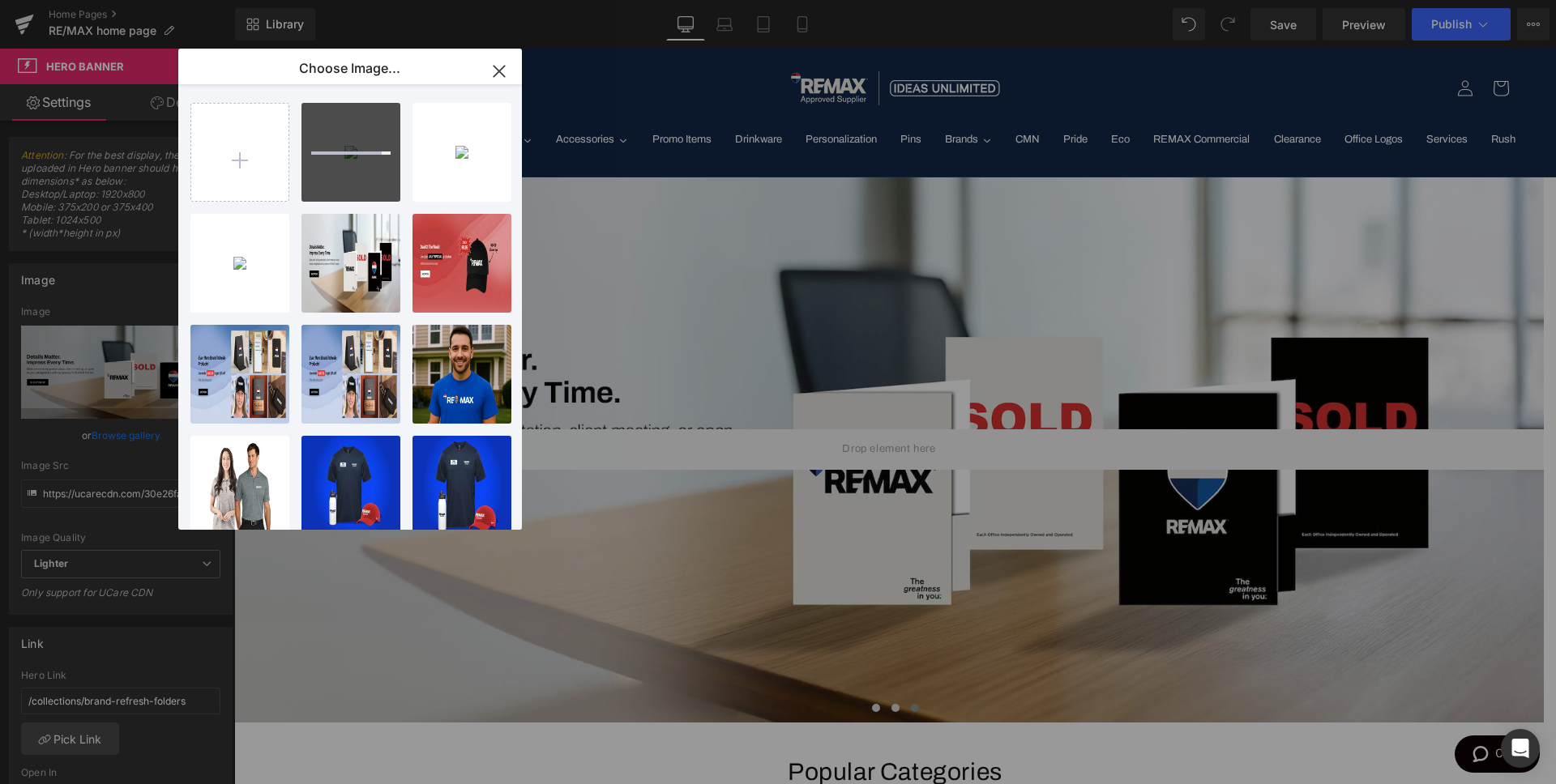 type 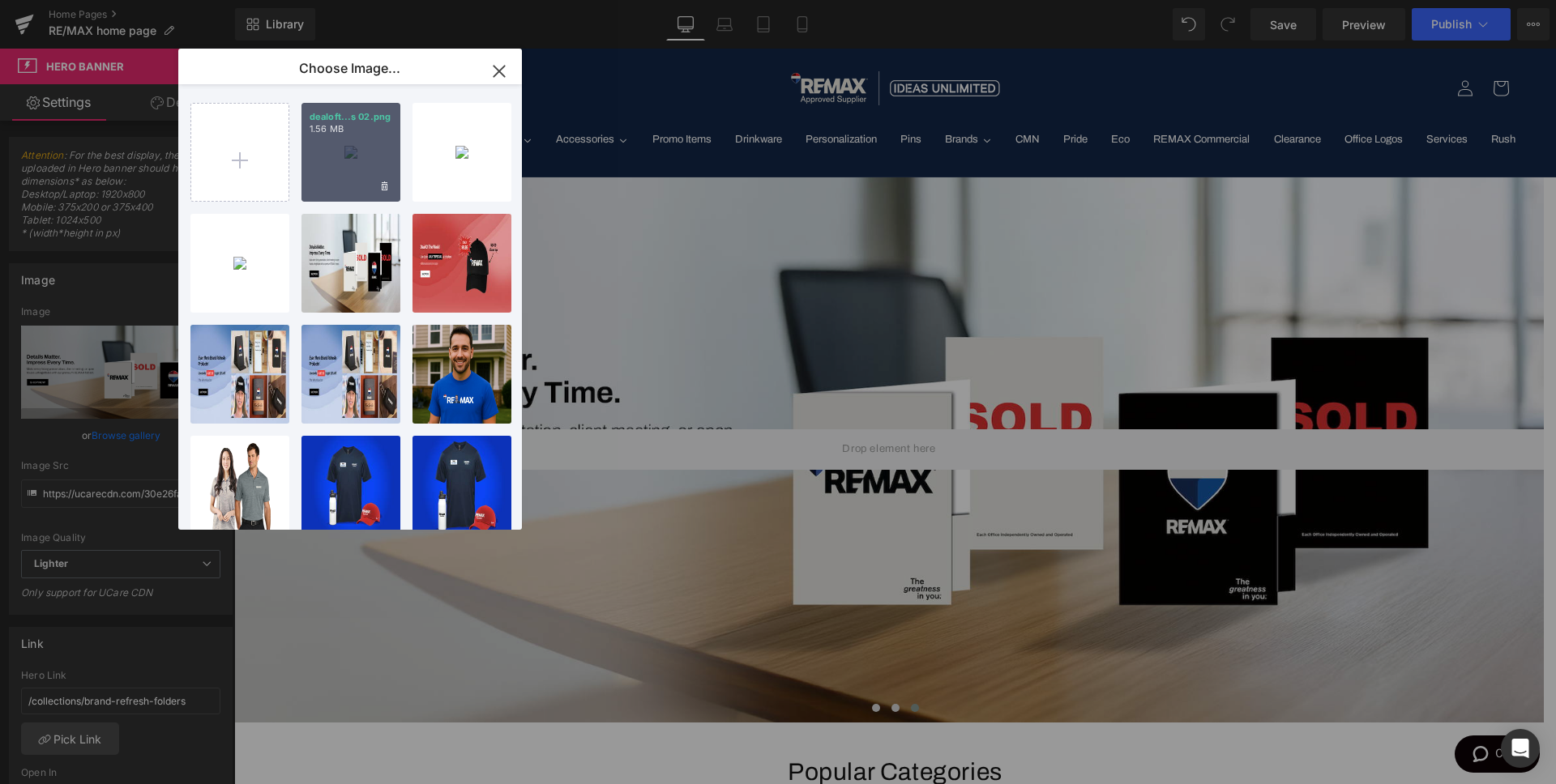 click on "dealoft...s 02.png 1.56 MB" at bounding box center [351, 152] 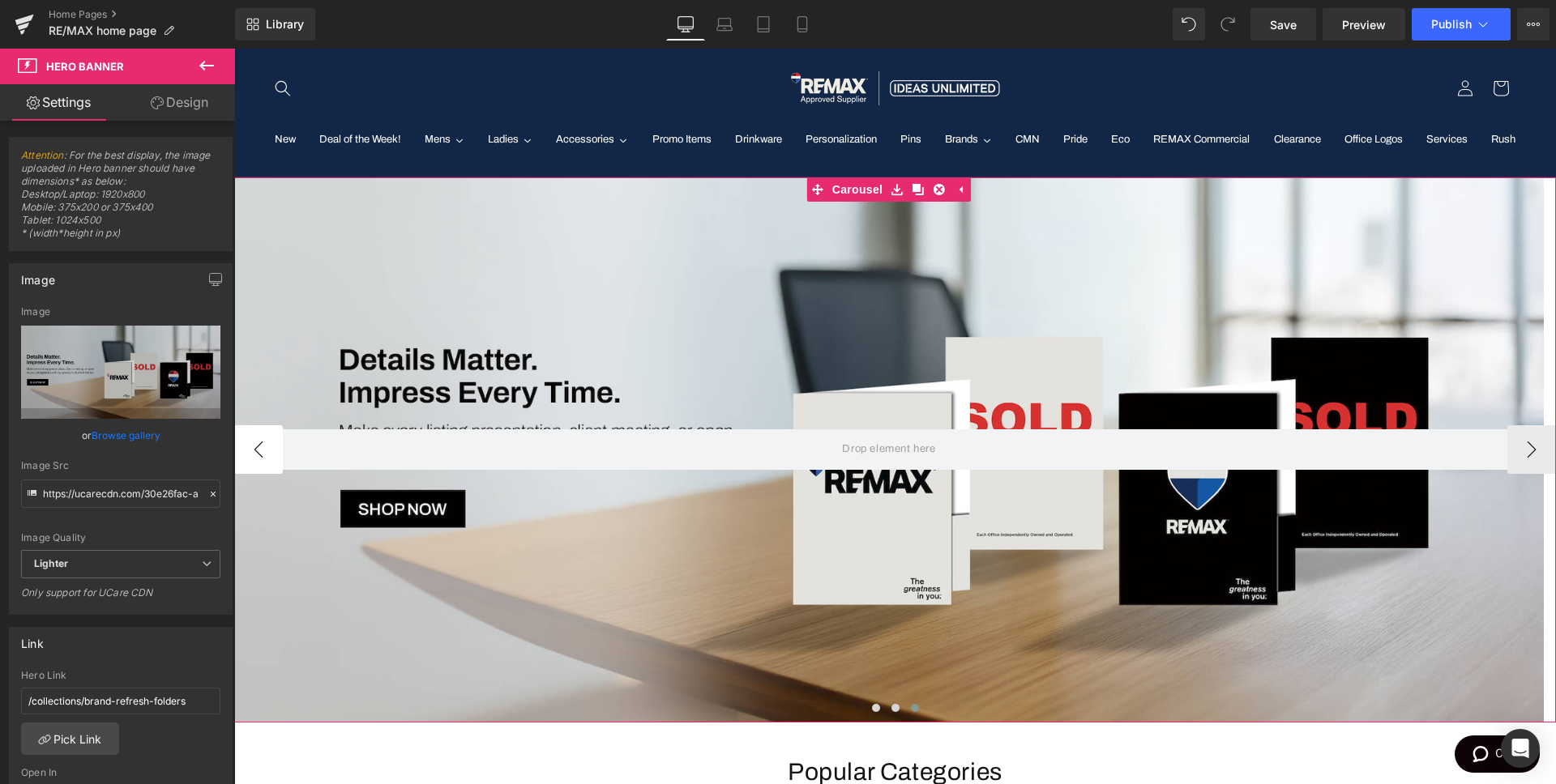 click on "‹" at bounding box center (259, 450) 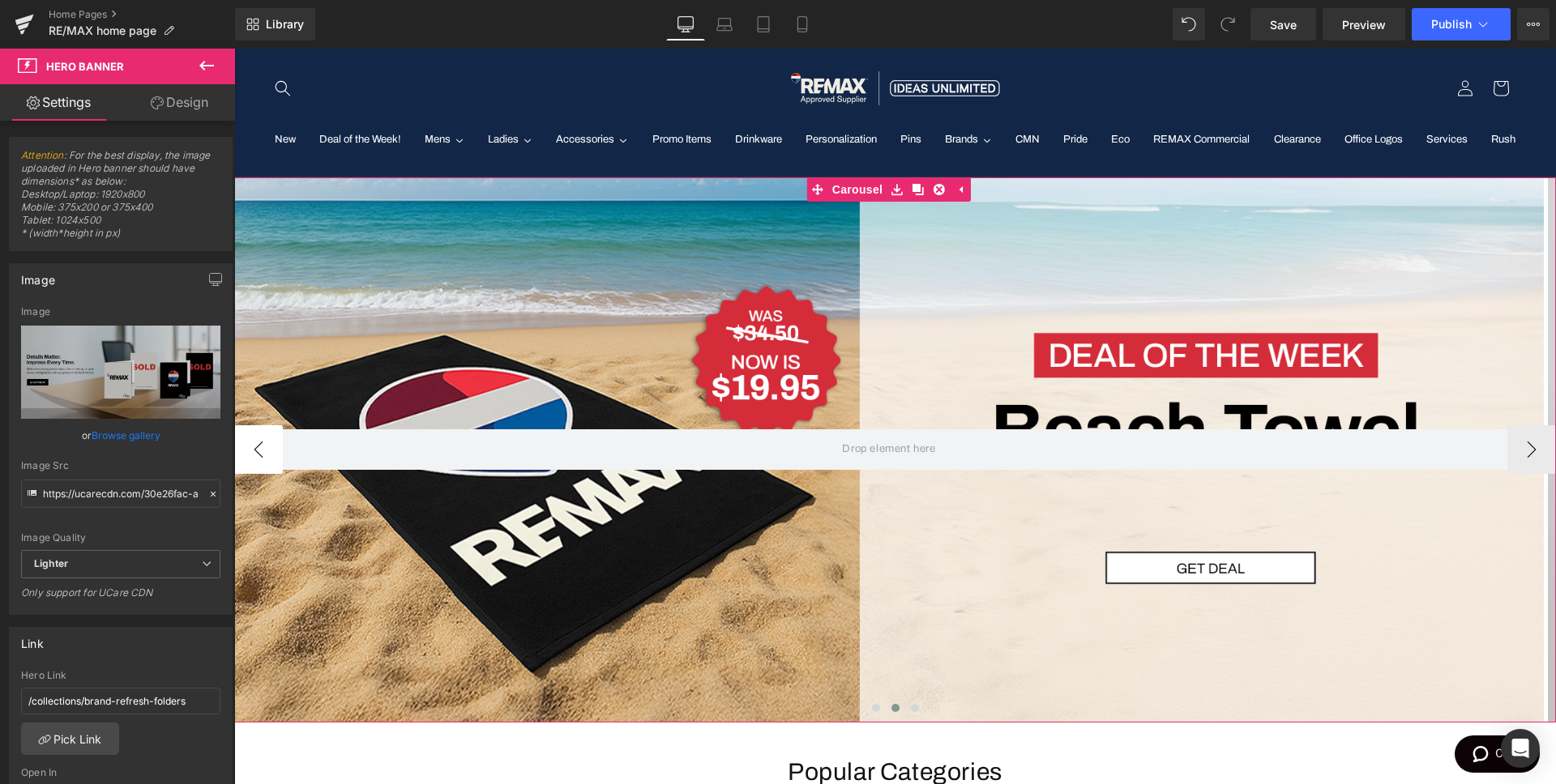 click on "‹" at bounding box center [259, 450] 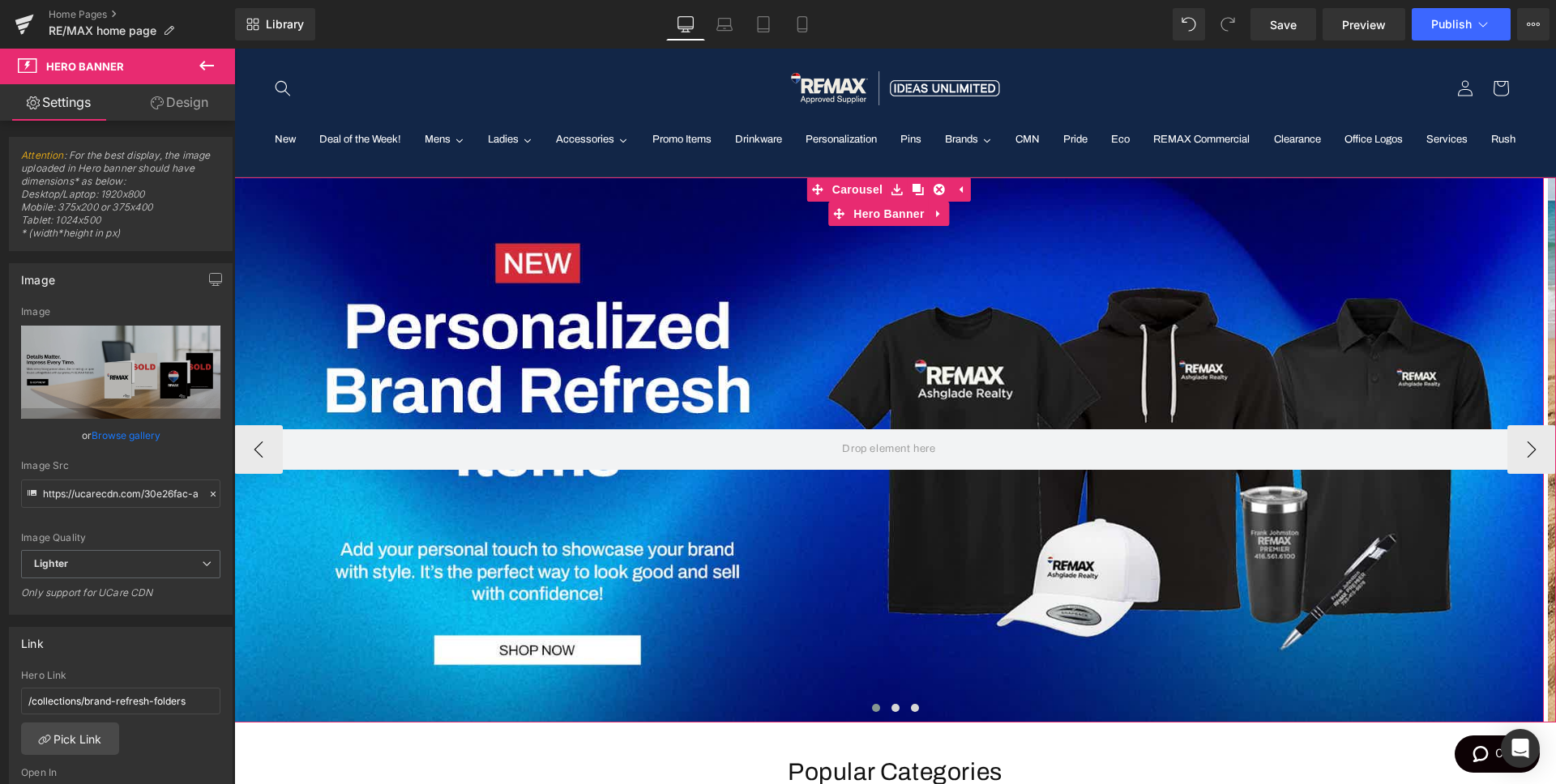 click at bounding box center (889, 450) 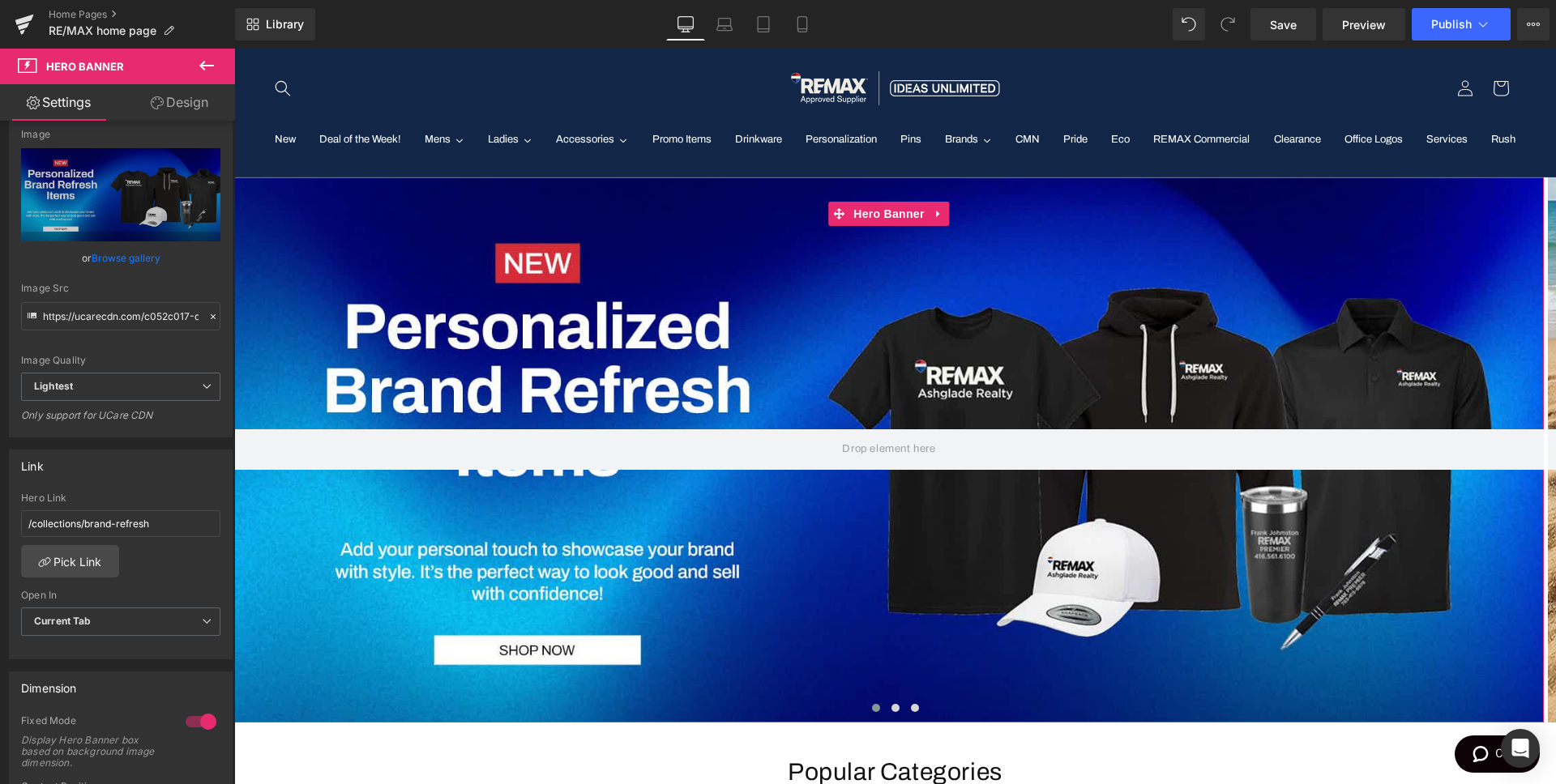 scroll, scrollTop: 181, scrollLeft: 0, axis: vertical 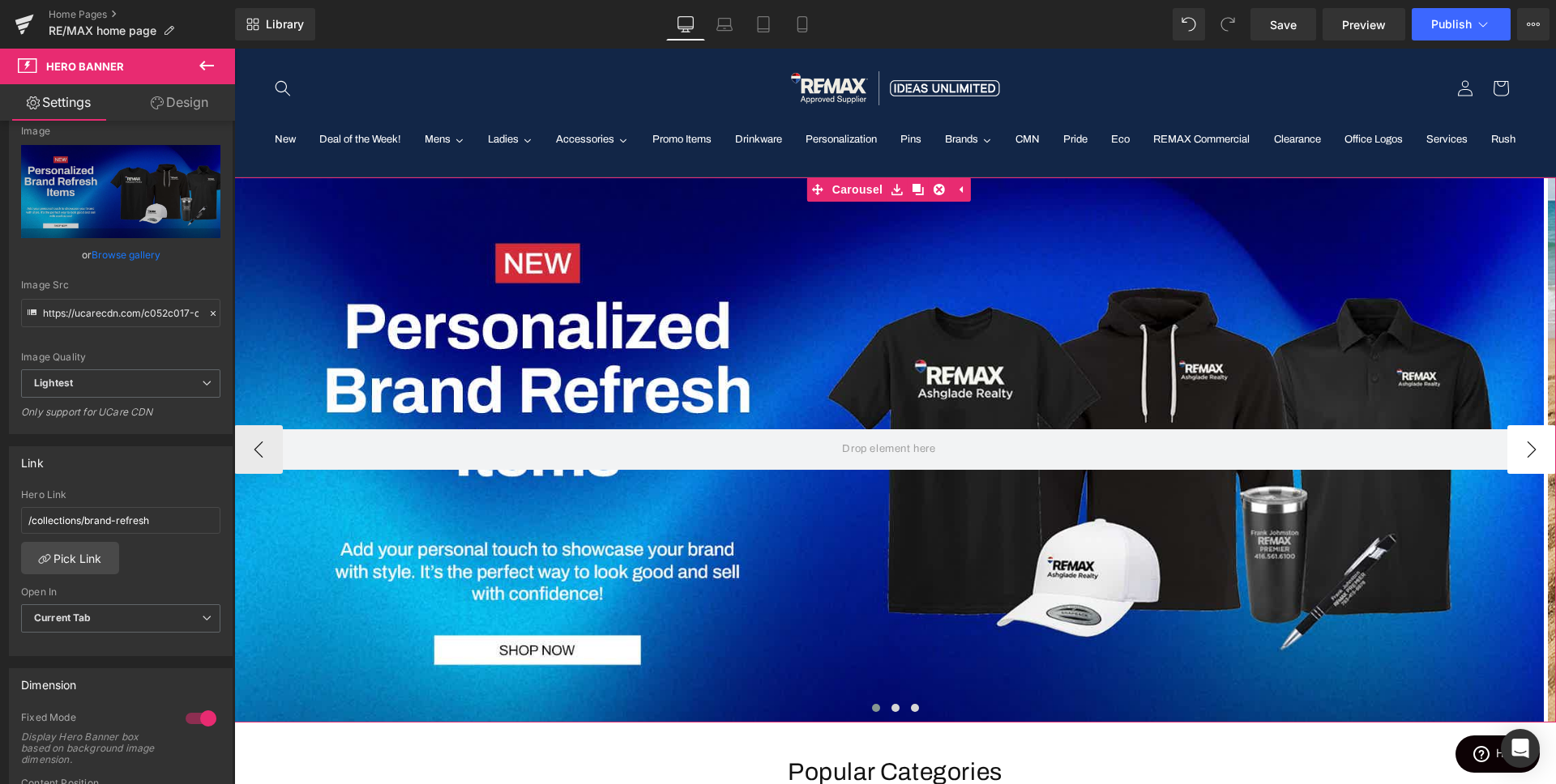 click on "›" at bounding box center (1532, 450) 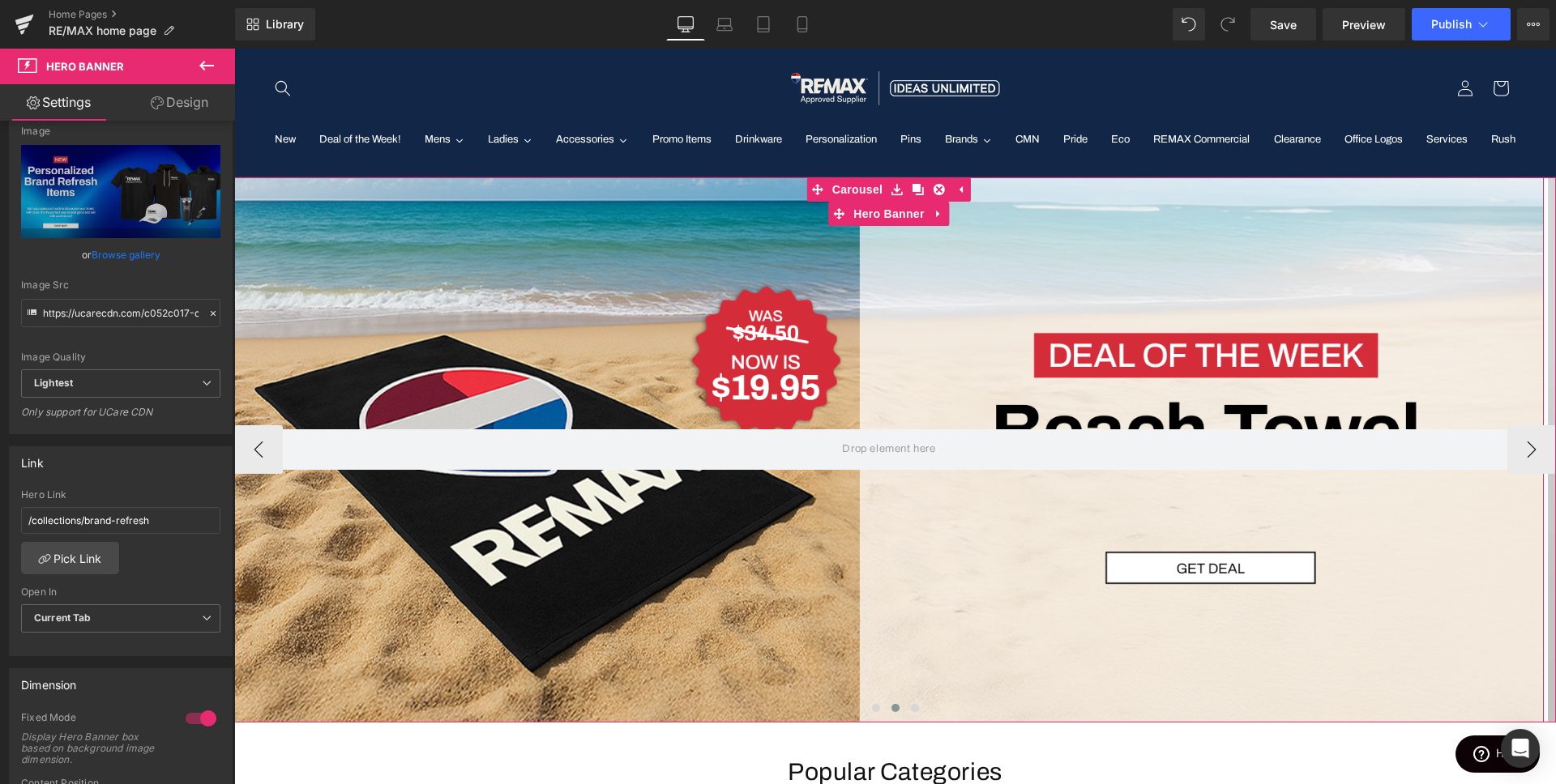 click at bounding box center [889, 450] 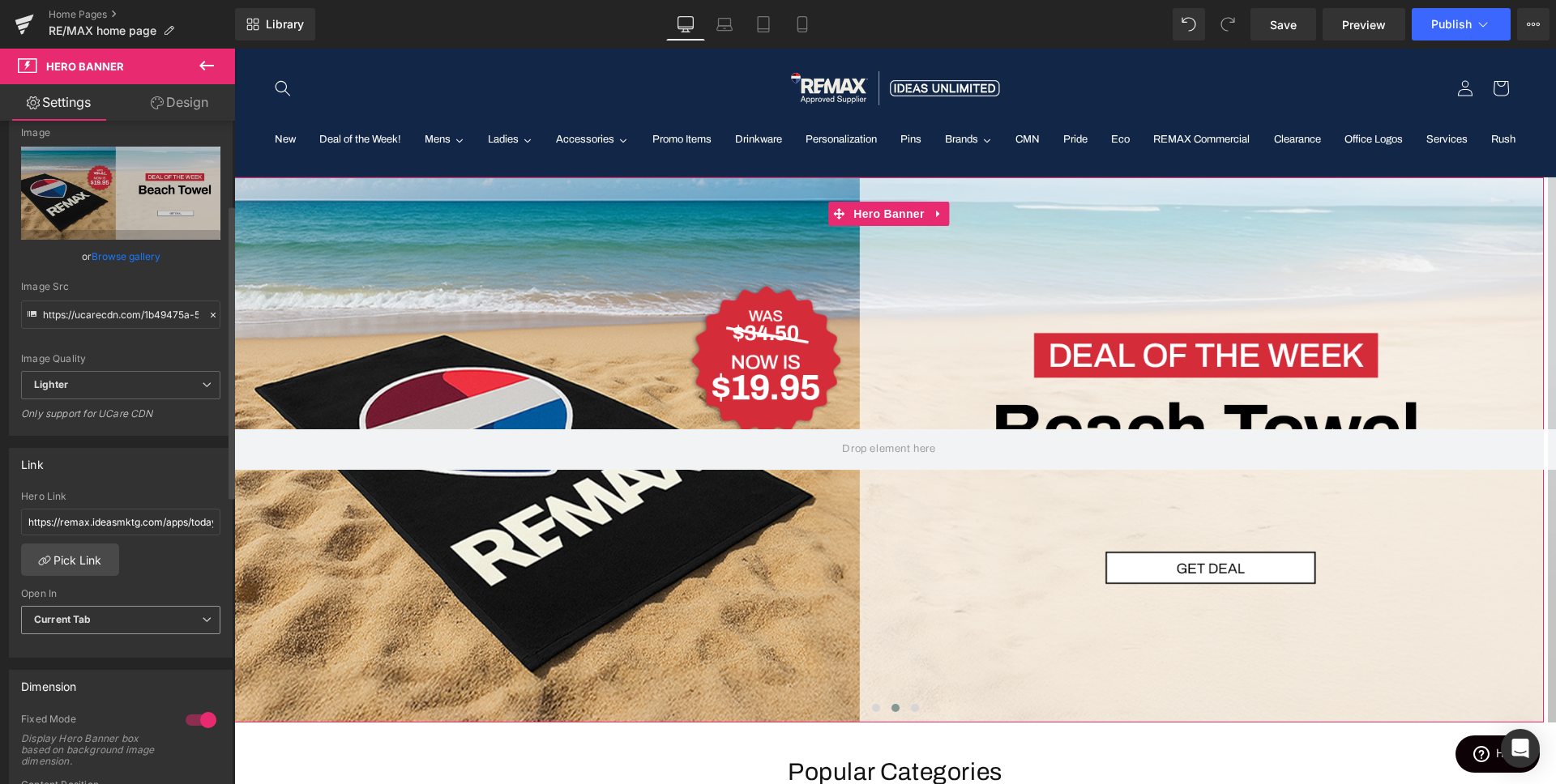 scroll, scrollTop: 190, scrollLeft: 0, axis: vertical 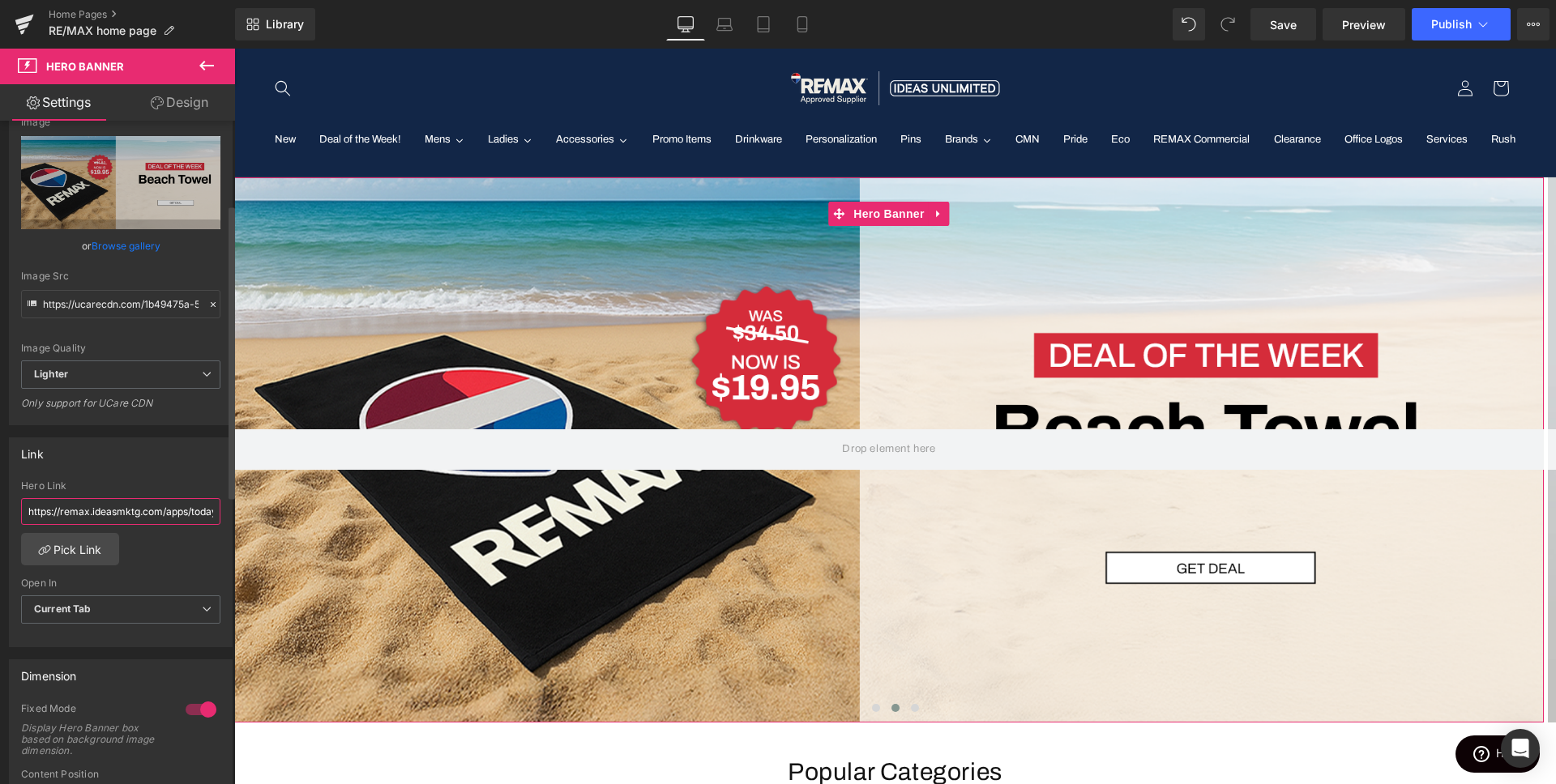 click on "https://remax.ideasmktg.com/apps/todays-deals" at bounding box center (121, 511) 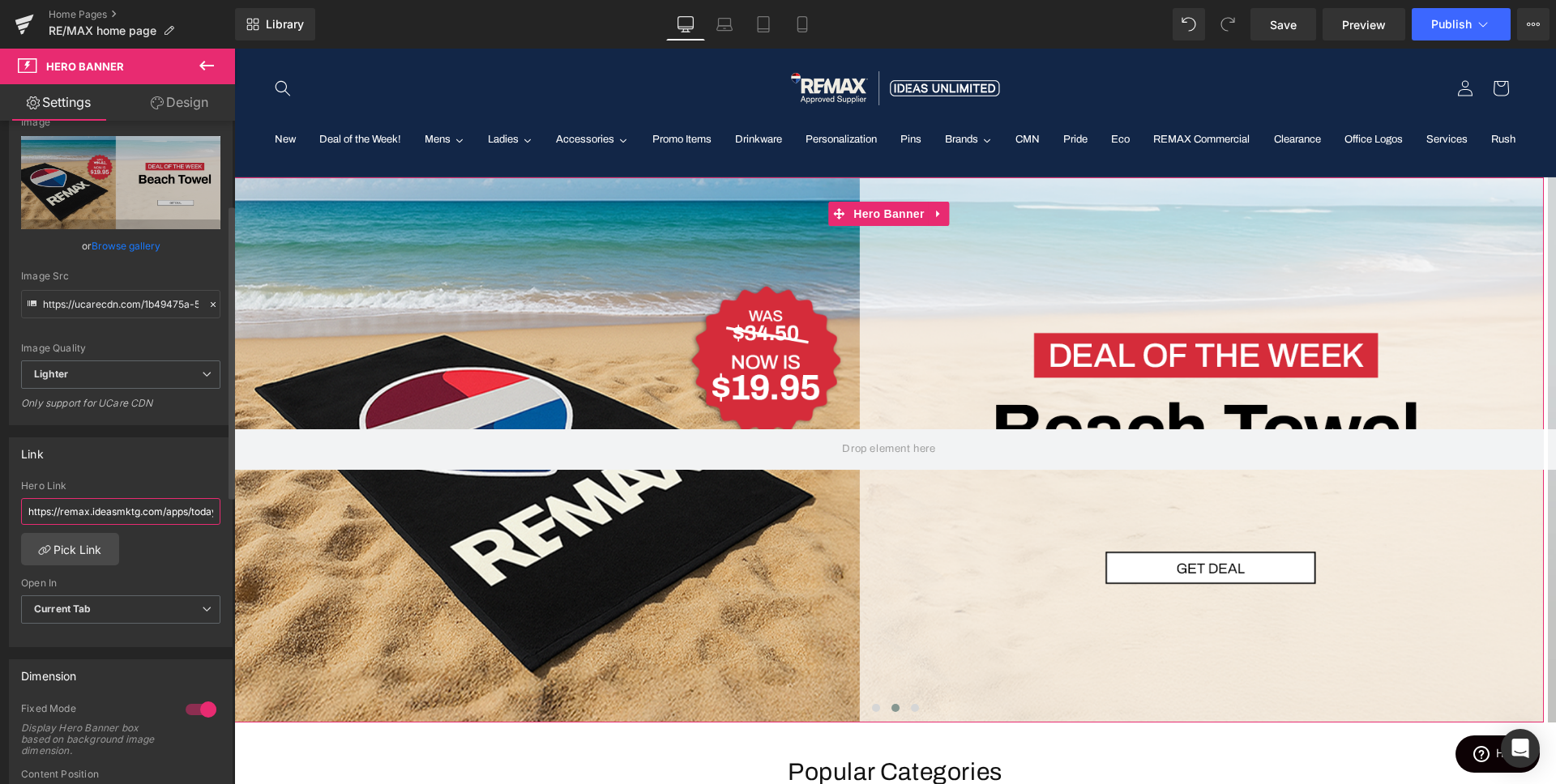 click on "https://remax.ideasmktg.com/apps/todays-deals" at bounding box center [121, 511] 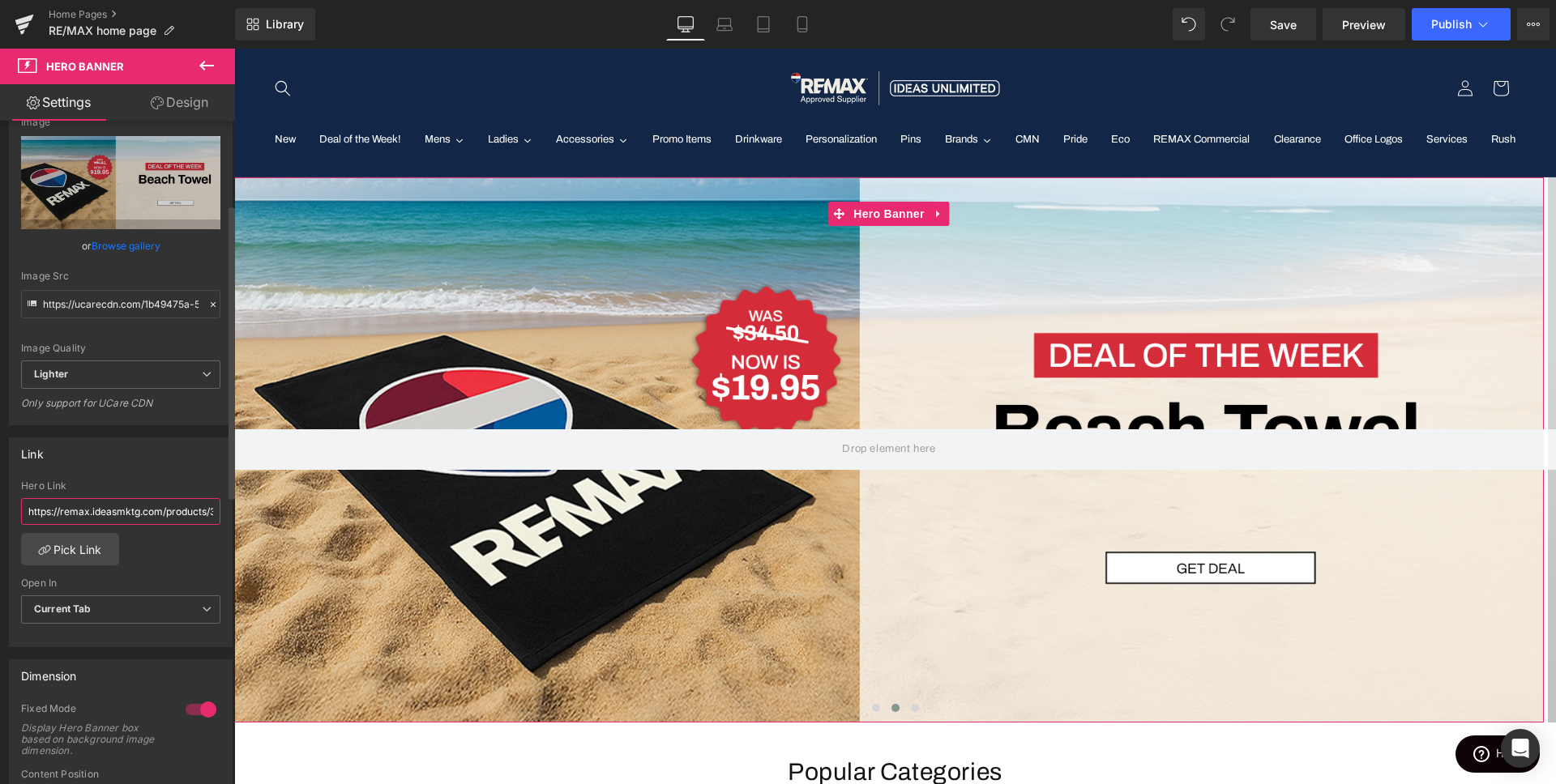 scroll, scrollTop: 0, scrollLeft: 345, axis: horizontal 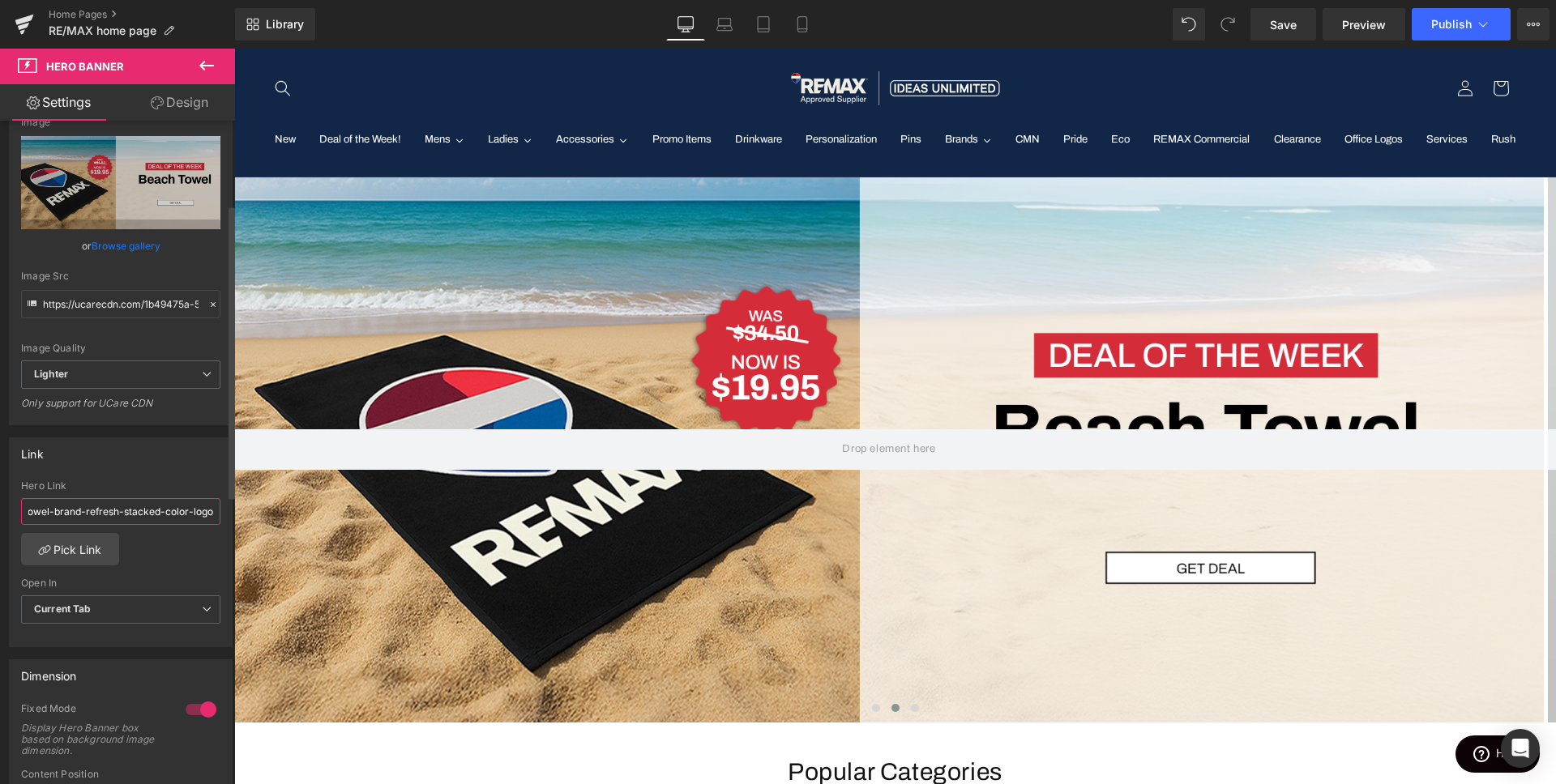 type on "https://remax.ideasmktg.com/products/30-x-60-standard-weight-beach-towel-brand-refresh-stacked-color-logo" 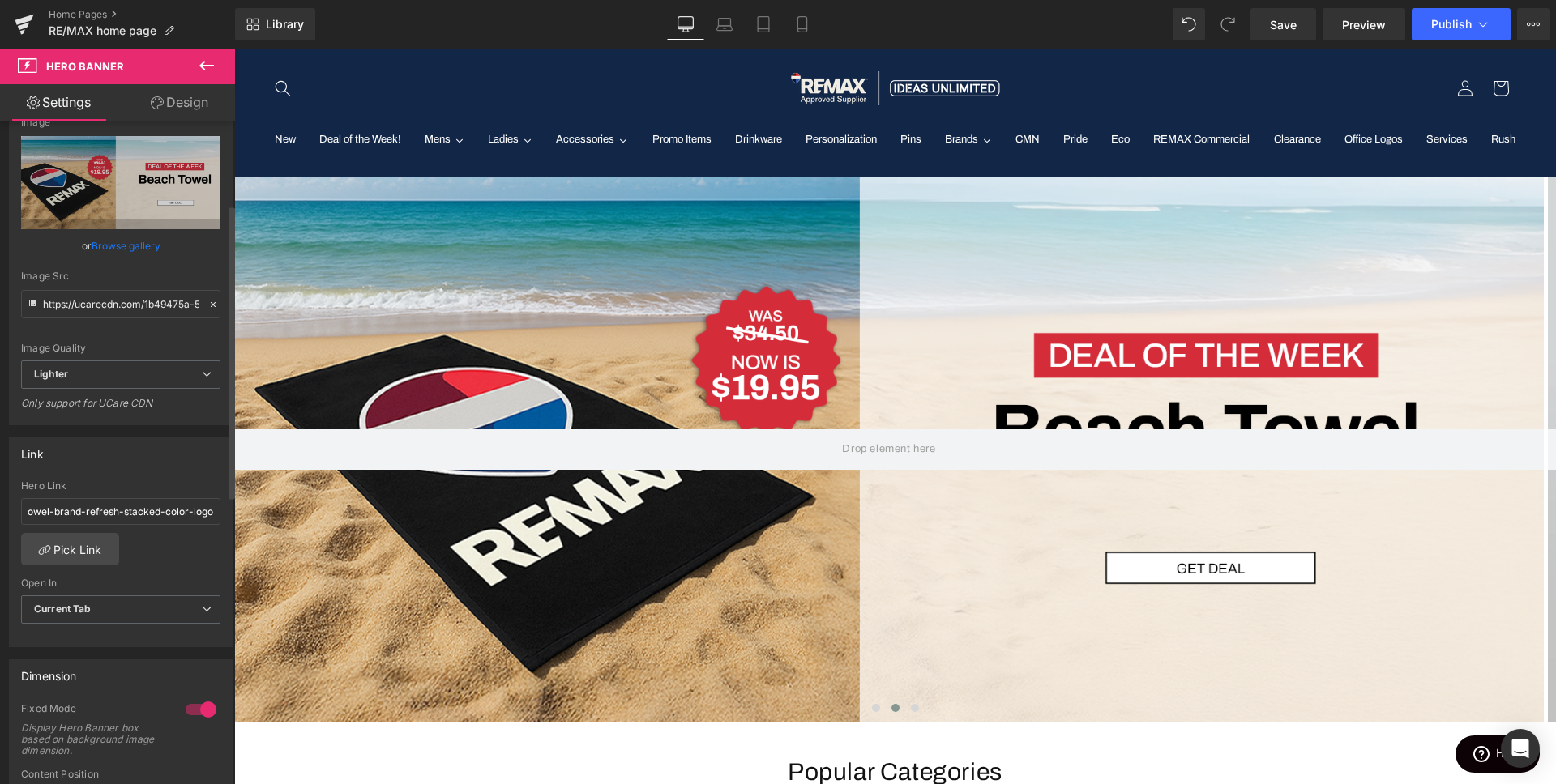 click on "Link https://remax.ideasmktg.com/products/30-x-60-standard-weight-beach-towel-brand-refresh-stacked-color-logo Hero Link https://remax.ideasmktg.com/products/30-x-60-standard-weight-beach-towel-brand-refresh-stacked-color-logo  Pick Link Current Tab New Tab Open In
Current Tab
Current Tab New Tab" at bounding box center (121, 542) 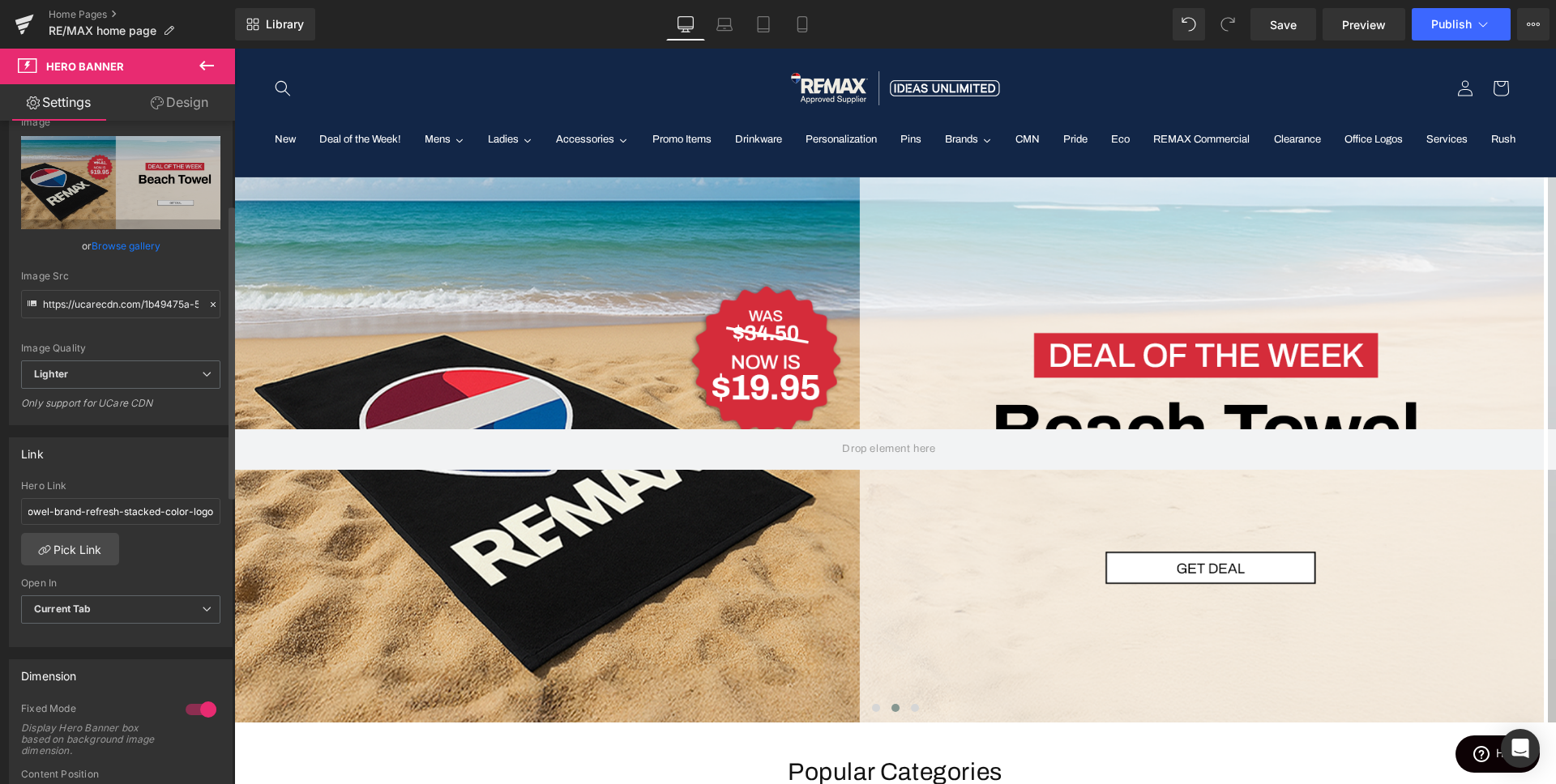 scroll, scrollTop: 0, scrollLeft: 0, axis: both 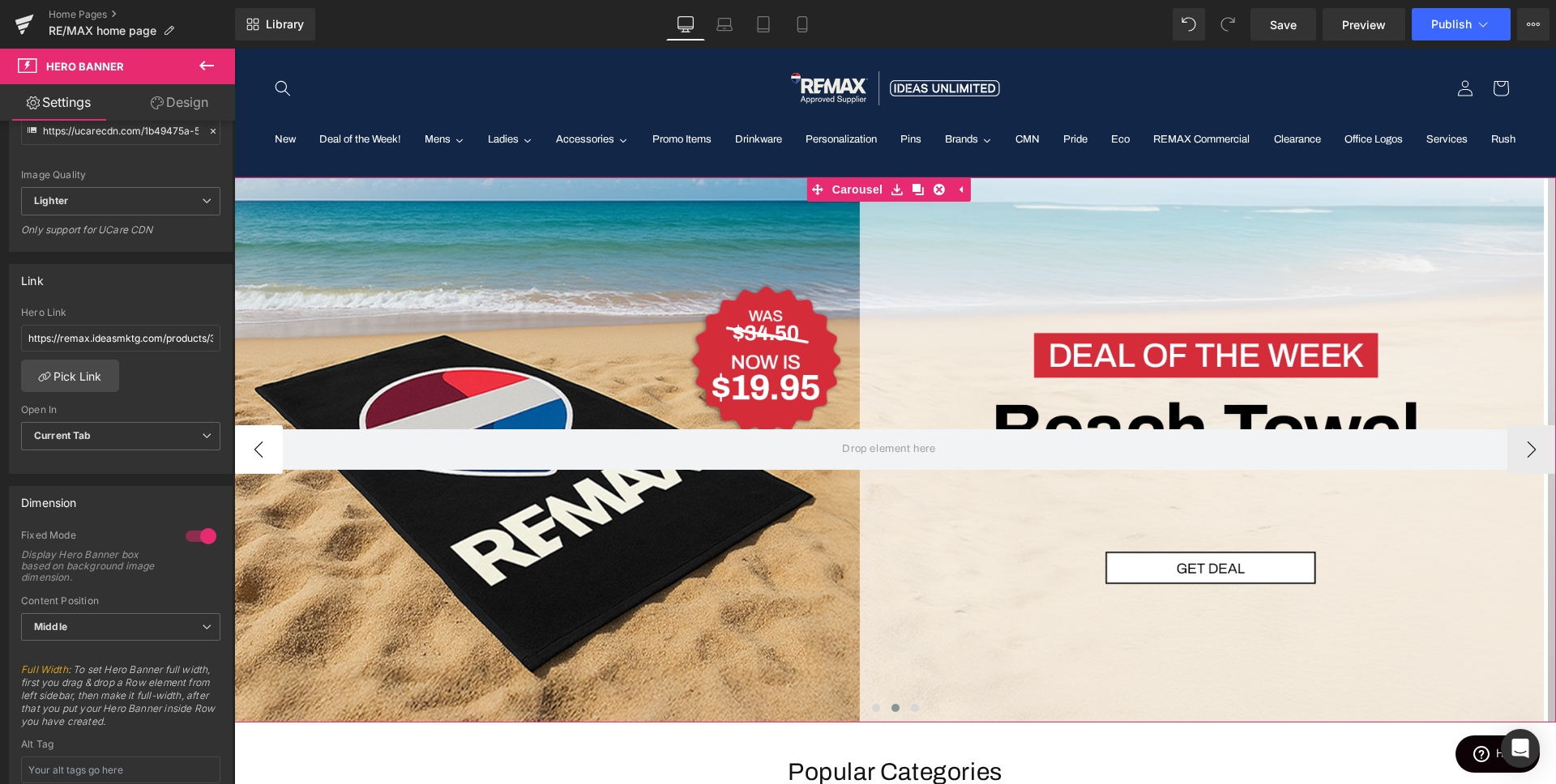 click on "‹" at bounding box center (259, 450) 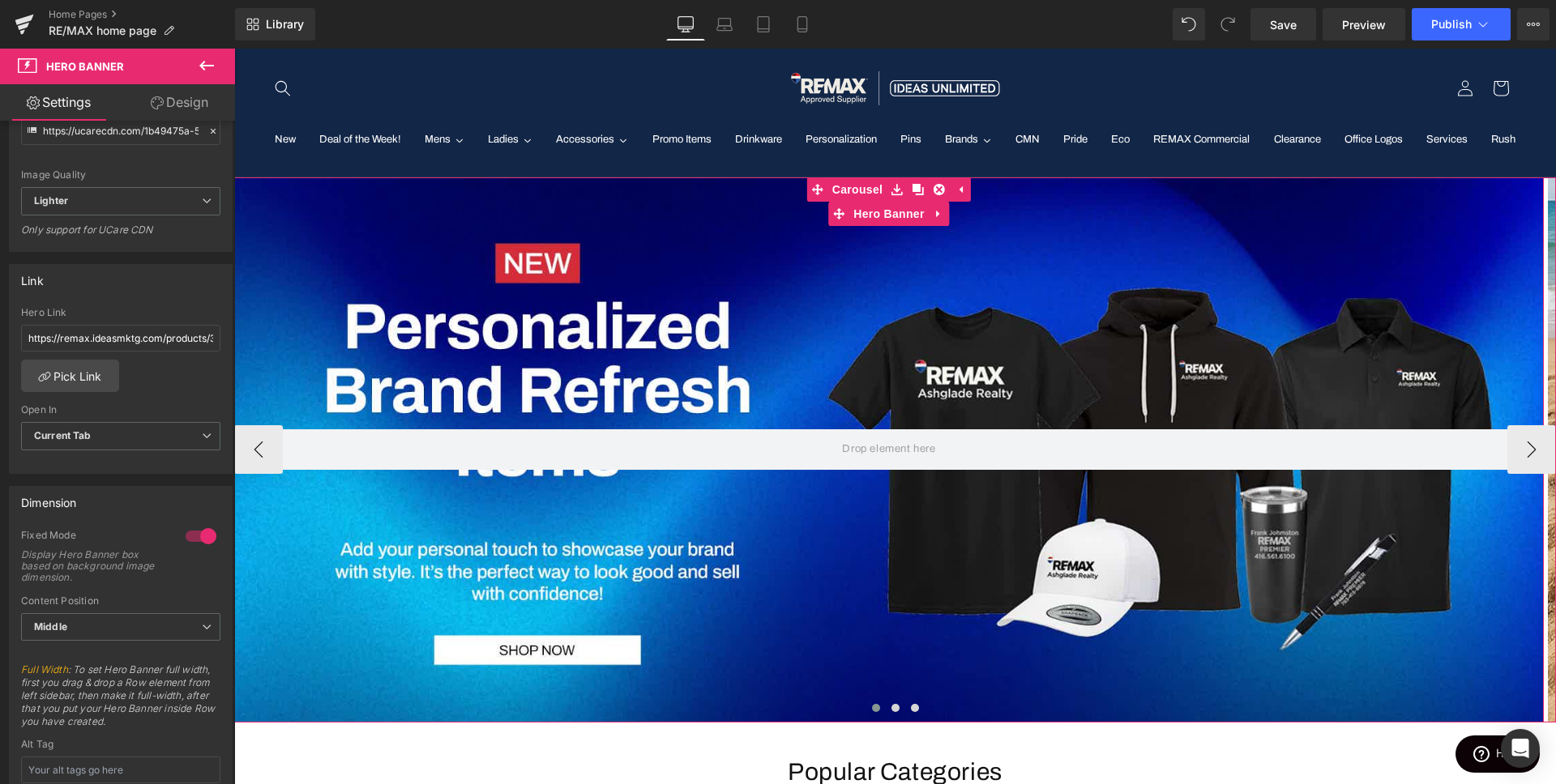 click at bounding box center [889, 450] 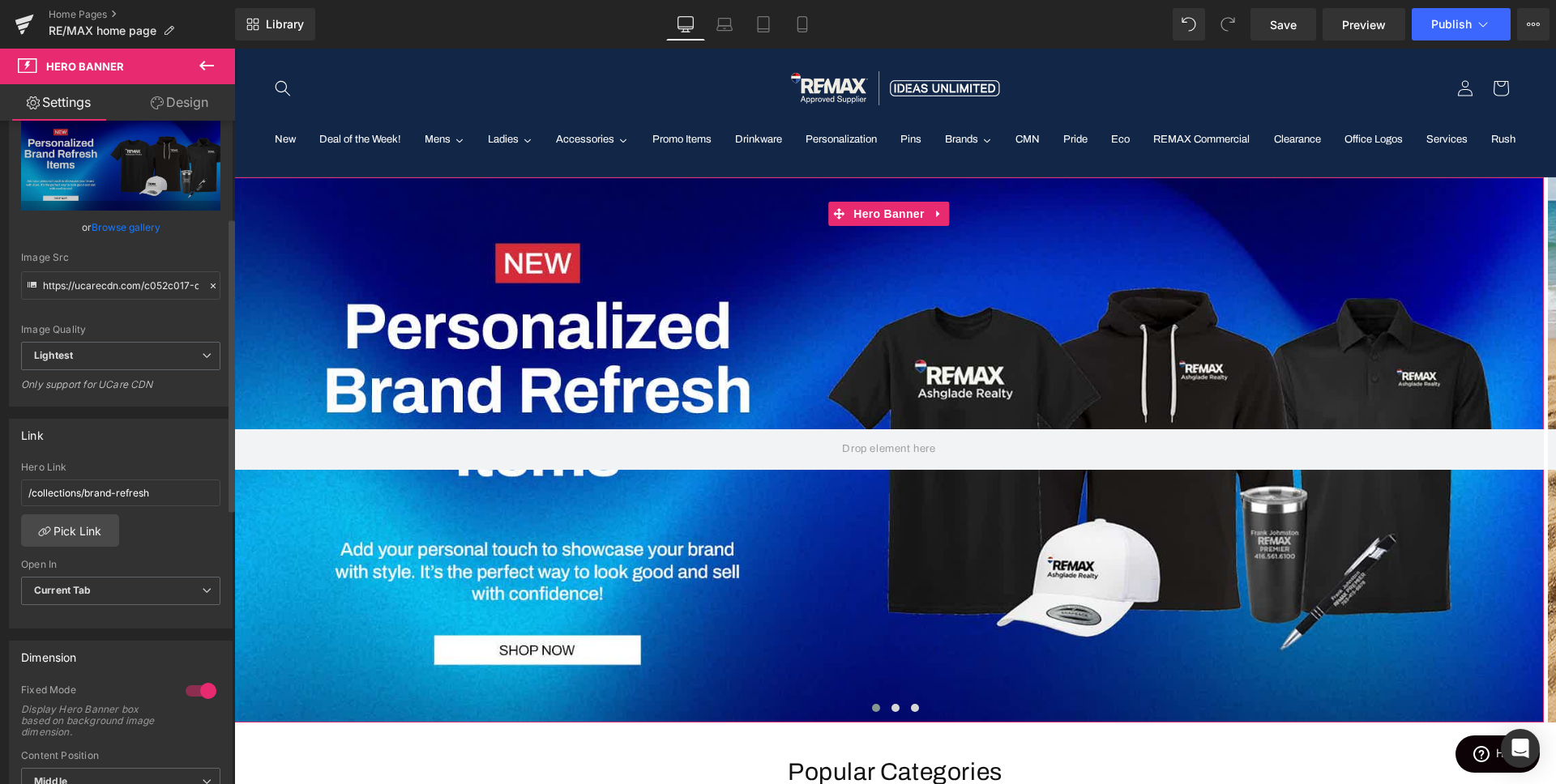 scroll, scrollTop: 219, scrollLeft: 0, axis: vertical 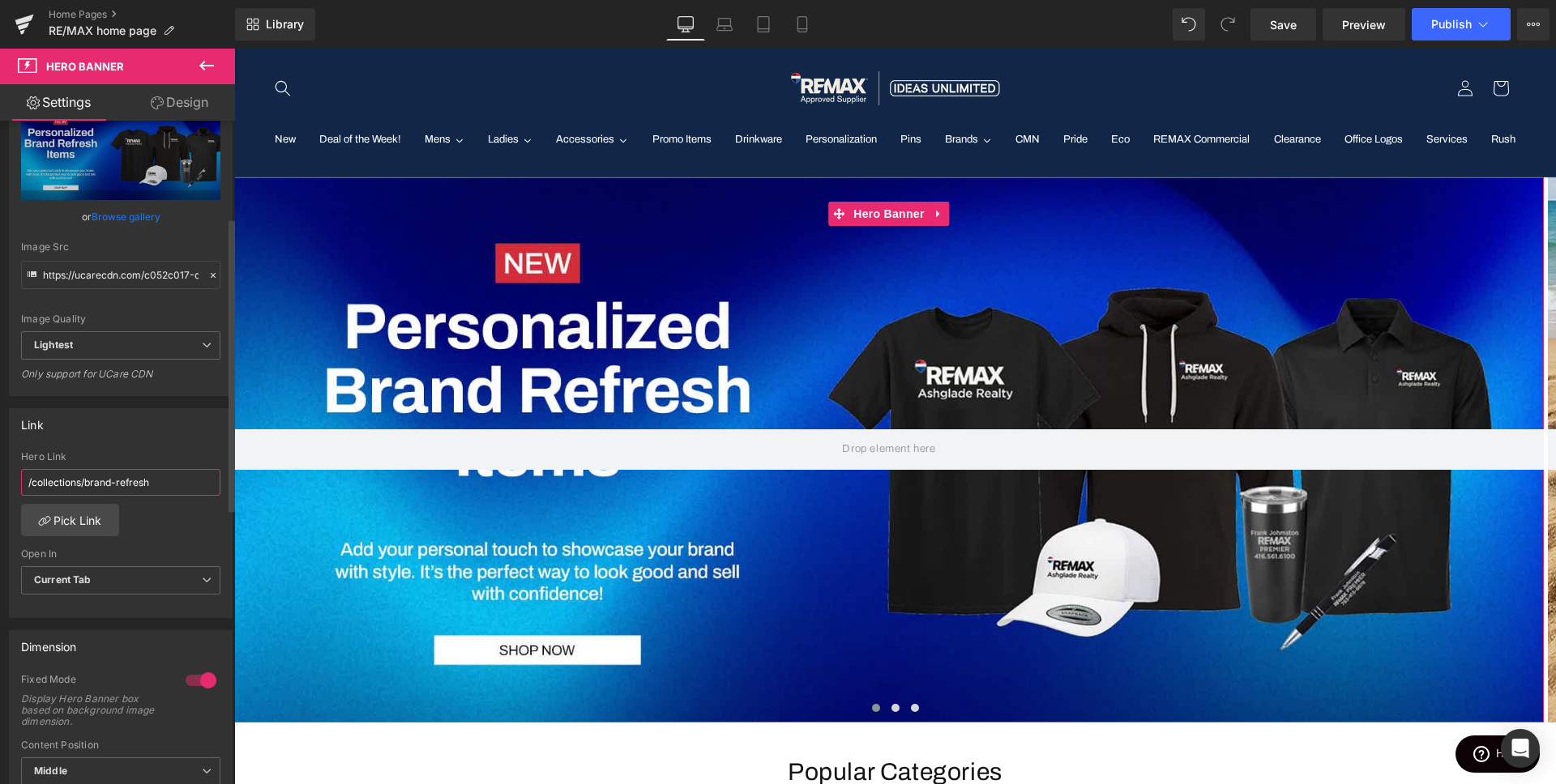 click on "/collections/brand-refresh" at bounding box center (121, 482) 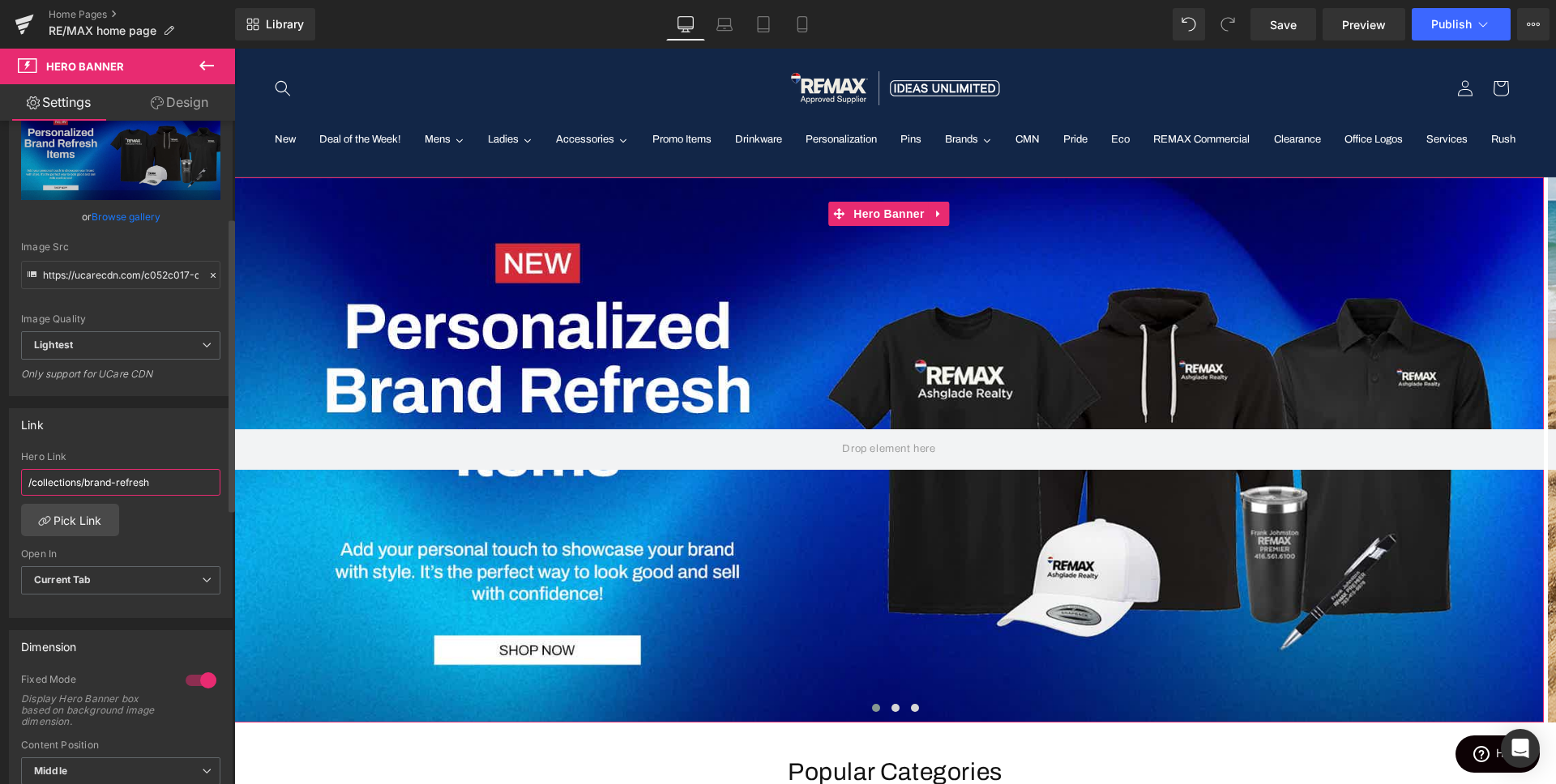 click on "/collections/brand-refresh" at bounding box center (121, 482) 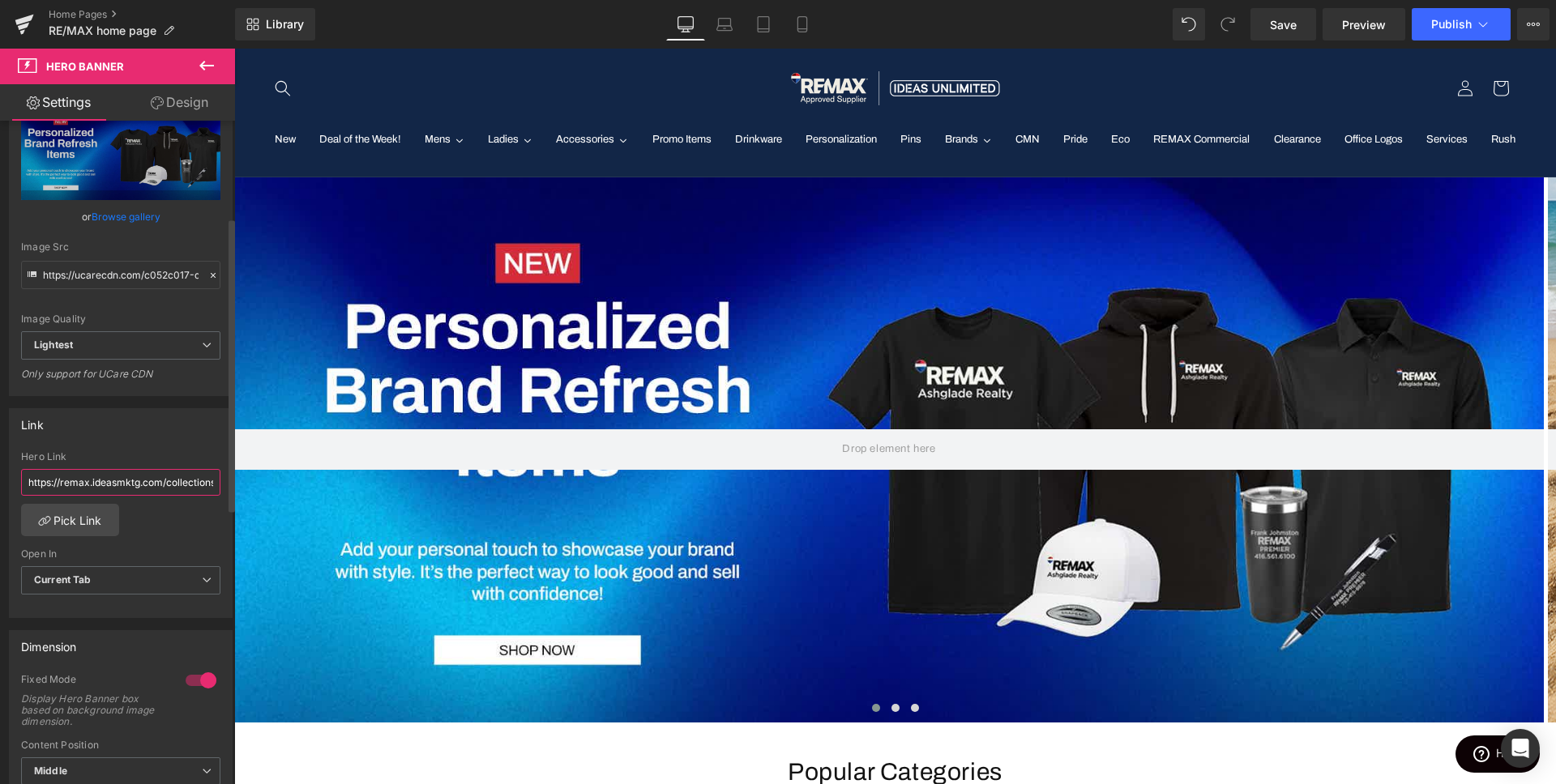 scroll, scrollTop: 0, scrollLeft: 71, axis: horizontal 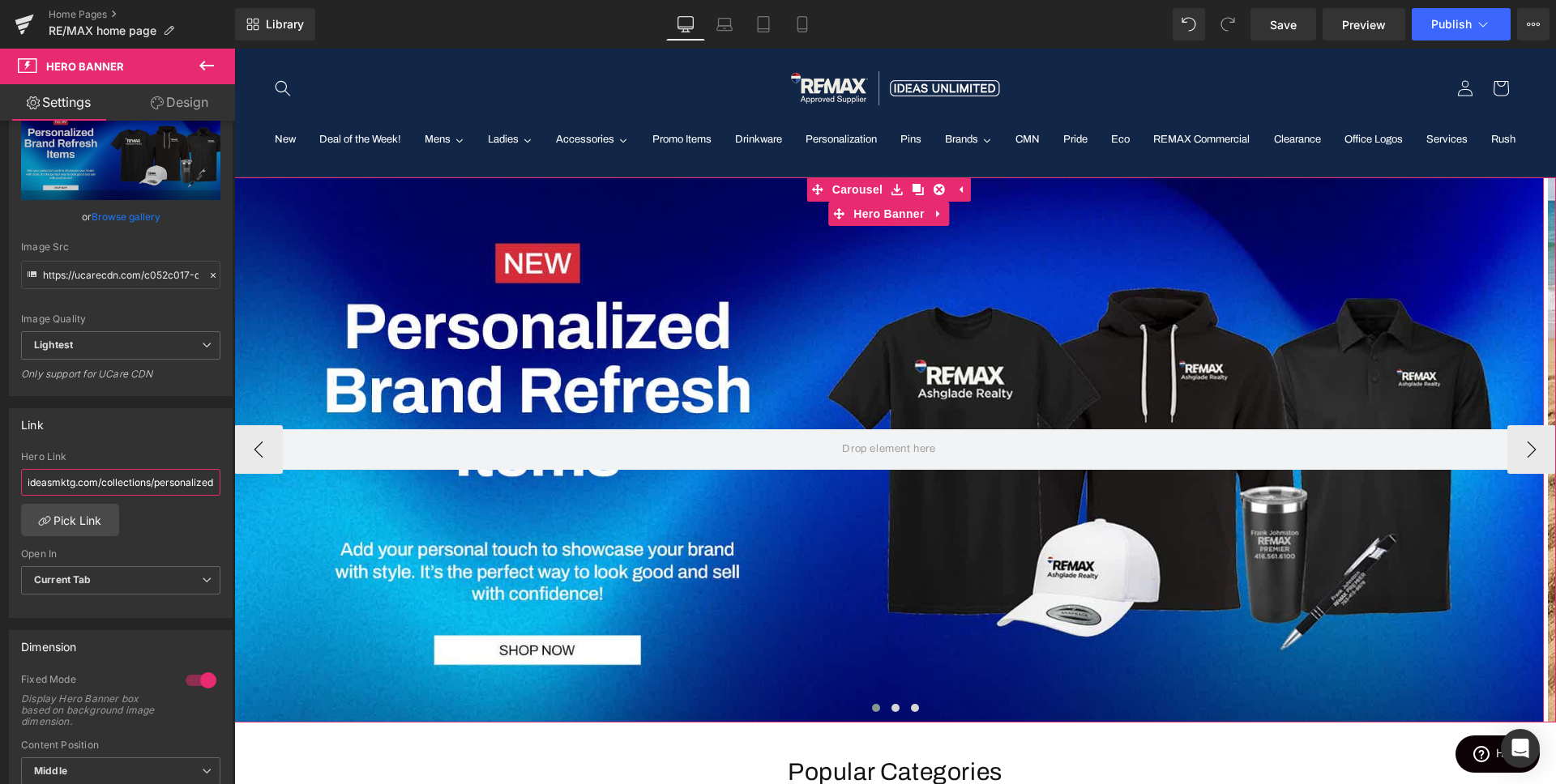 type on "https://remax.ideasmktg.com/collections/personalized" 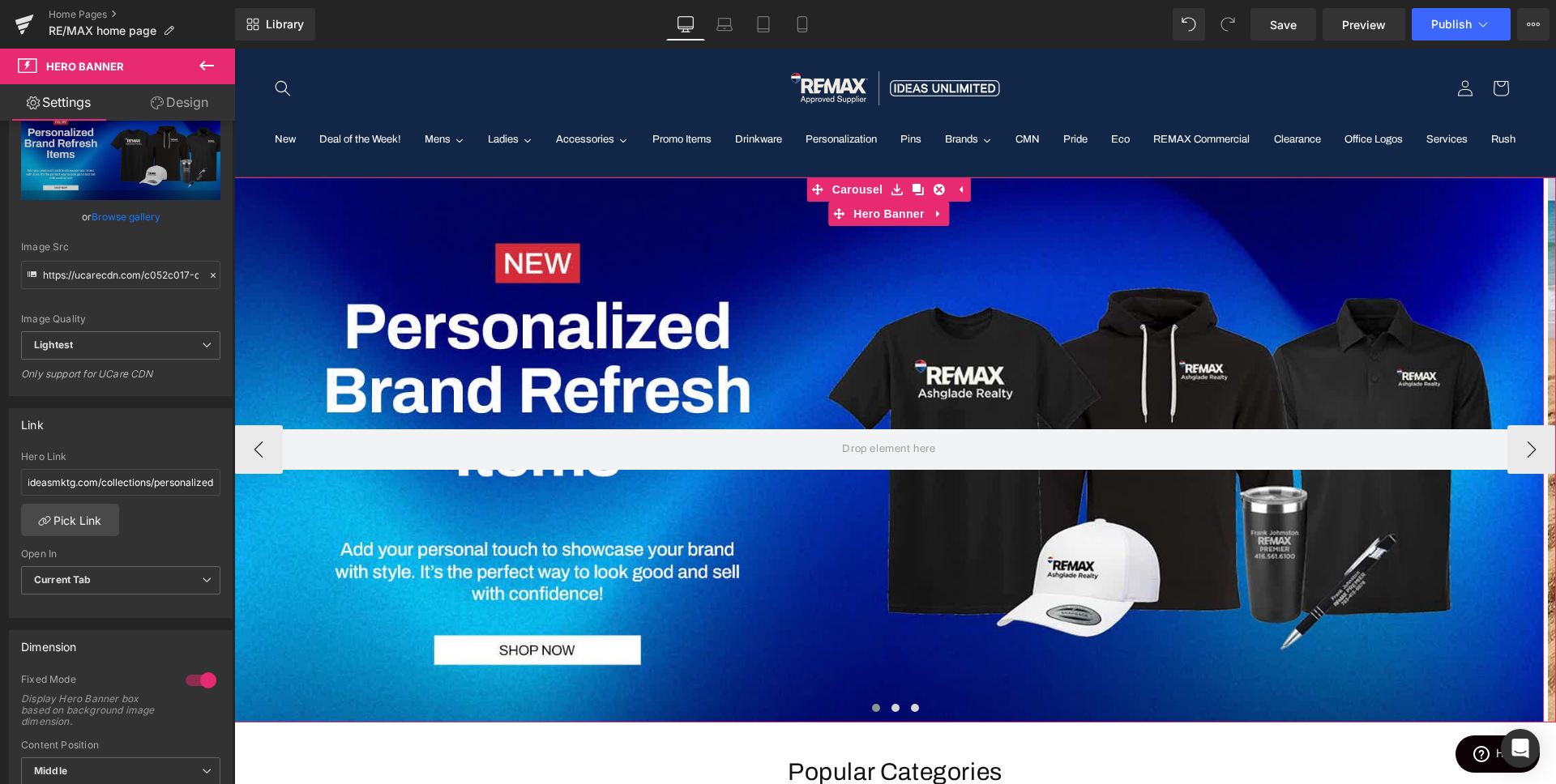 scroll, scrollTop: 0, scrollLeft: 0, axis: both 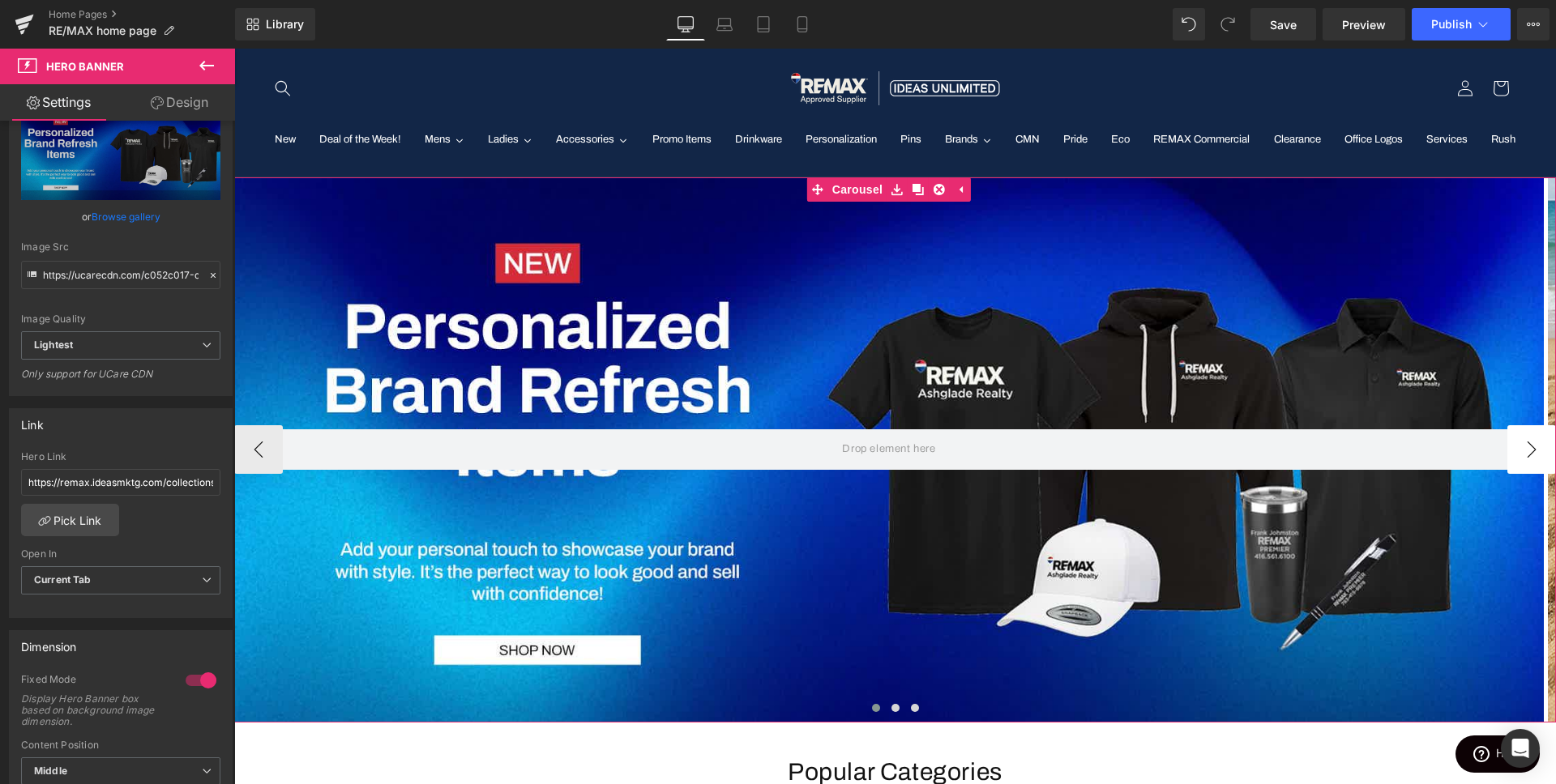 click on "›" at bounding box center [1532, 450] 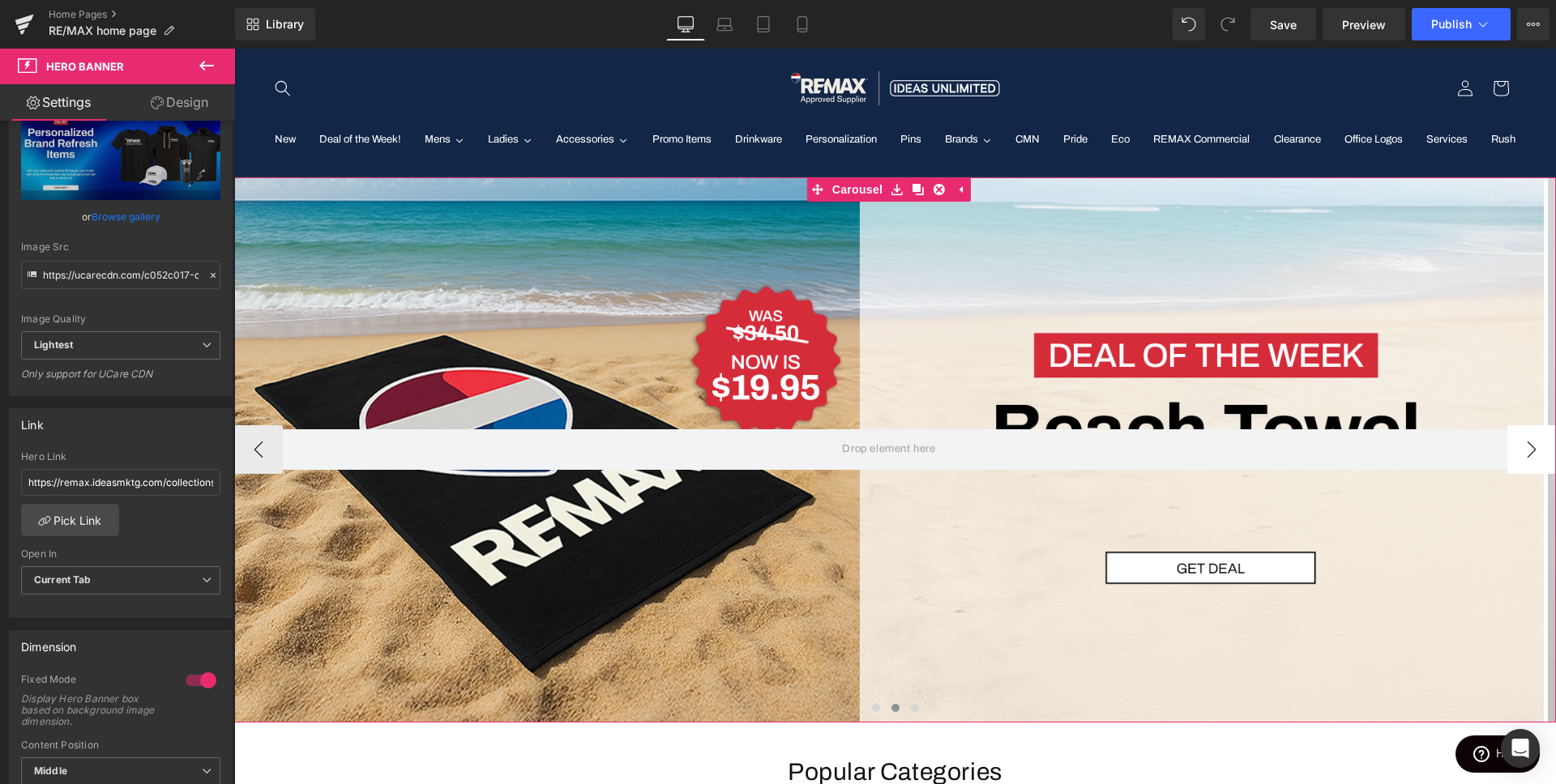 click on "›" at bounding box center [1532, 450] 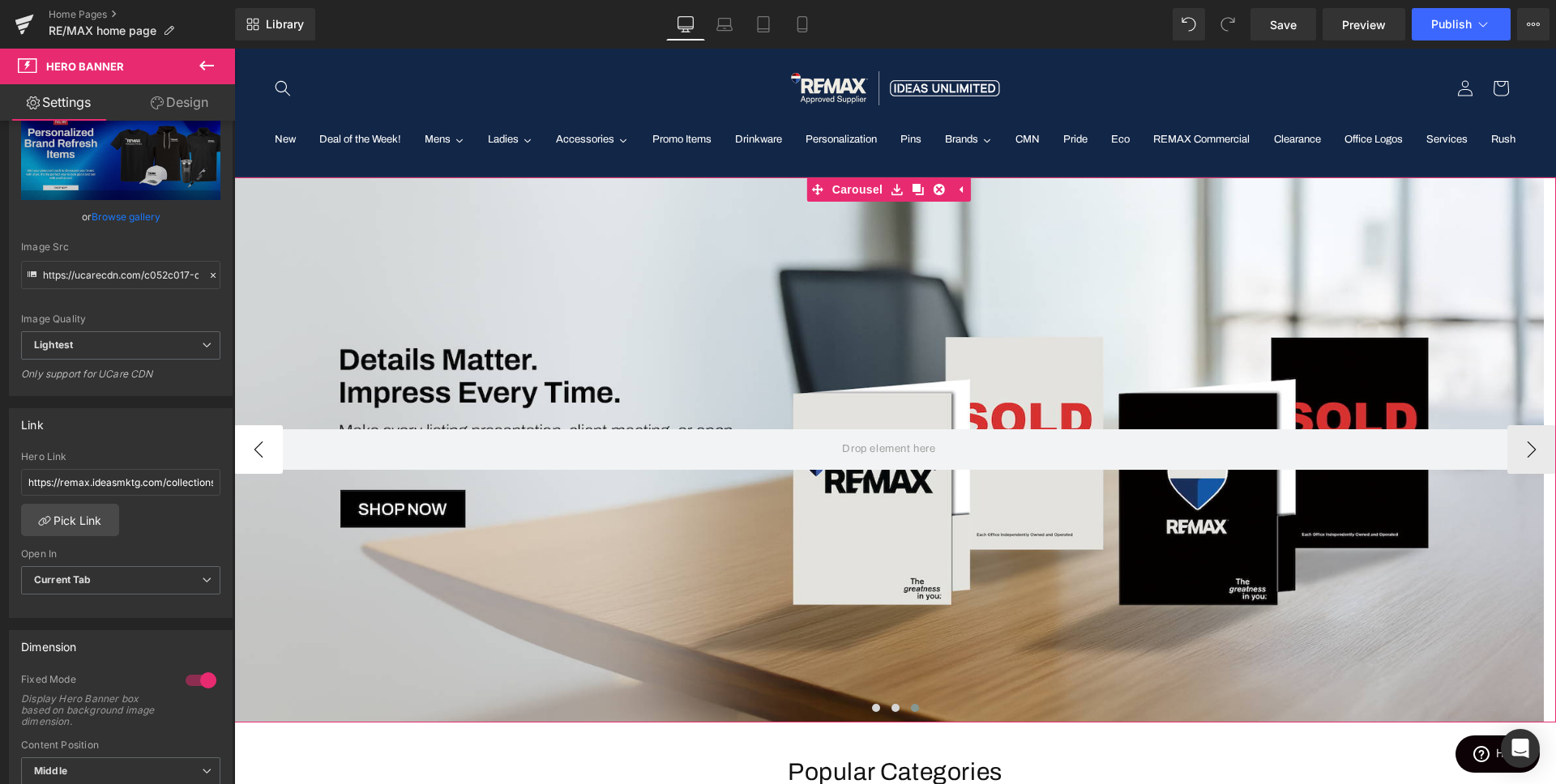 click on "‹" at bounding box center (259, 450) 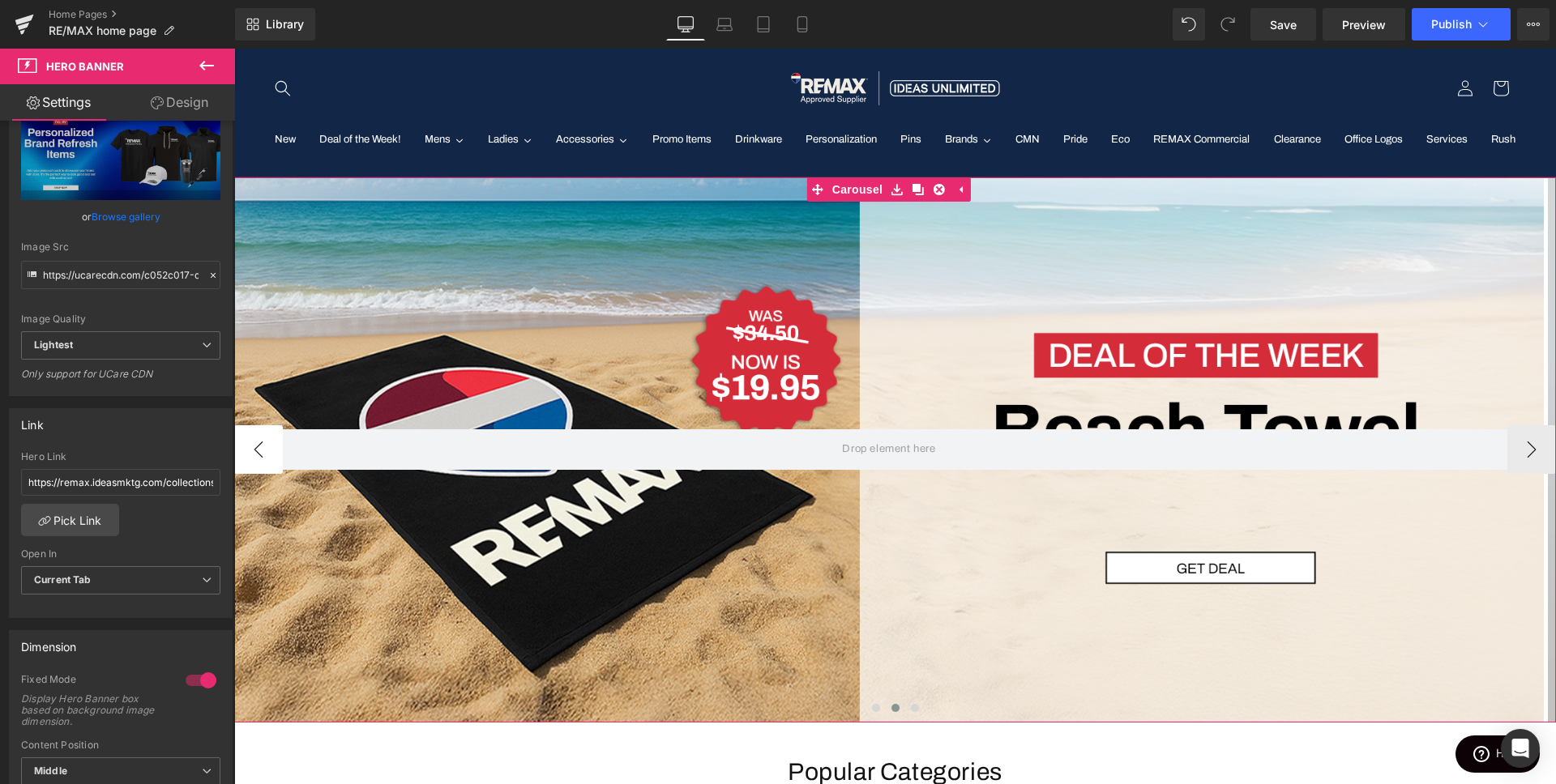 click on "‹" at bounding box center (259, 450) 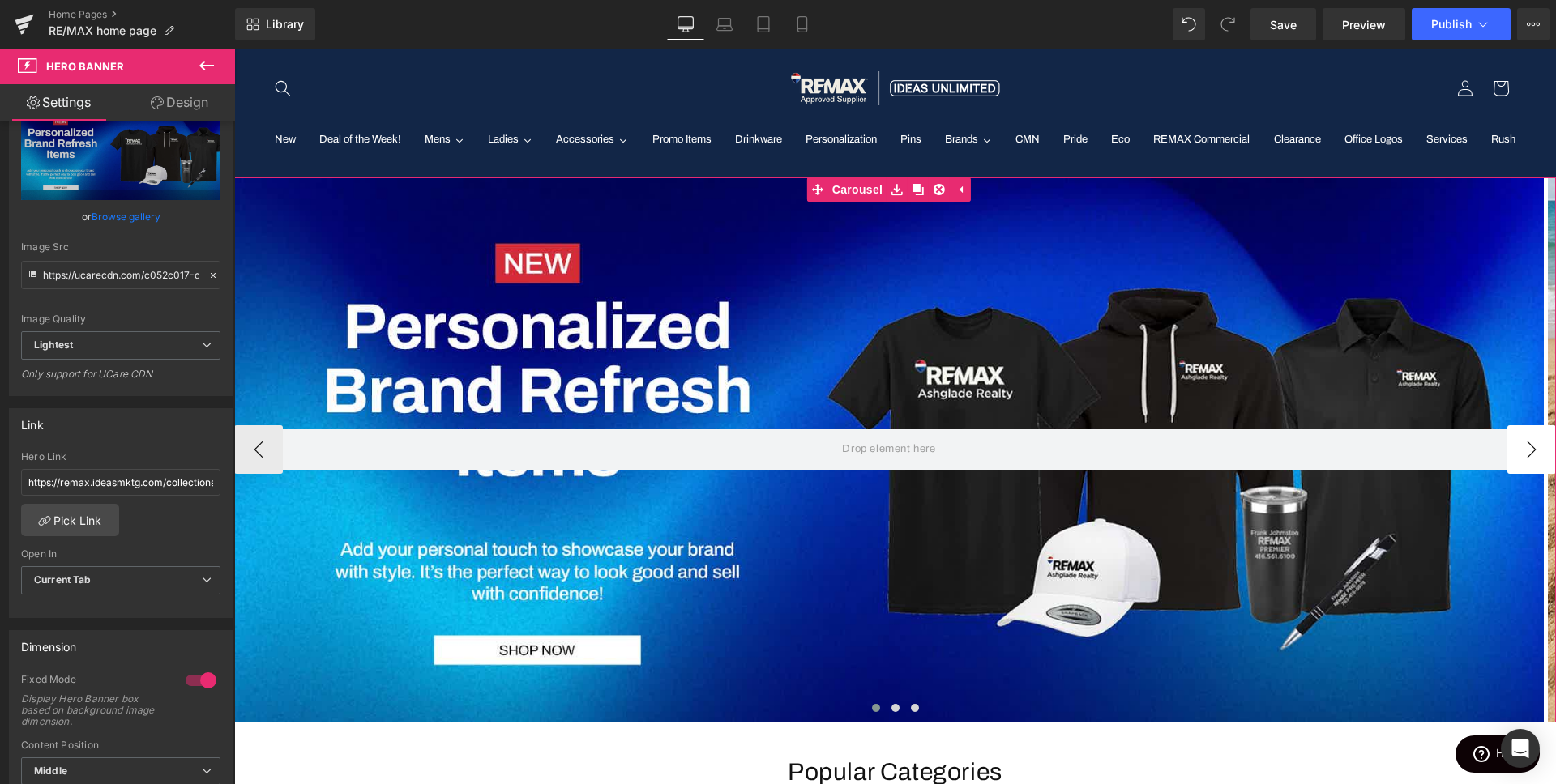 click on "›" at bounding box center (1532, 450) 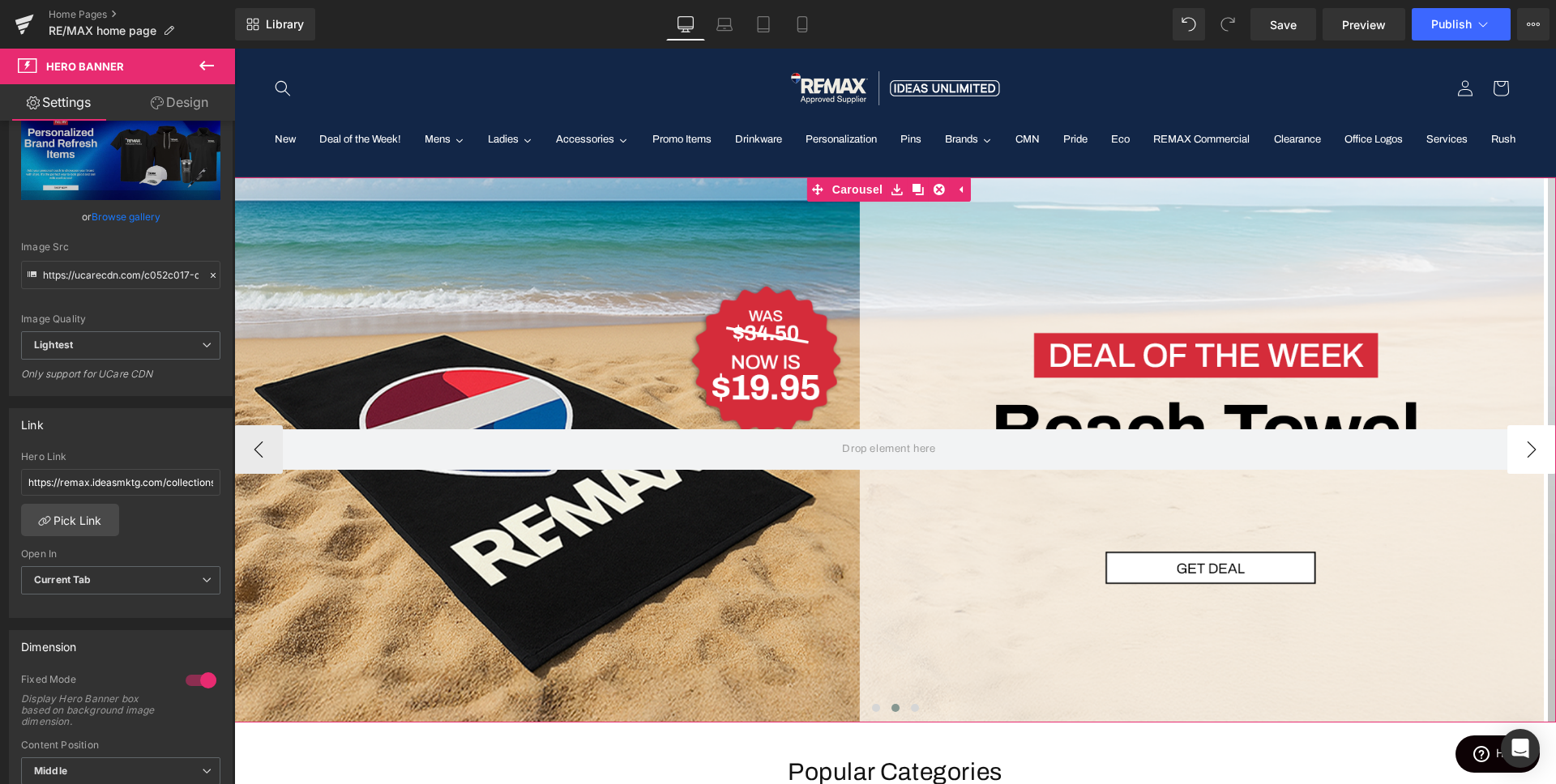 click on "›" at bounding box center [1532, 450] 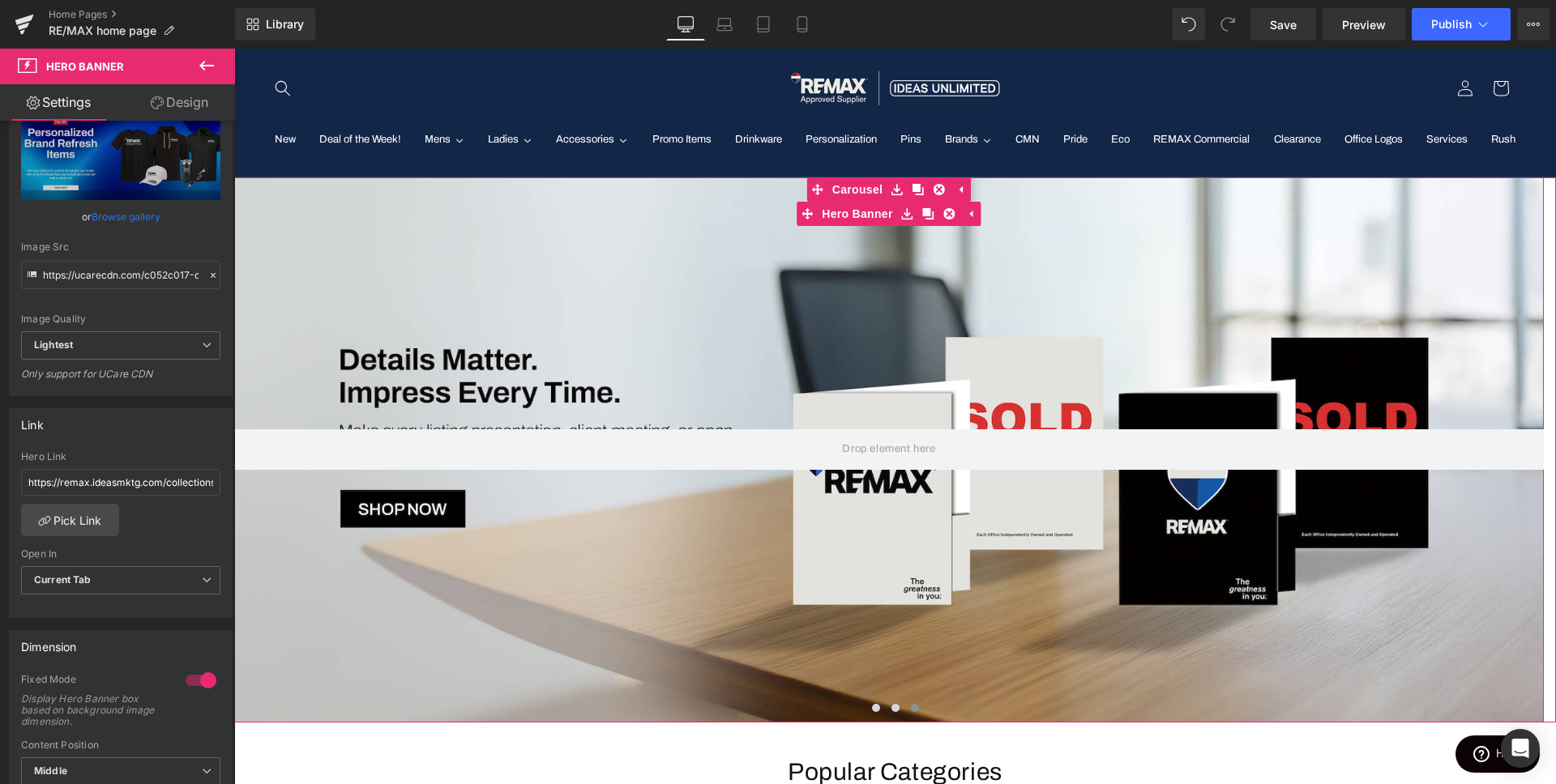click at bounding box center [889, 450] 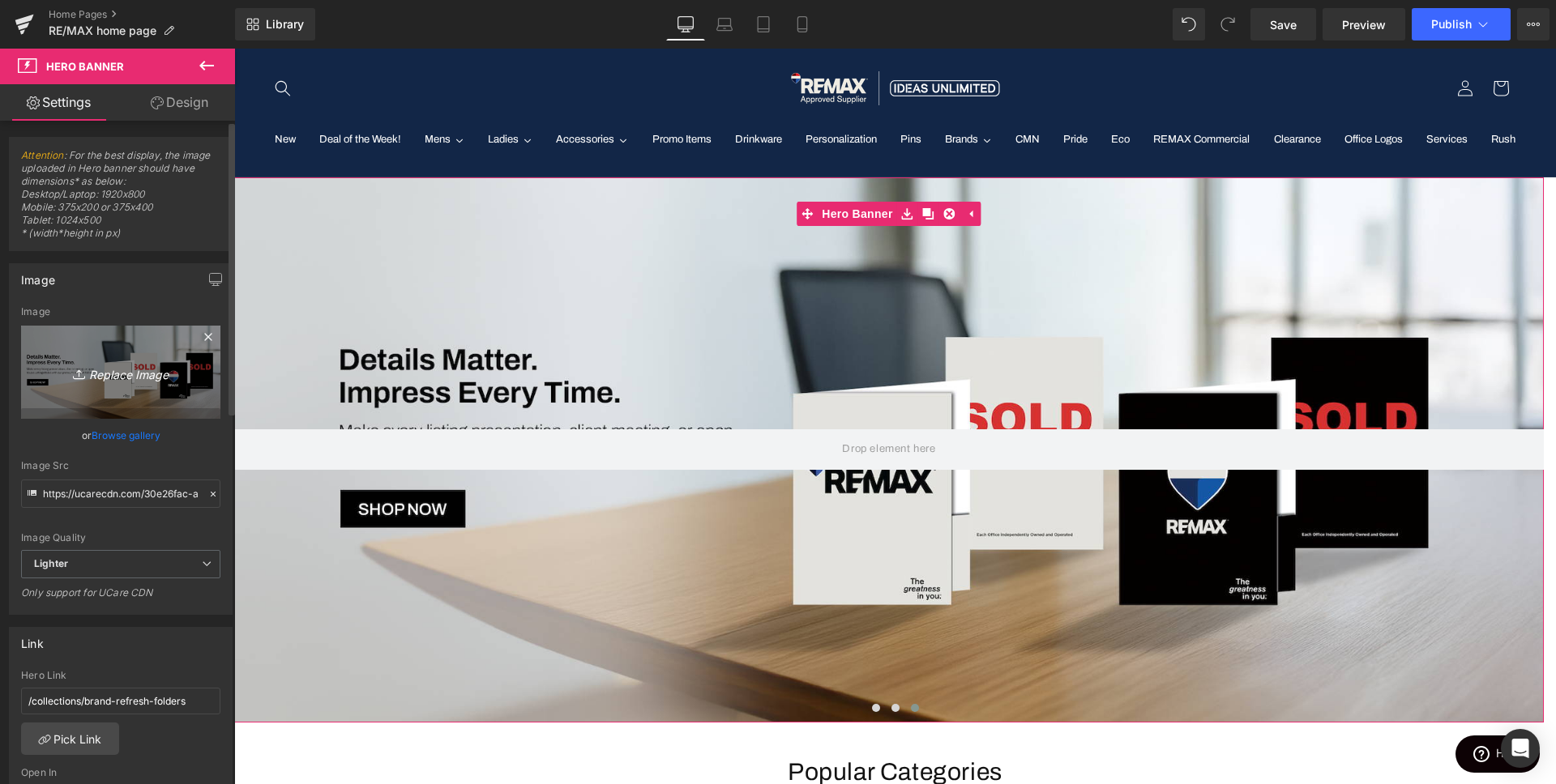 click on "Replace Image" at bounding box center (121, 372) 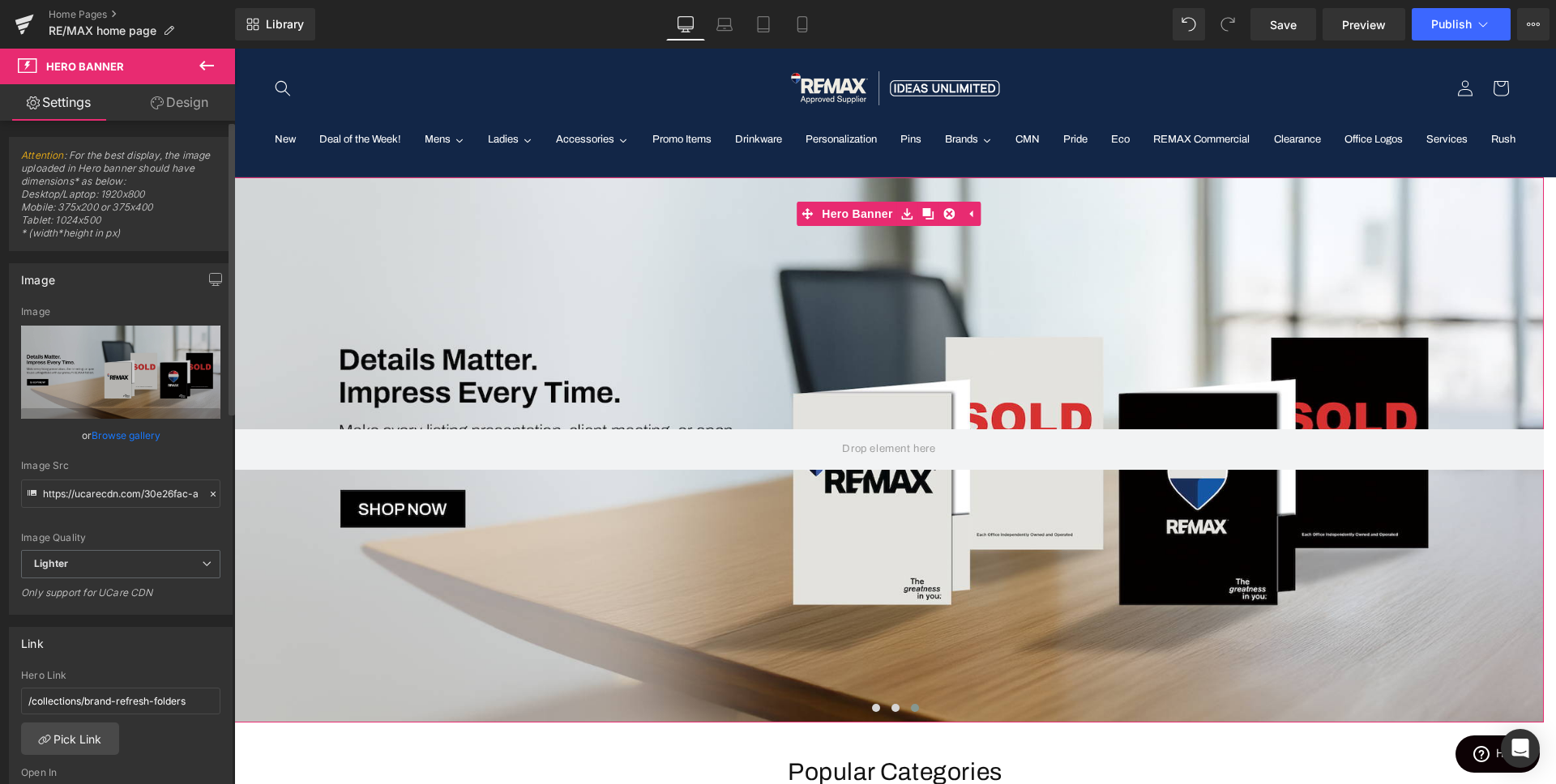 click on "Browse gallery" at bounding box center [126, 435] 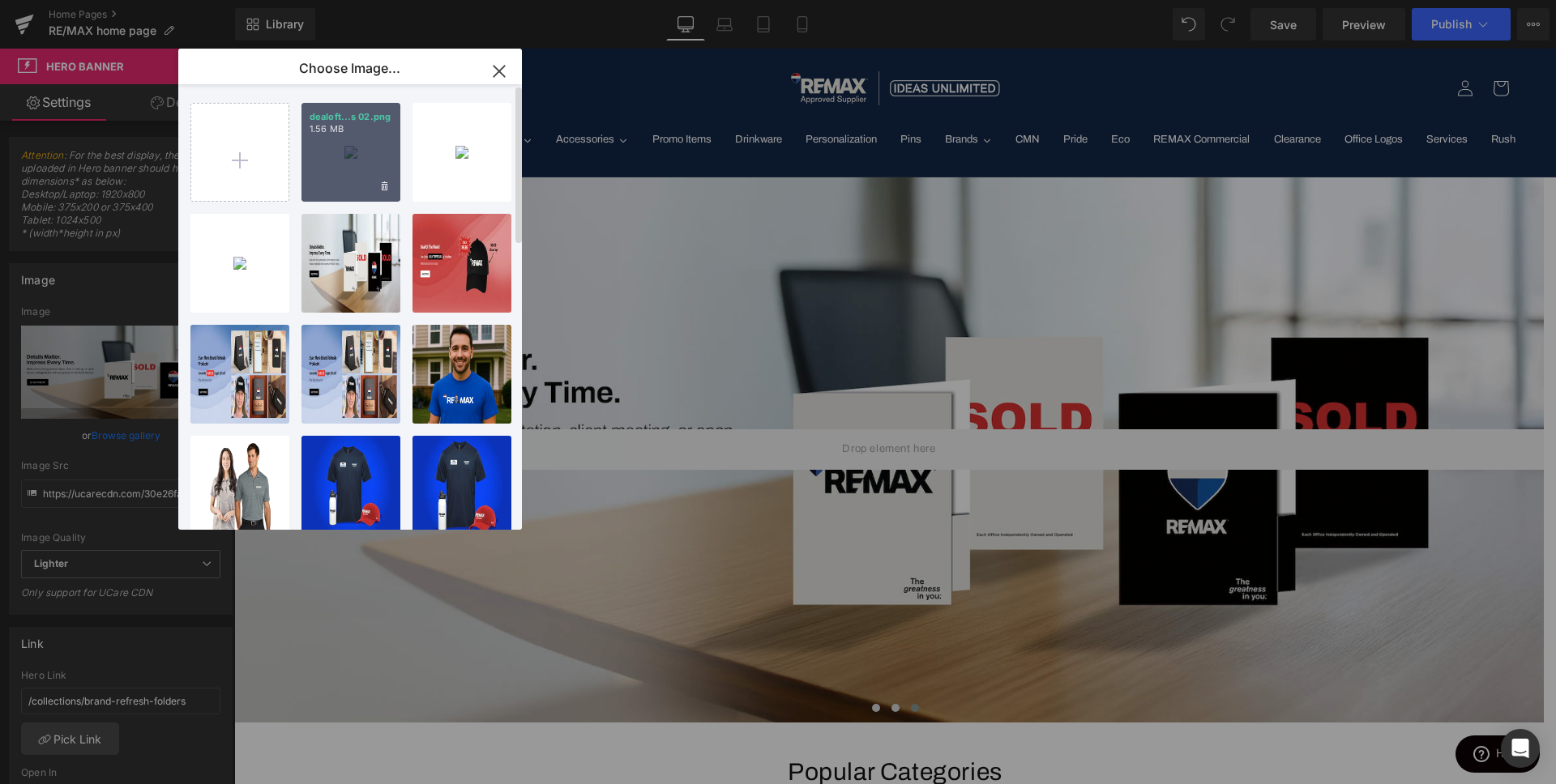 click on "dealoft...s 02.png 1.56 MB" at bounding box center [351, 152] 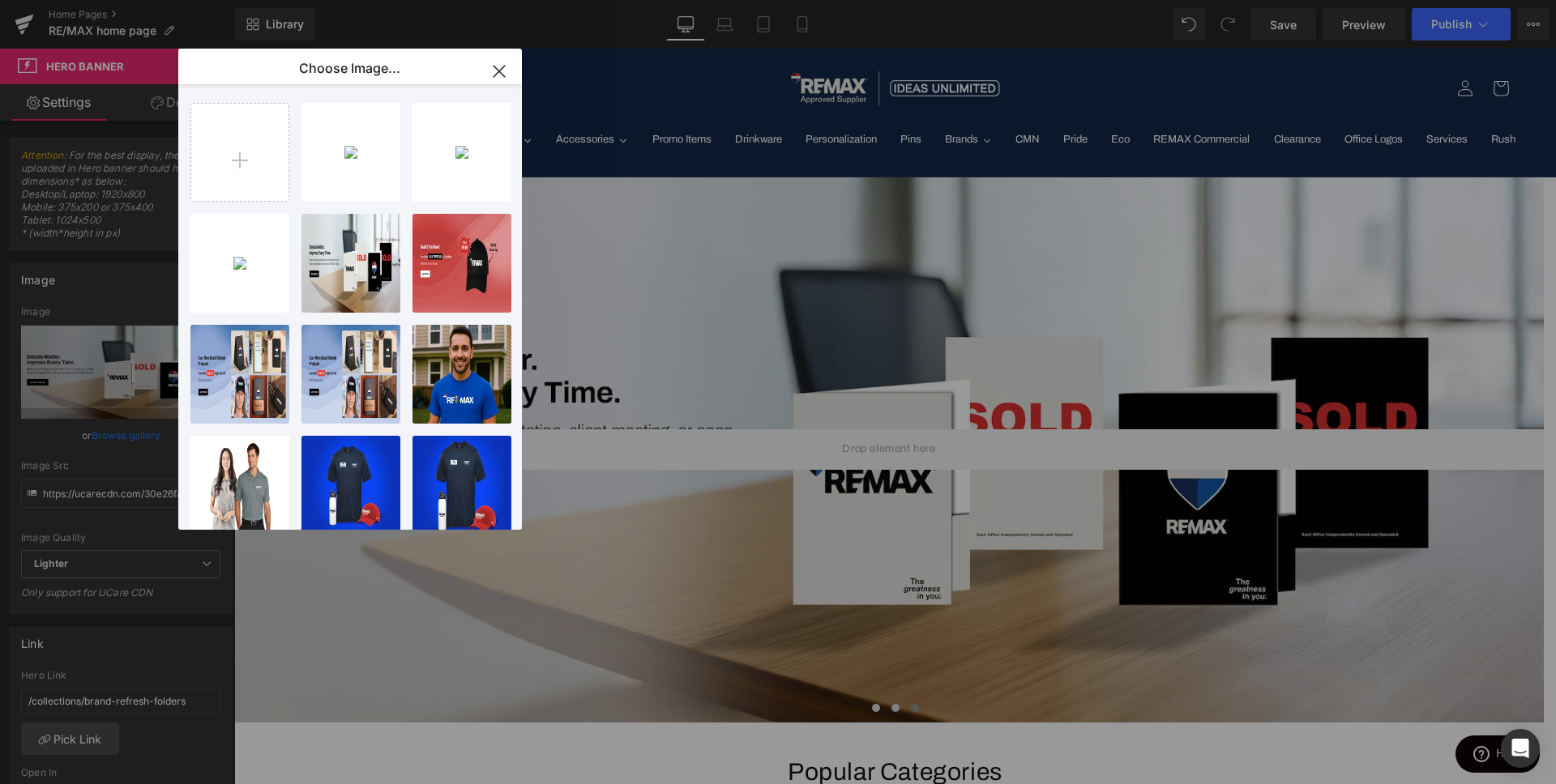 type on "https://ucarecdn.com/7cdcb289-4e01-4b39-81a3-7c27bbed9034/-/format/auto/-/preview/3000x3000/-/quality/lighter/dealoftheweek_web%20banners%2002.png" 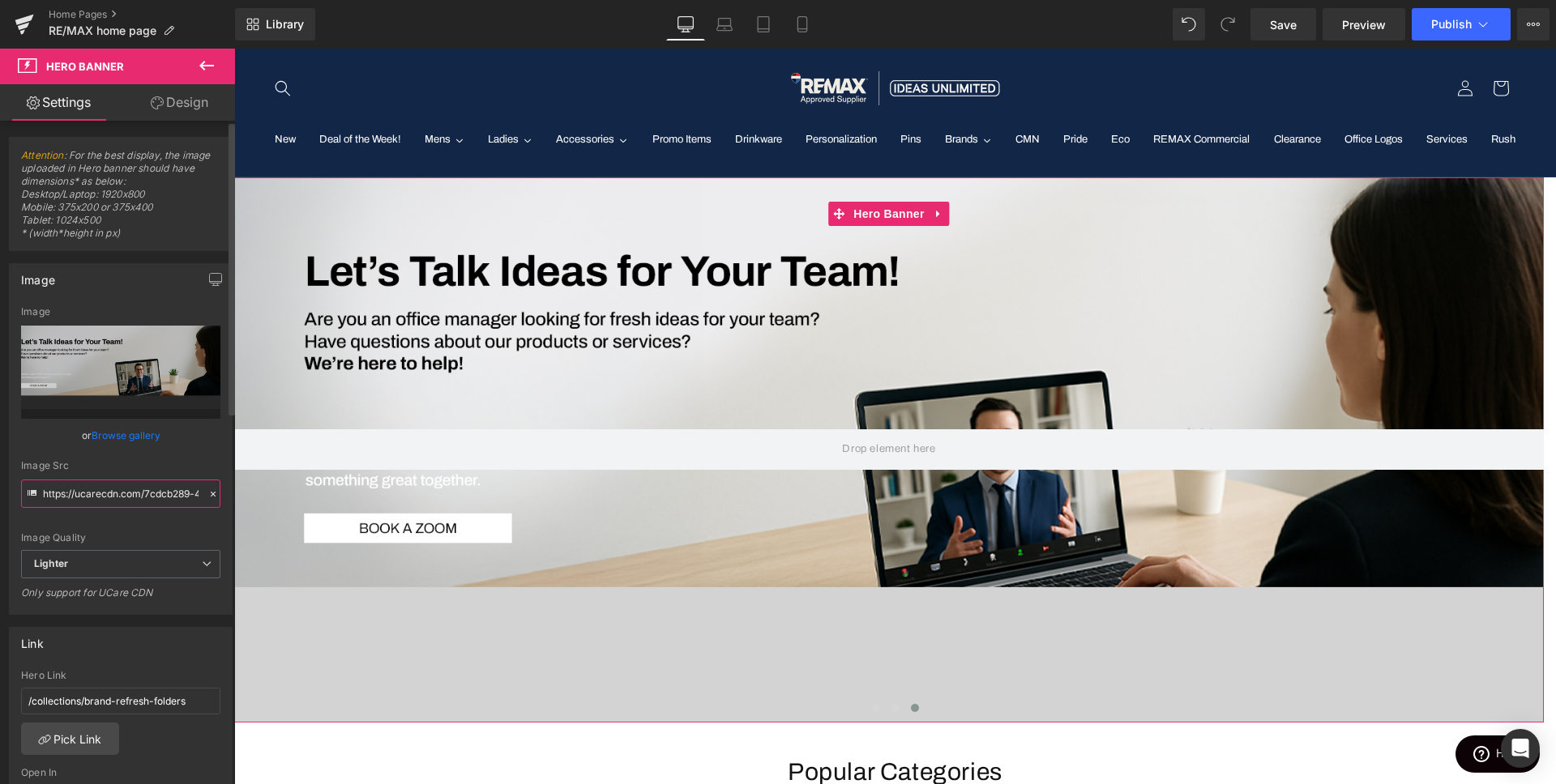 click on "https://ucarecdn.com/7cdcb289-4e01-4b39-81a3-7c27bbed9034/-/format/auto/-/preview/3000x3000/-/quality/lighter/dealoftheweek_web%20banners%2002.png" at bounding box center [121, 493] 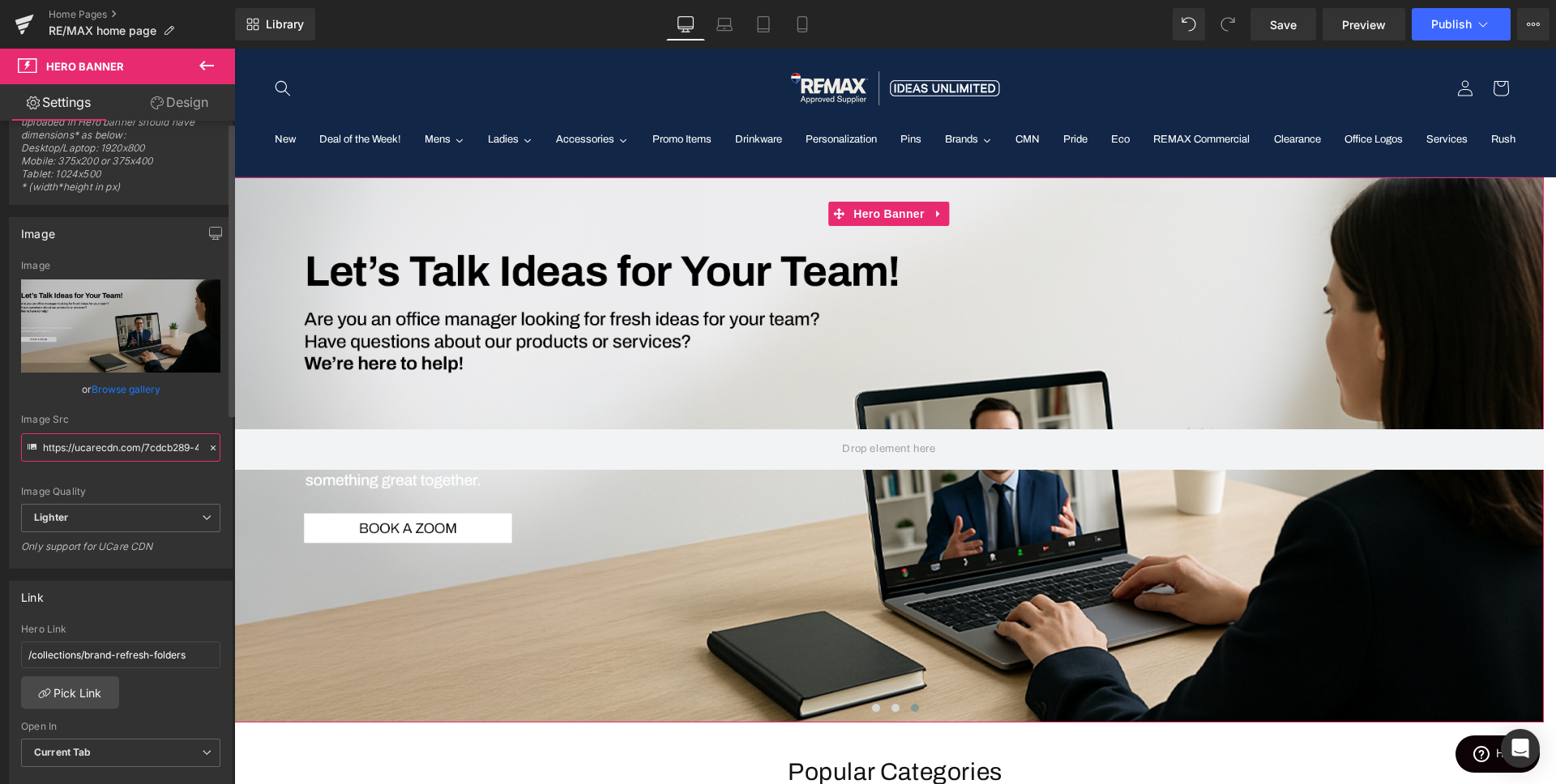 scroll, scrollTop: 293, scrollLeft: 0, axis: vertical 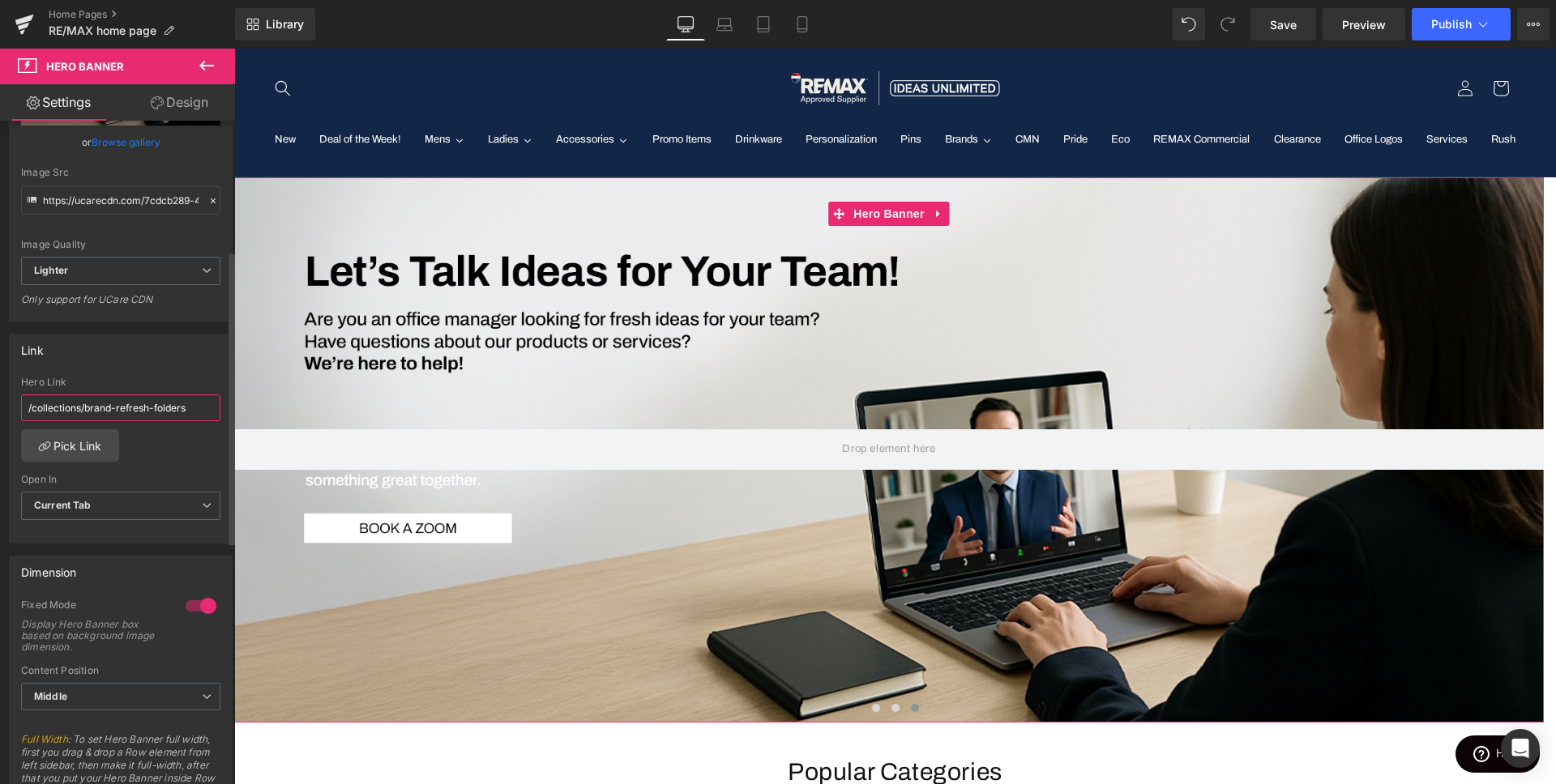 click on "/collections/brand-refresh-folders" at bounding box center (121, 407) 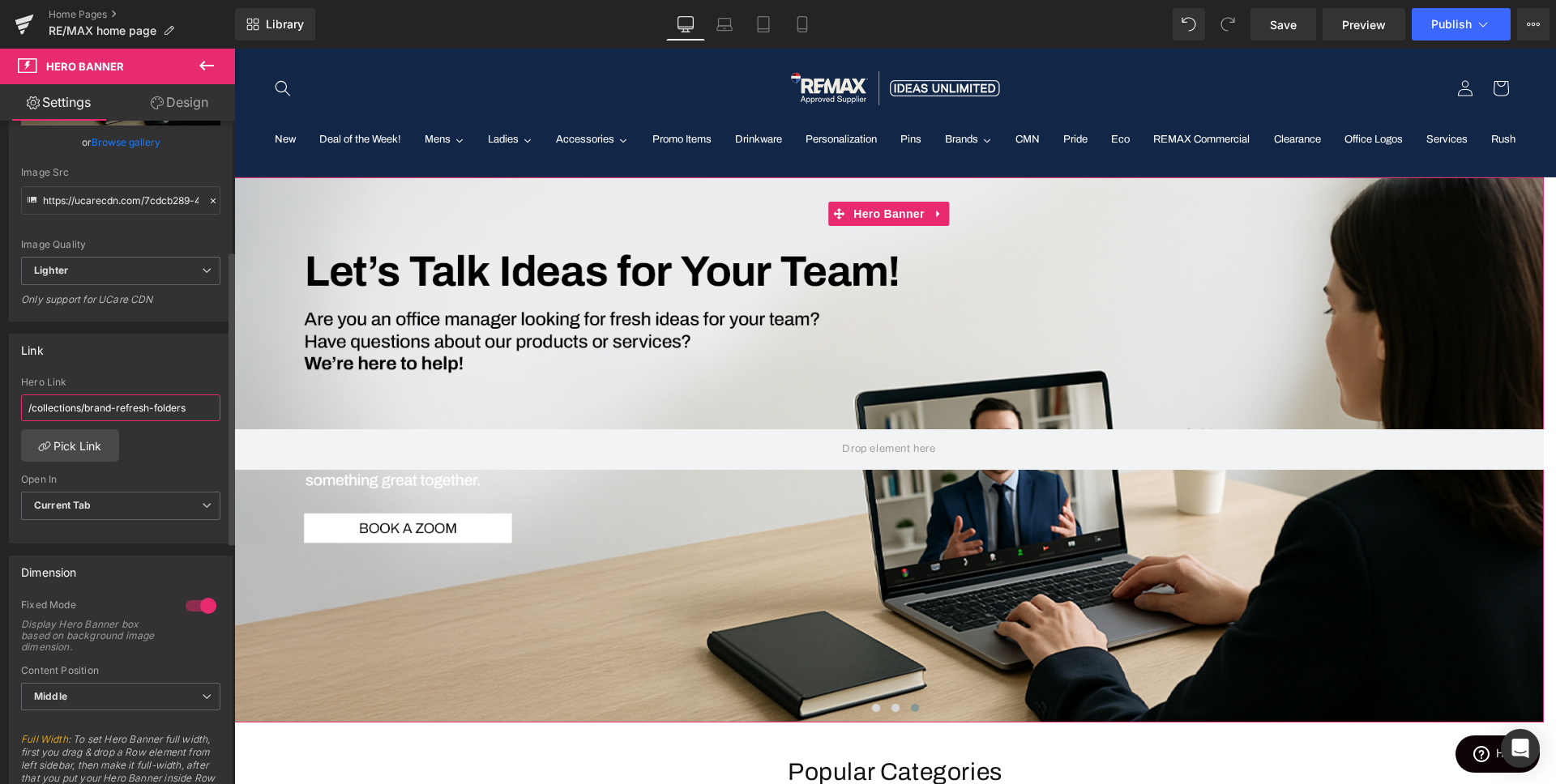 click on "/collections/brand-refresh-folders" at bounding box center (121, 407) 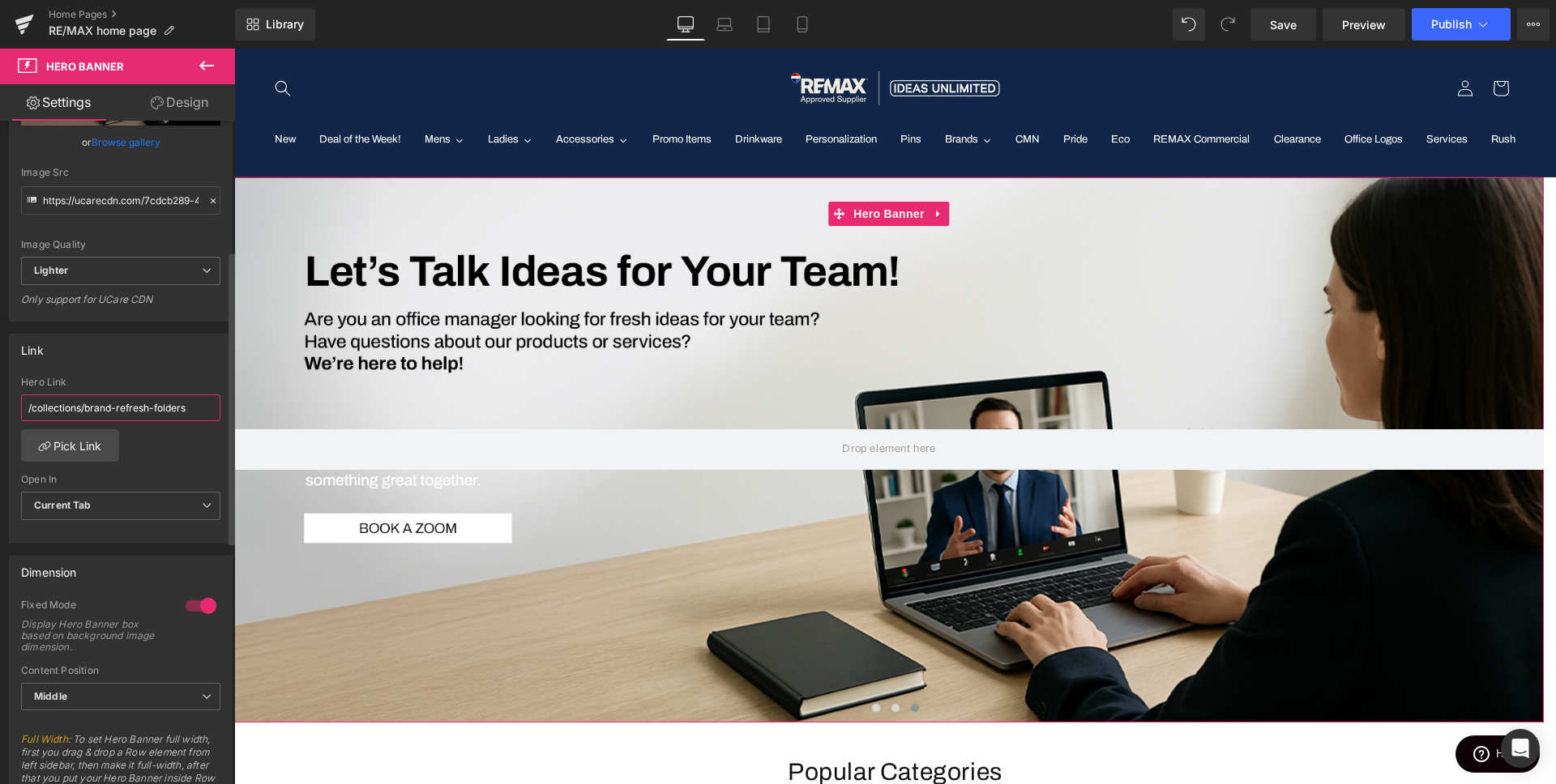 paste on "https://calendly.com/[USER]/30min?back=1&month=2025-08" 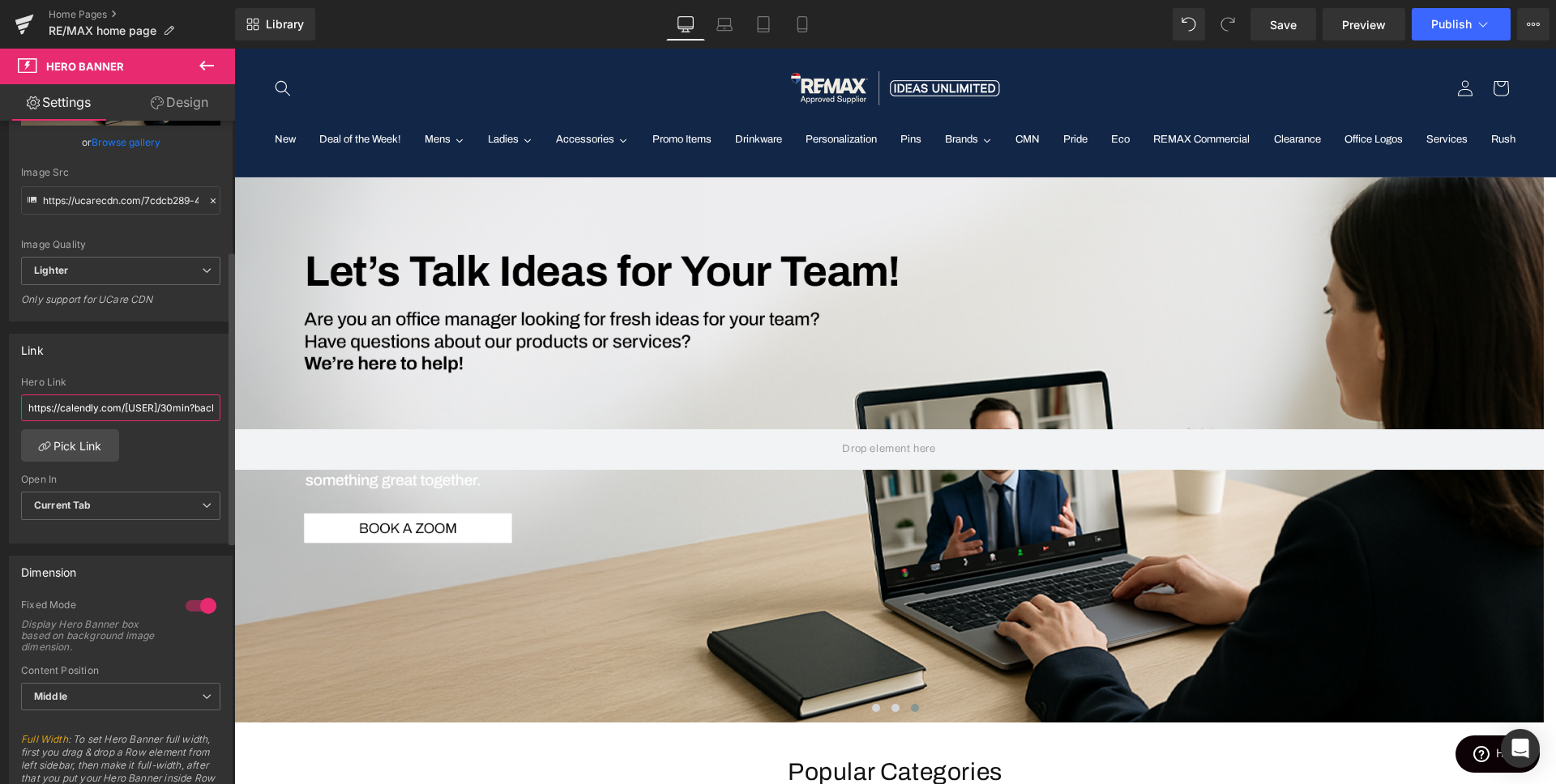 scroll, scrollTop: 0, scrollLeft: 177, axis: horizontal 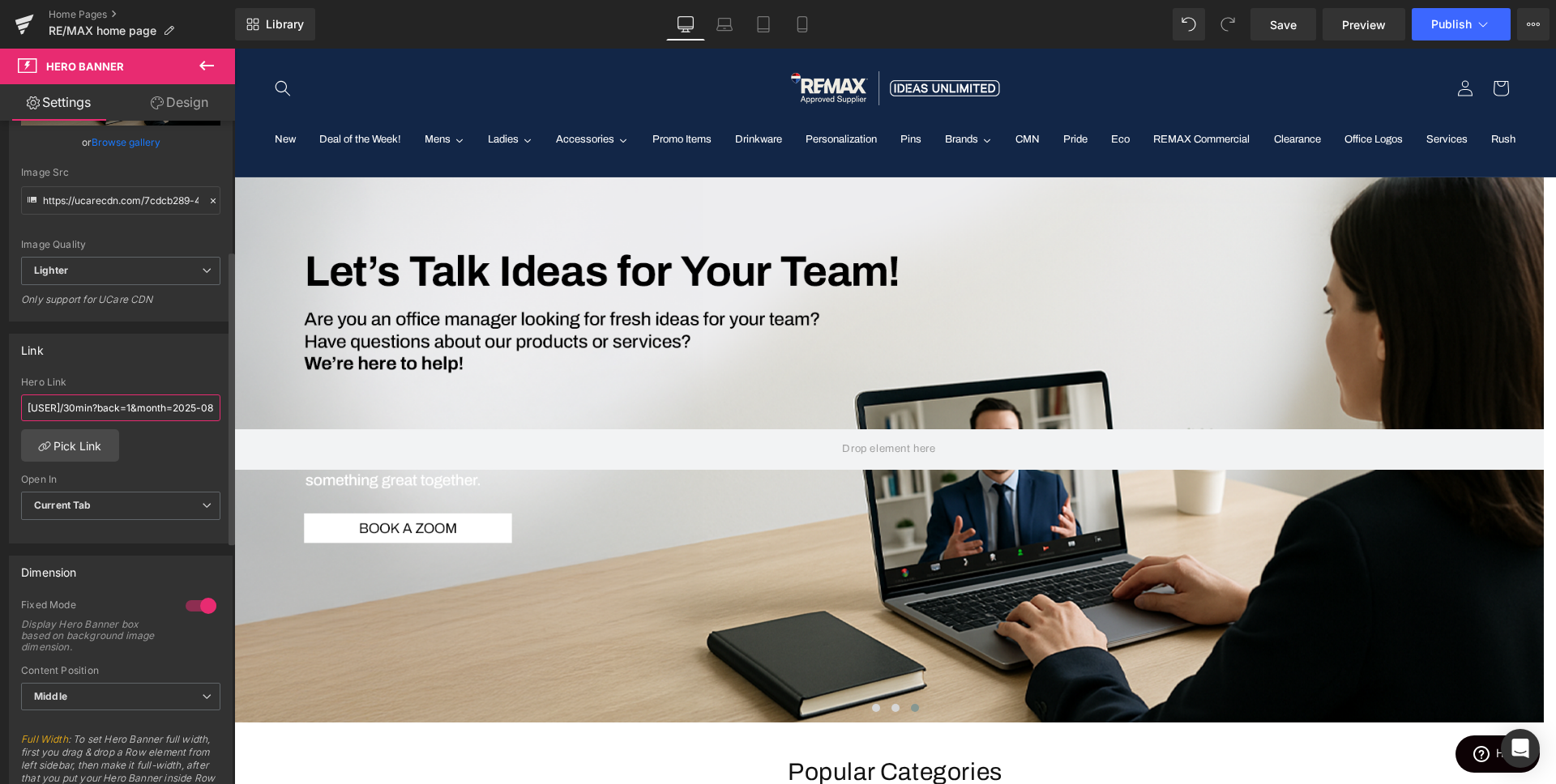 type on "https://calendly.com/[USER]/30min?back=1&month=2025-08" 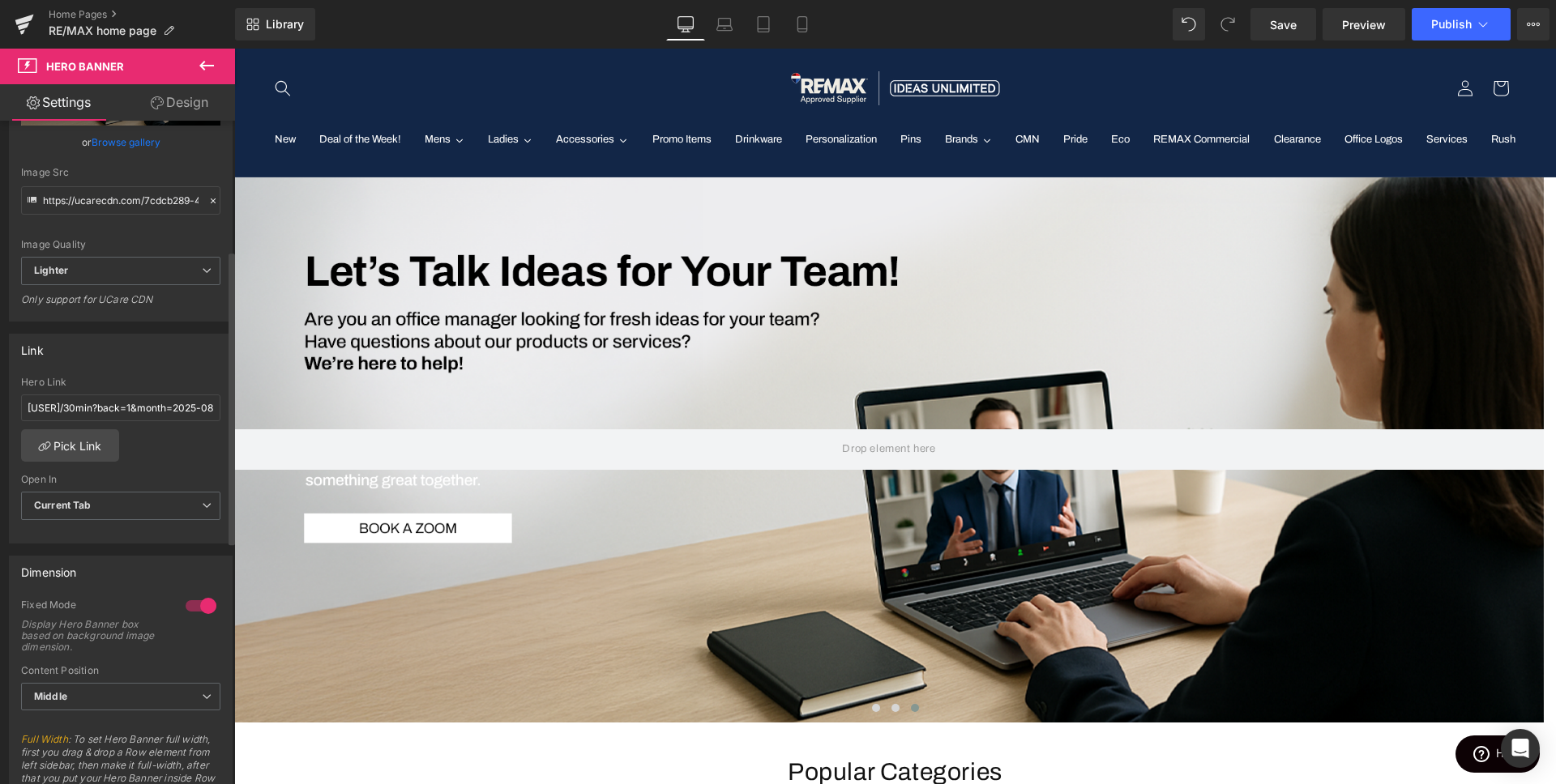 click on "https://calendly.com/[USER]/30min?back=1&month=2025-08 Hero Link https://calendly.com/[USER]/30min?back=1&month=2025-08 Pick Link Current Tab New Tab Open In Current Tab Current Tab New Tab" at bounding box center (121, 459) 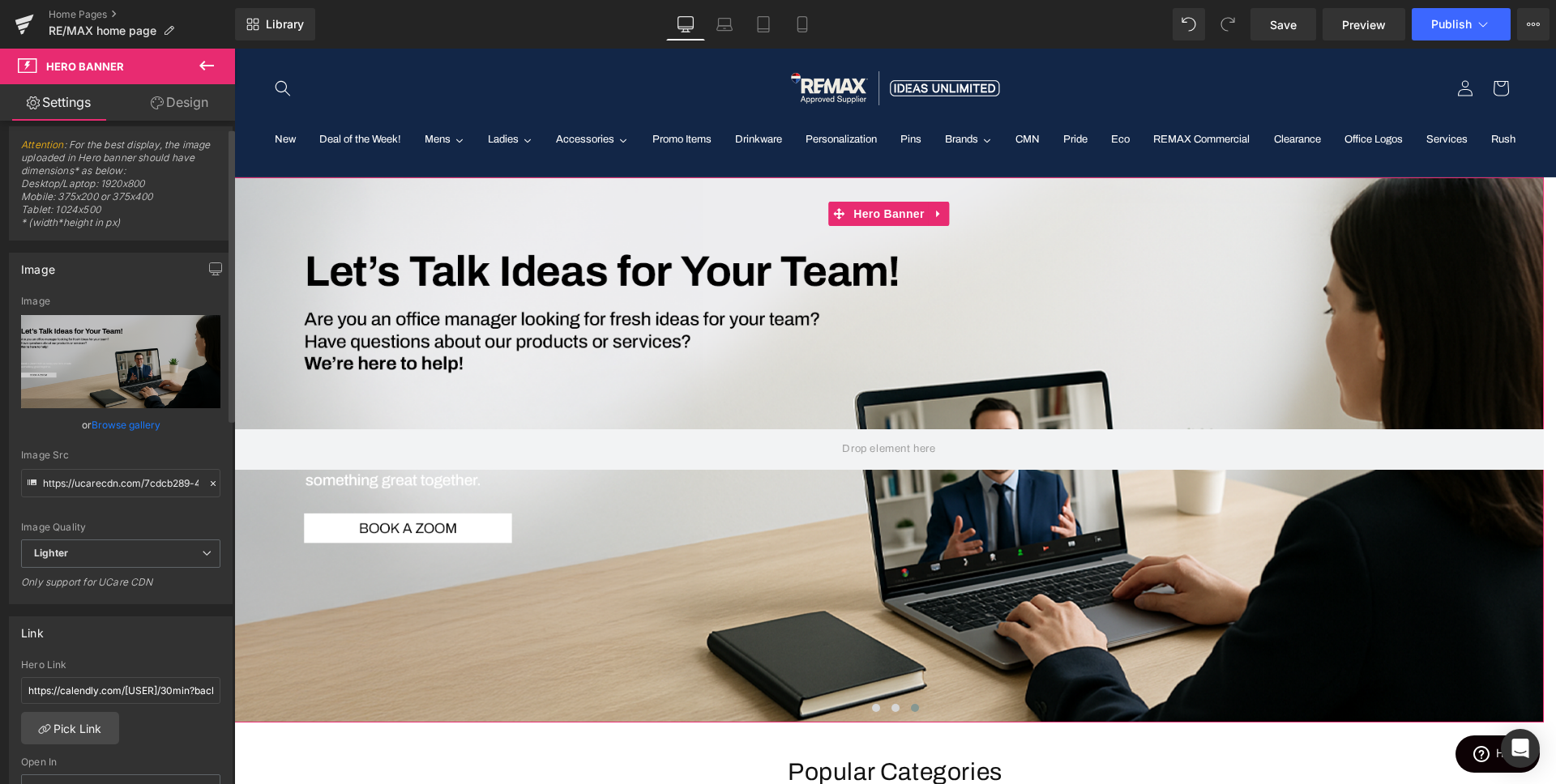 scroll, scrollTop: 0, scrollLeft: 0, axis: both 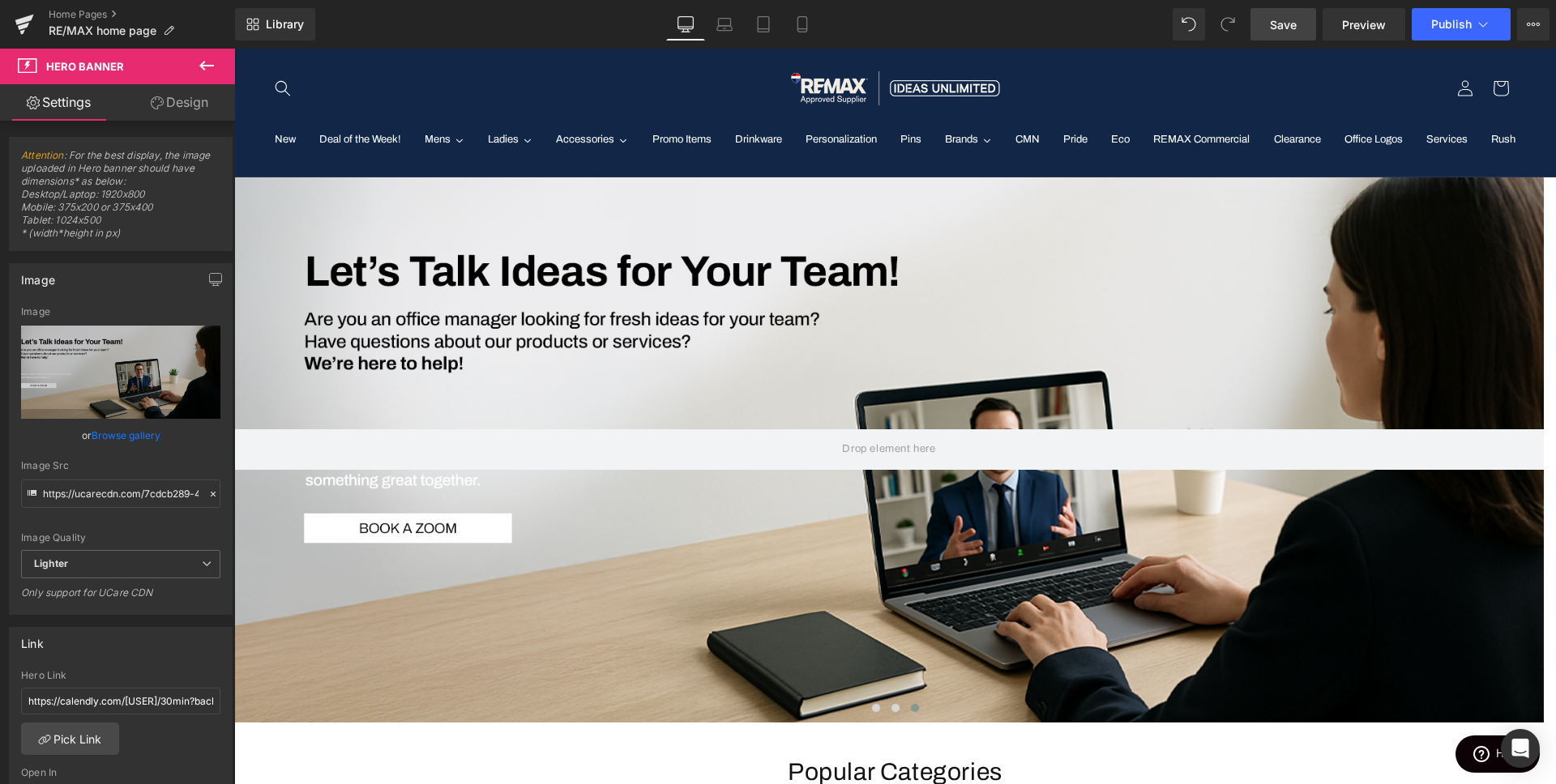 click on "Save" at bounding box center (1283, 24) 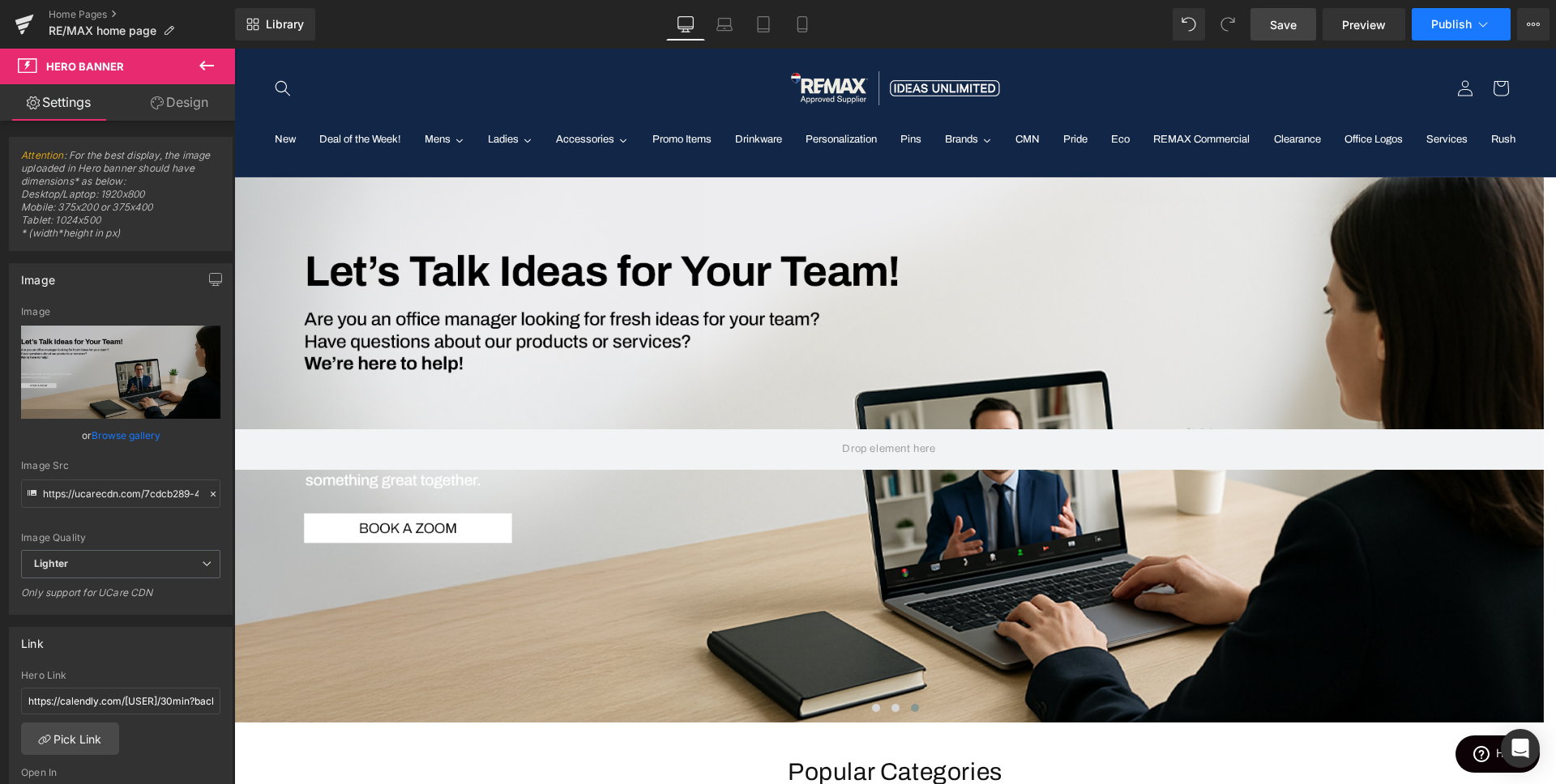 click 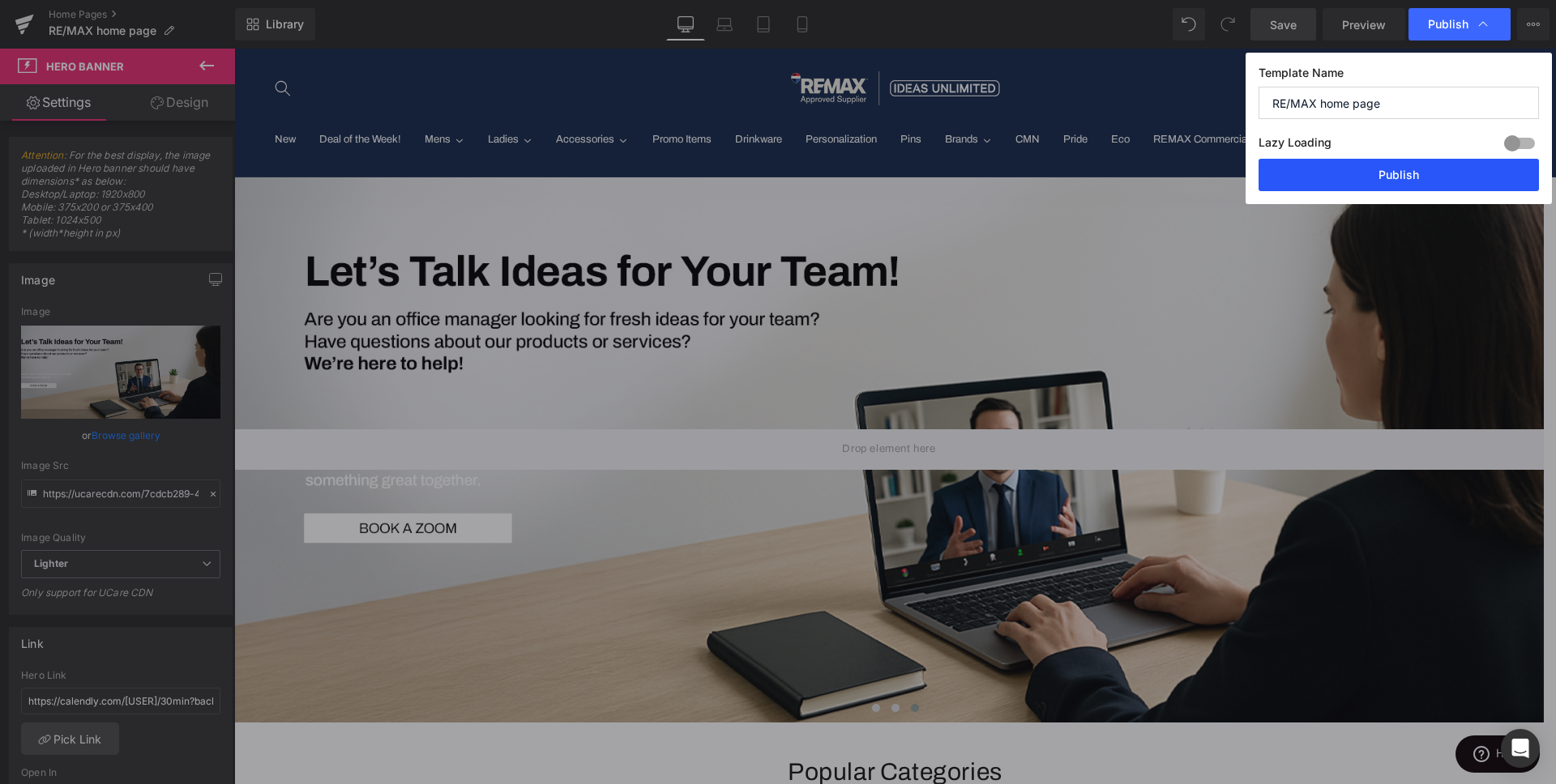 click on "Publish" at bounding box center [1399, 175] 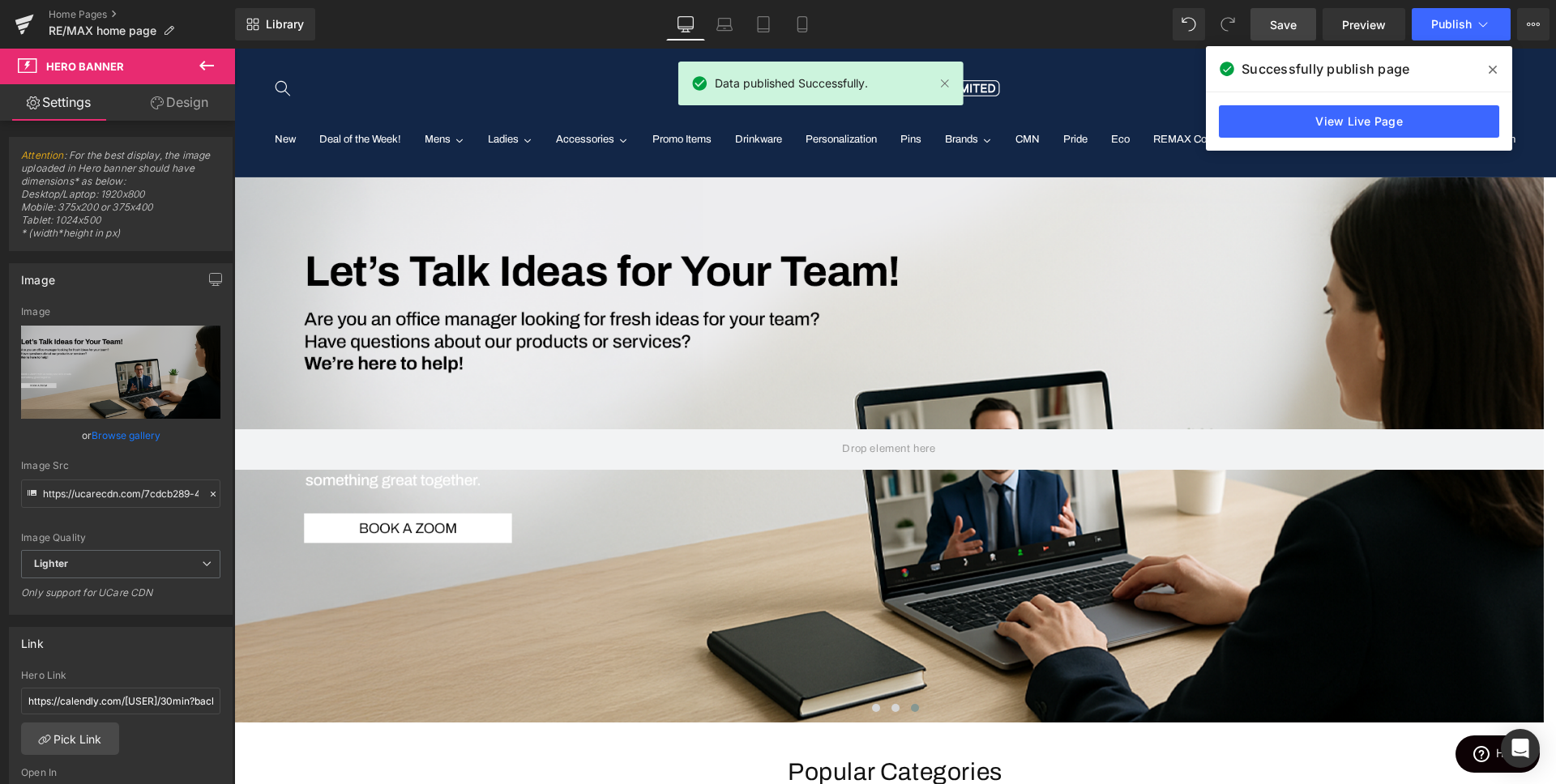 click 